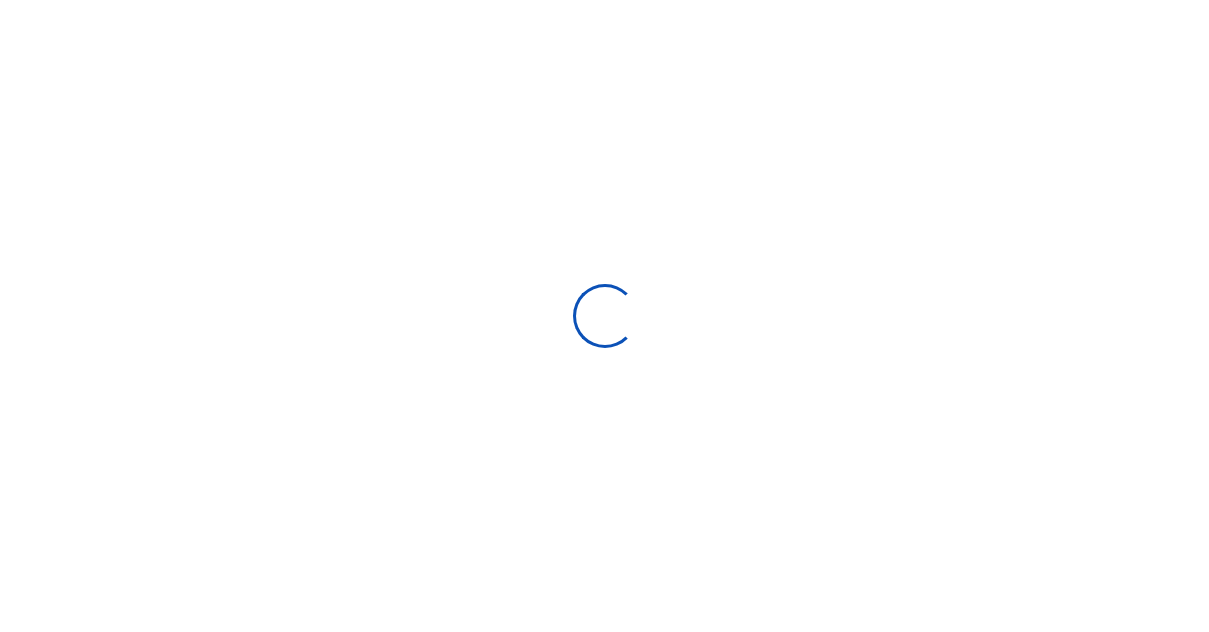 scroll, scrollTop: 0, scrollLeft: 0, axis: both 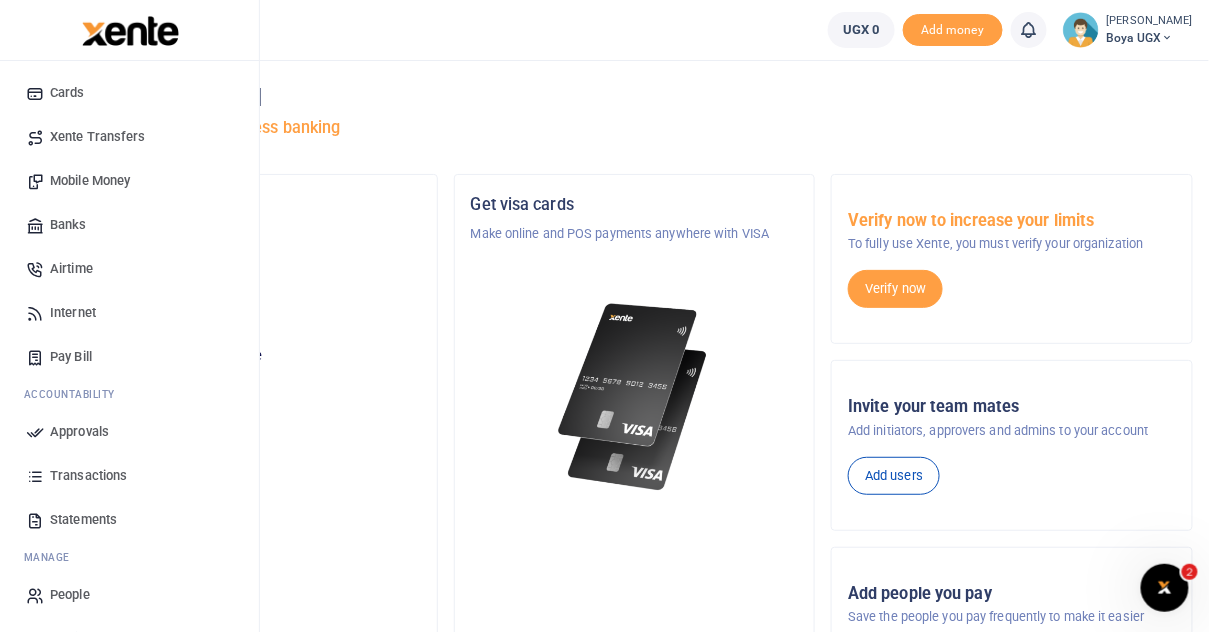 click on "People" at bounding box center [70, 595] 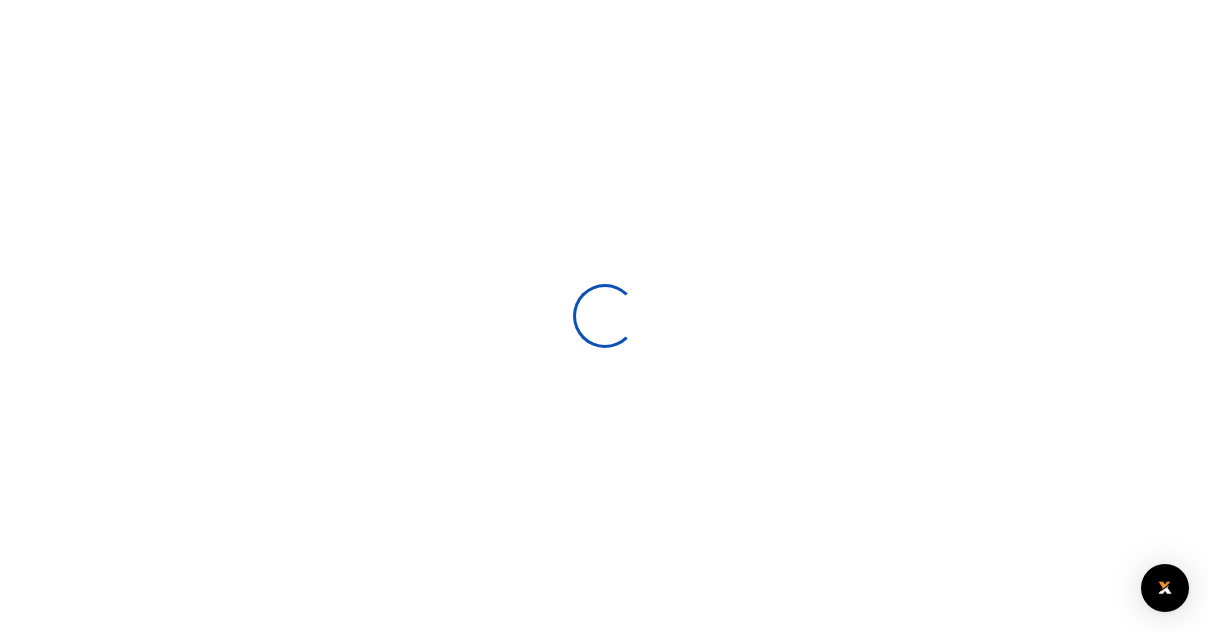 scroll, scrollTop: 0, scrollLeft: 0, axis: both 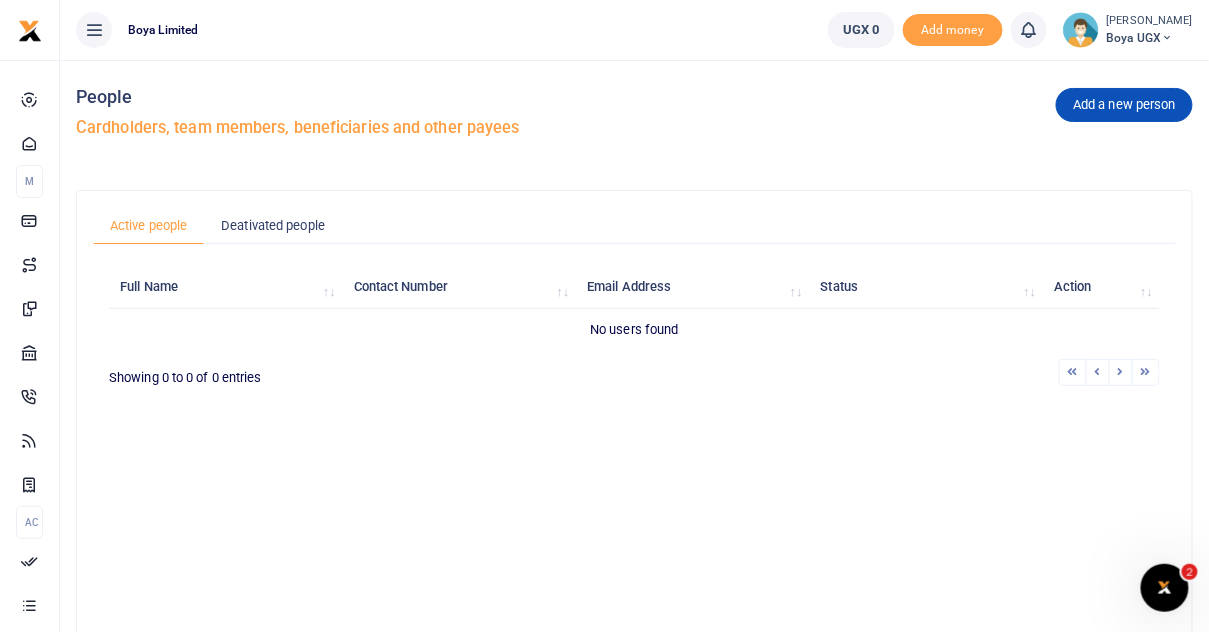 click at bounding box center (604, 316) 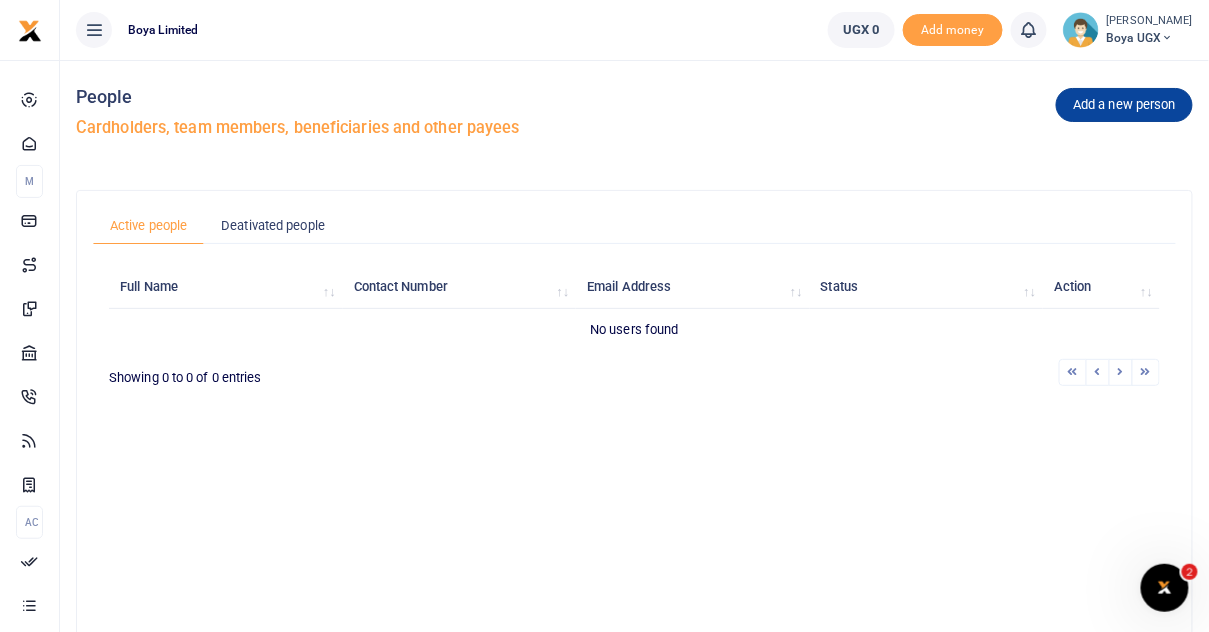 click on "Add a new person" at bounding box center (1124, 105) 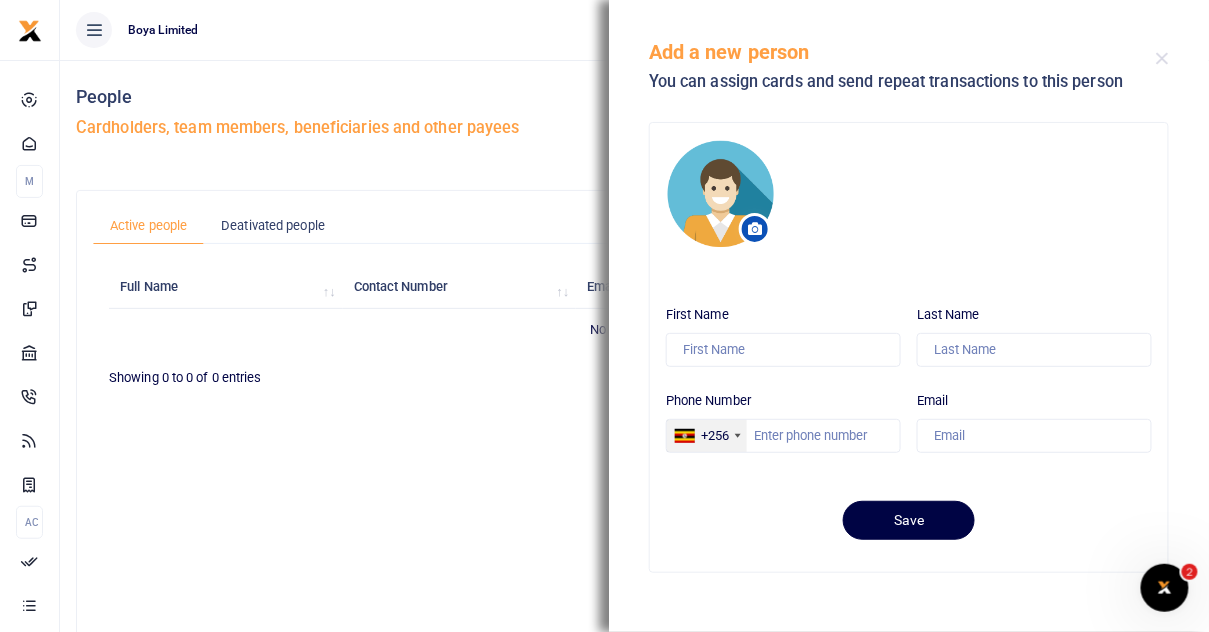 click on "+256" at bounding box center (715, 436) 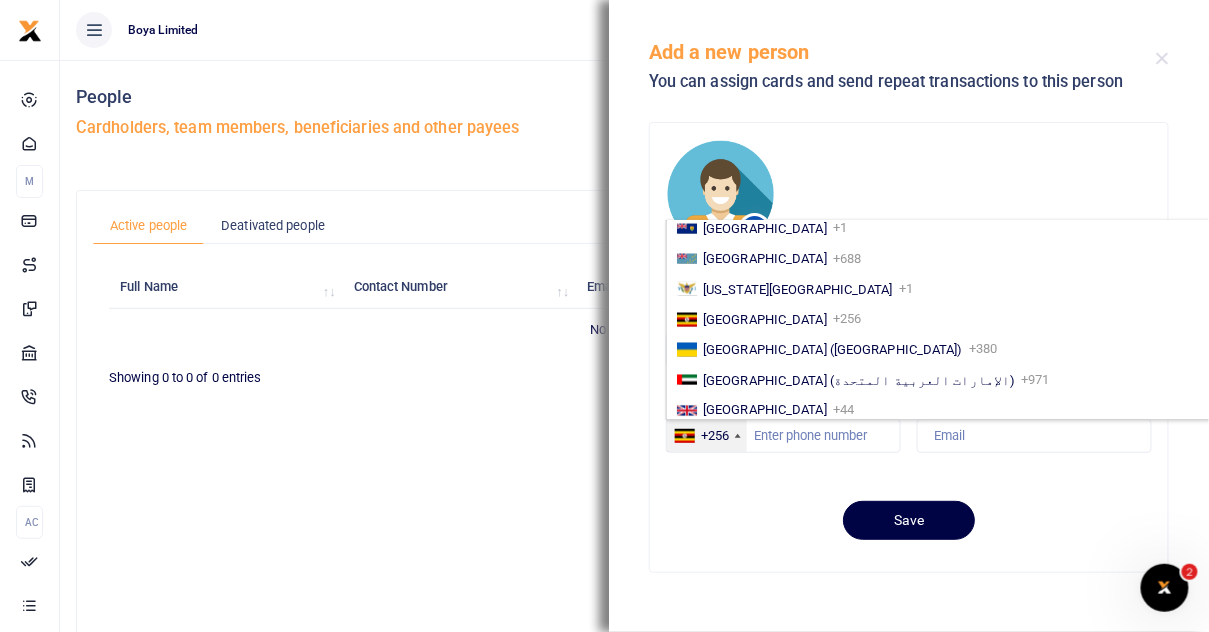 scroll, scrollTop: 3352, scrollLeft: 0, axis: vertical 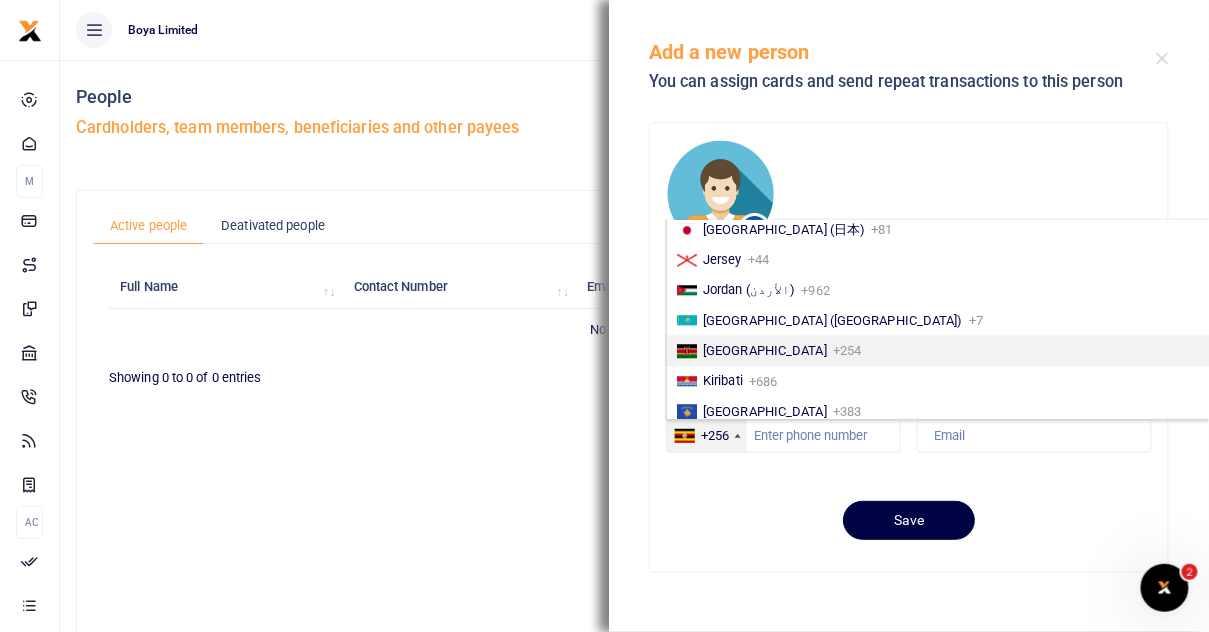 click on "Kenya +254" at bounding box center [940, 350] 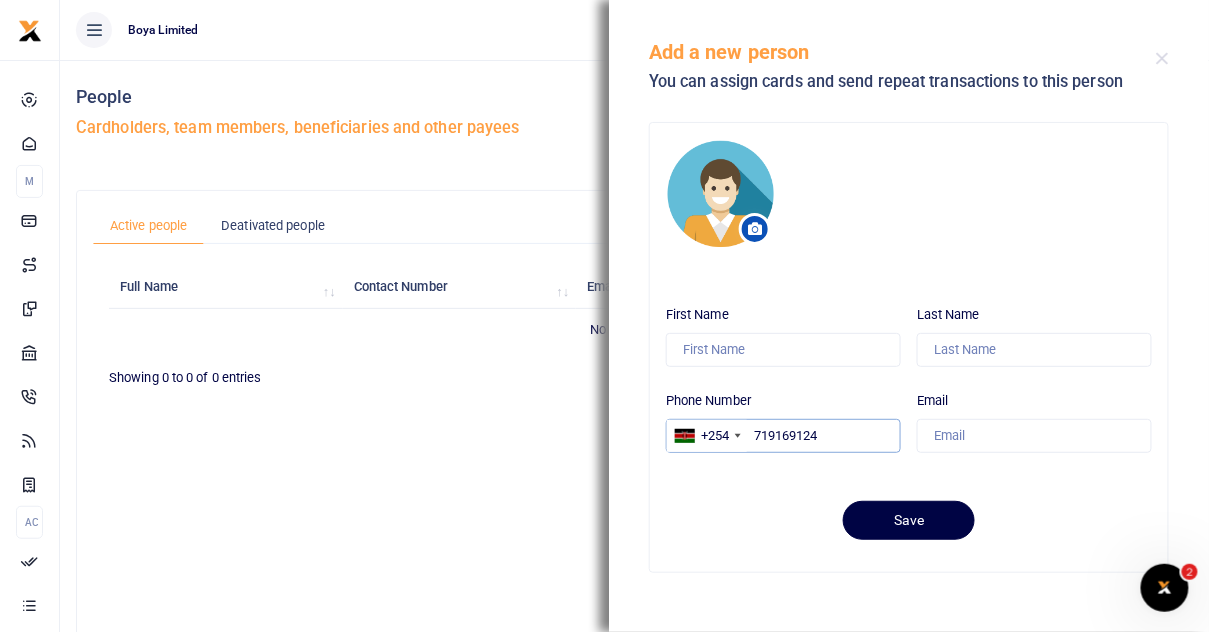 type on "719169124" 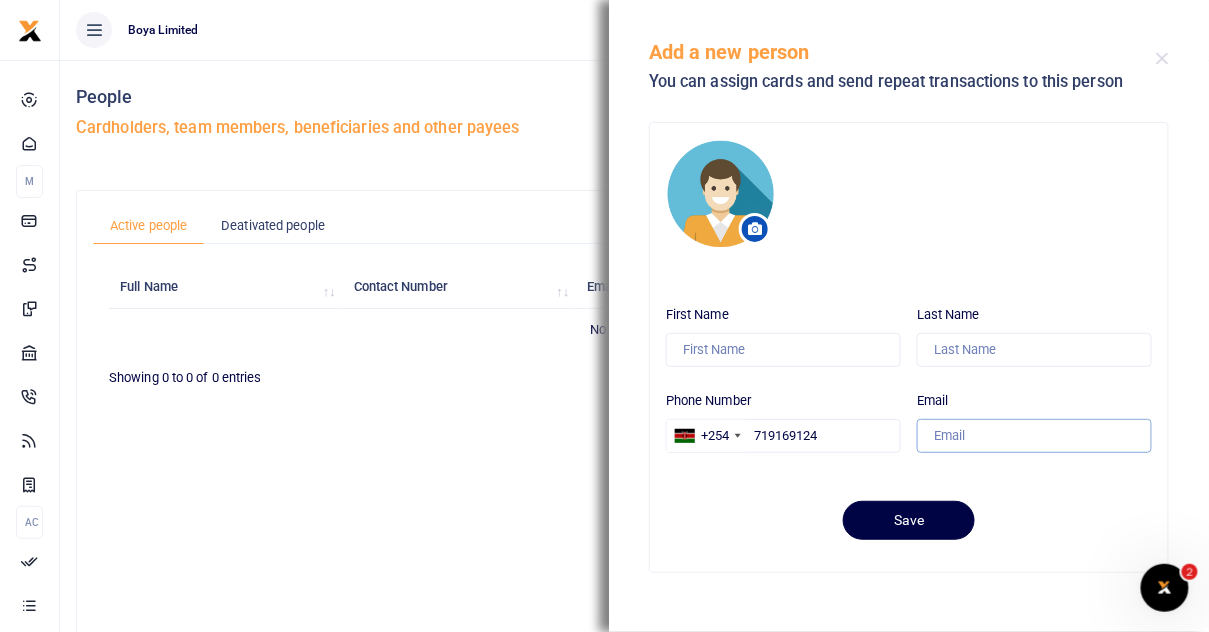 click on "Email" at bounding box center [1034, 436] 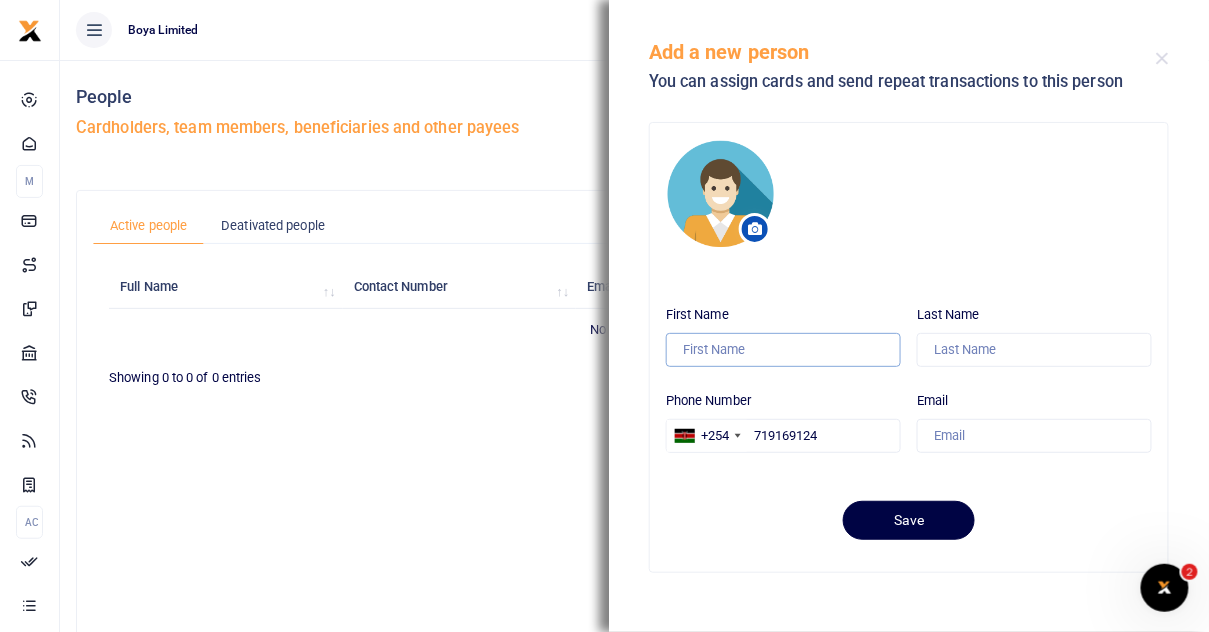 click on "First Name" at bounding box center [783, 350] 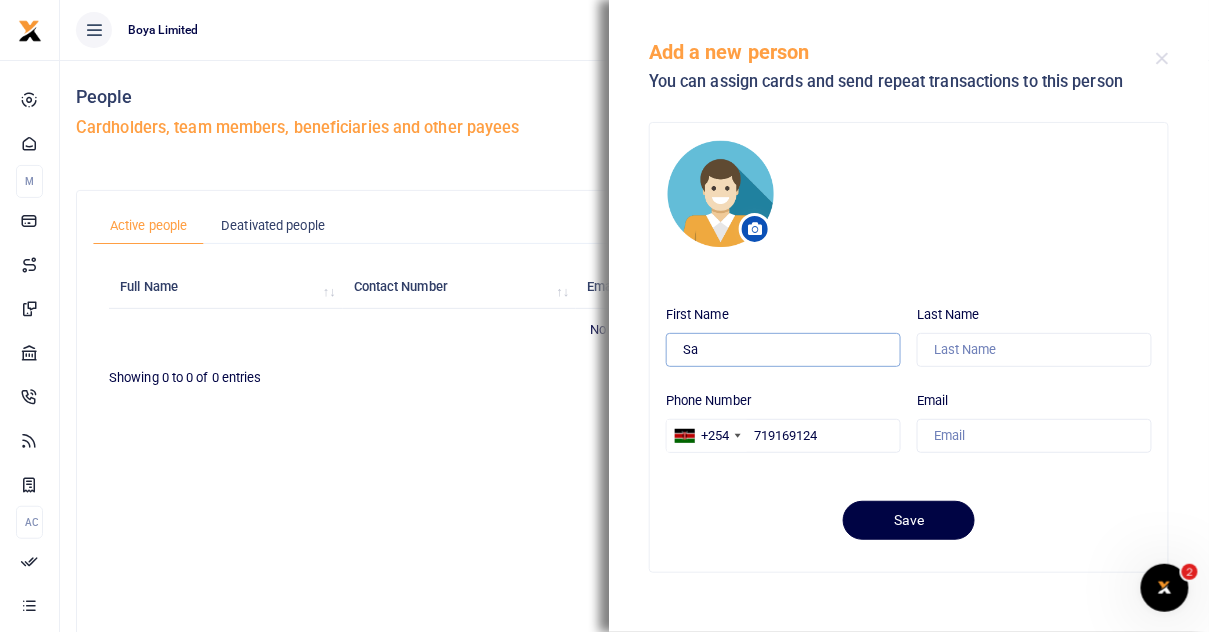 type on "S" 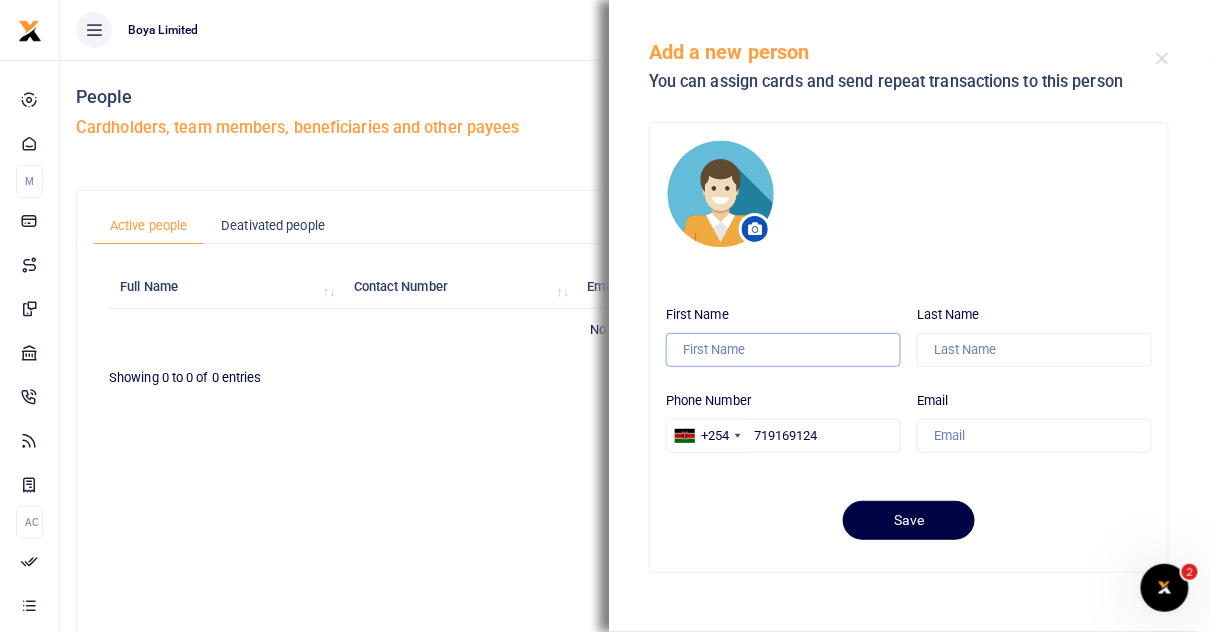 type on "S" 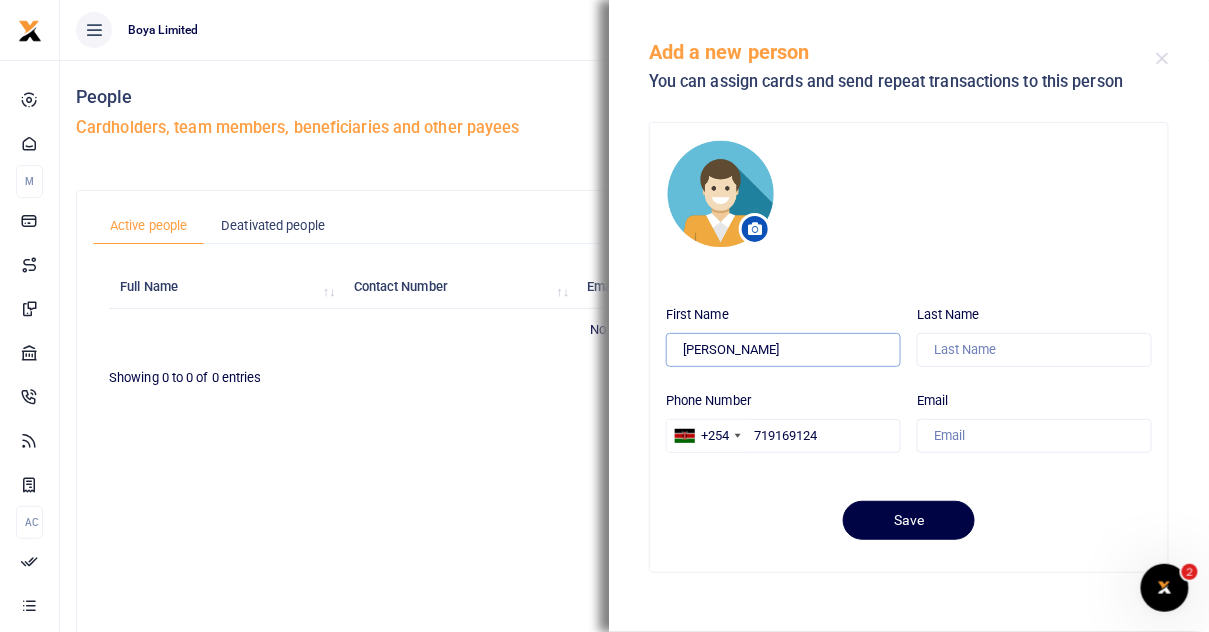 type on "Joyce" 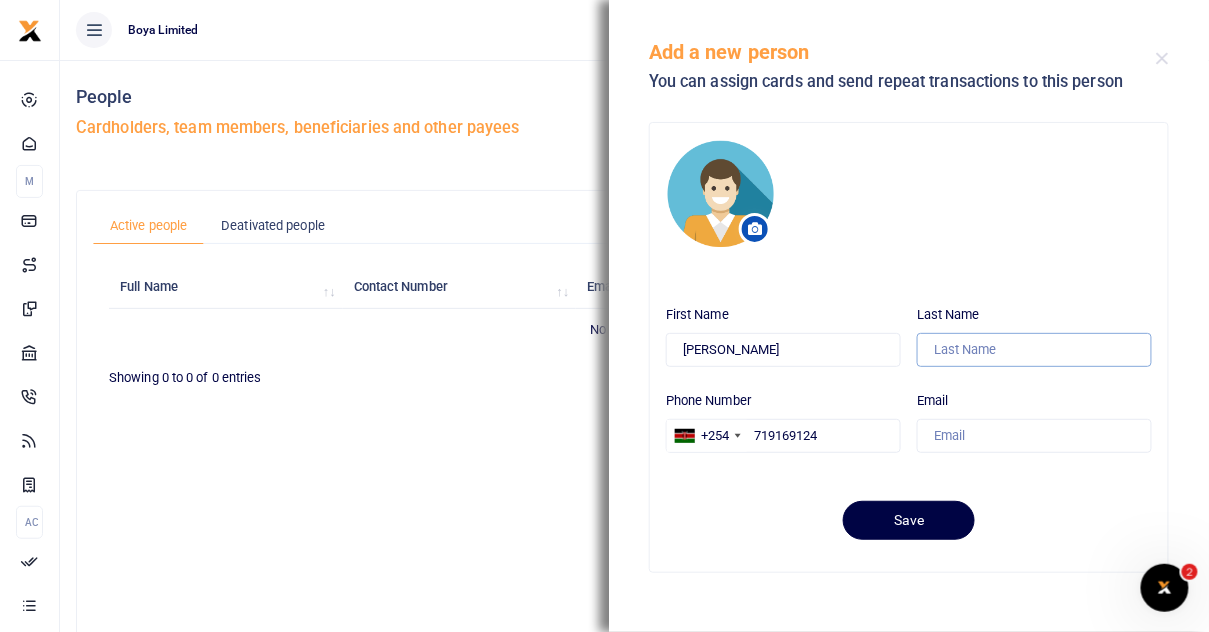 click on "Last Name" at bounding box center (1034, 350) 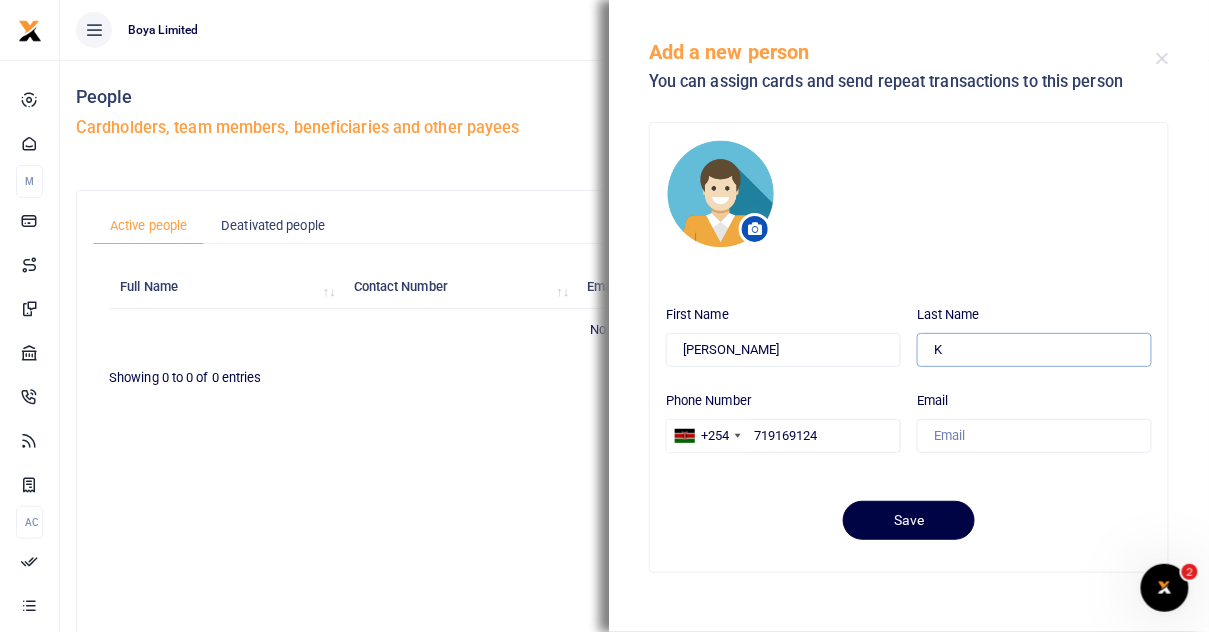type on "K" 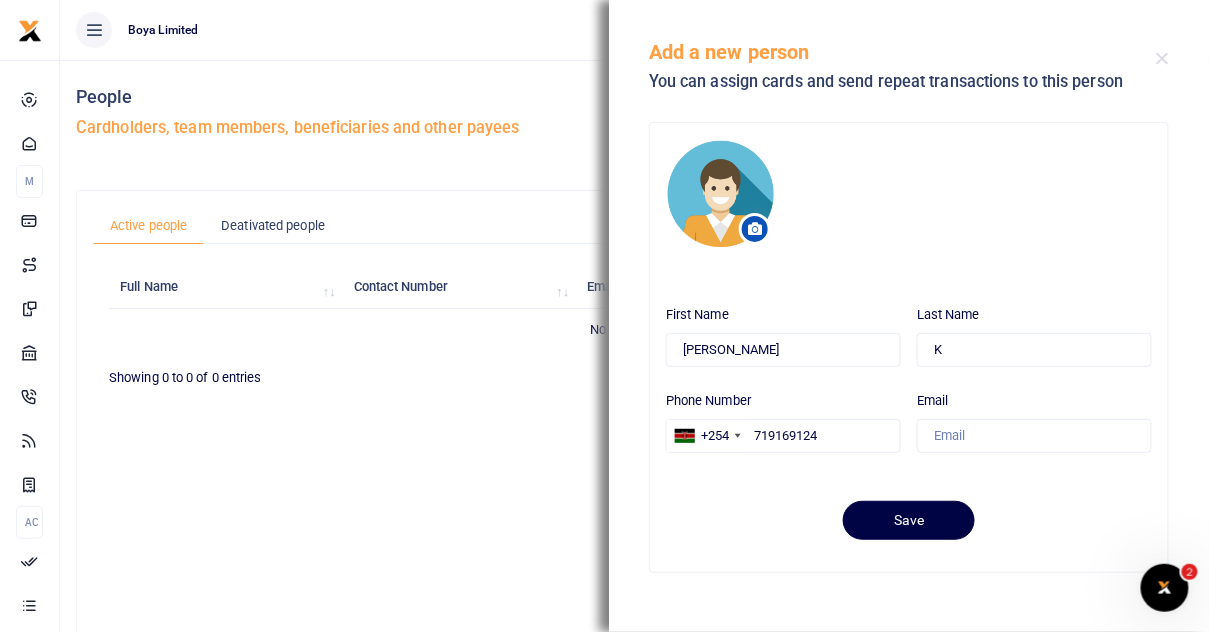 click on "First Name
Joyce
Last Name
K
Phone Number
+254 United States +1 United Kingdom +44 Afghanistan (‫افغانستان‬‎) +93 Albania (Shqipëri) +355 Algeria (‫الجزائر‬‎) +213 American Samoa +1 Andorra +376 Angola +244 Anguilla +1 Antigua and Barbuda +1 Argentina +54 Armenia (Հայաստան) +374 Aruba +297 Ascension Island +247 Australia +61 Austria (Österreich) +43 Azerbaijan (Azərbaycan) +994 Bahamas +1 Bahrain (‫البحرين‬‎) +973 +880" at bounding box center (909, 383) 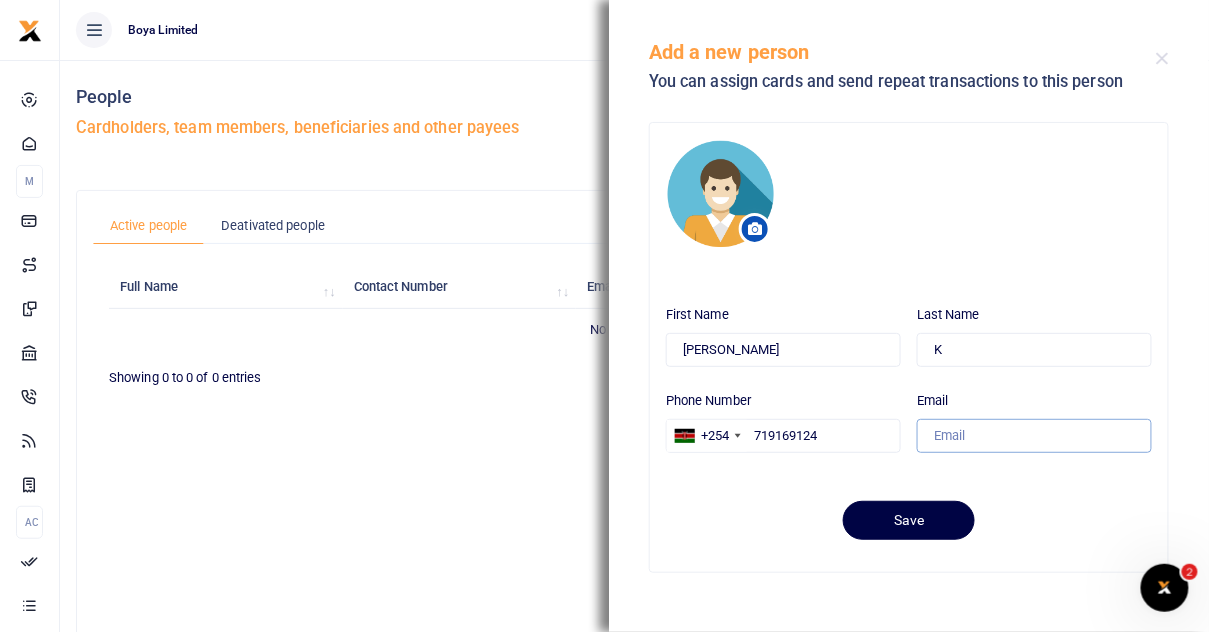 click on "Email" at bounding box center [1034, 436] 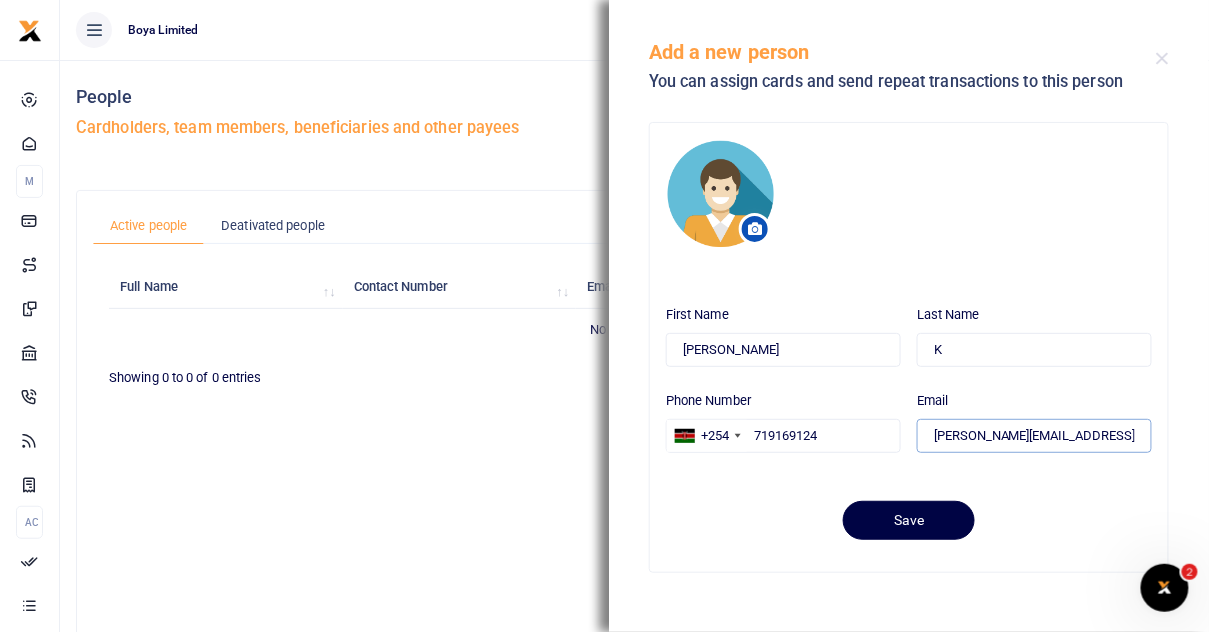 type on "joyce@boyahq.com" 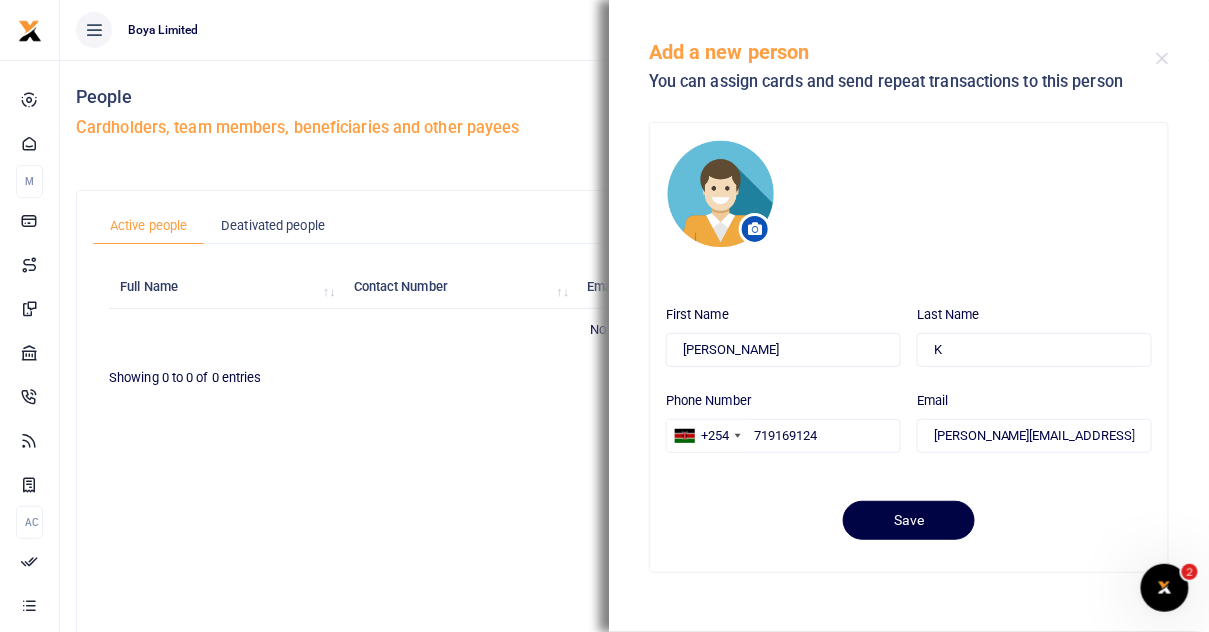 click on "First Name
Joyce
Last Name
K
Phone Number
+254 United States +1 United Kingdom +44 Afghanistan (‫افغانستان‬‎) +93 Albania (Shqipëri) +355 Algeria (‫الجزائر‬‎) +213 American Samoa +1 Andorra +376 Angola +244 Anguilla +1 Antigua and Barbuda +1 Argentina +54 Armenia (Հայաստան) +374 Aruba +297 Ascension Island +247 Australia +61 Austria (Österreich) +43 Azerbaijan (Azərbaycan) +994 Bahamas +1 +973 +880 Barbados" at bounding box center [909, 418] 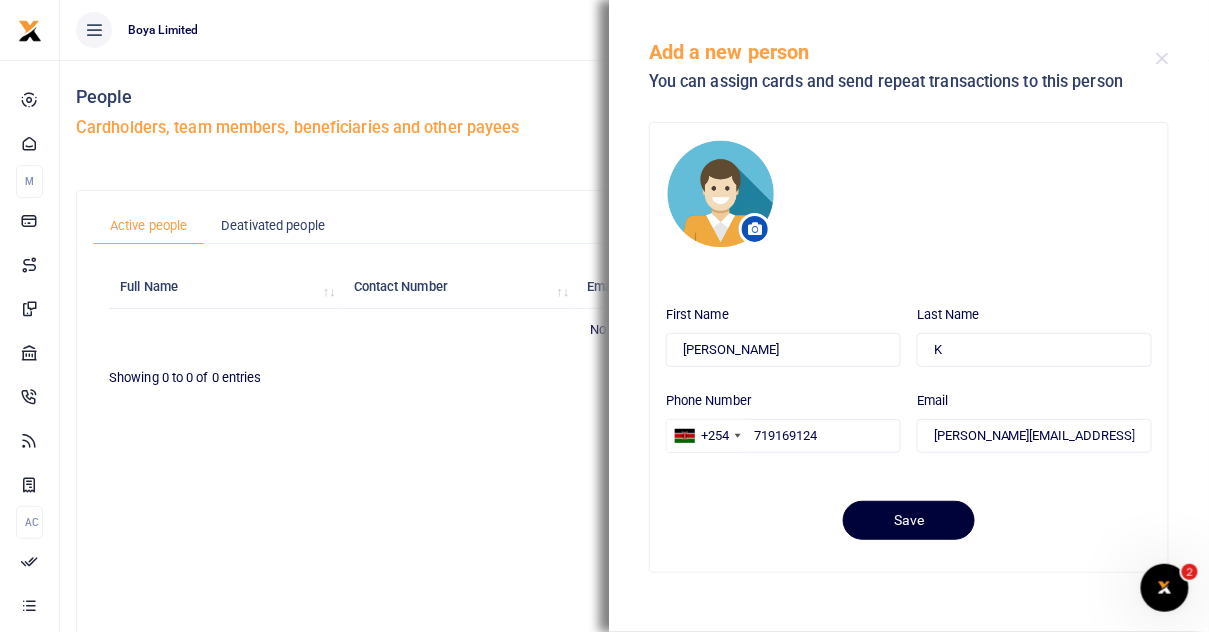 click on "Save" at bounding box center [909, 520] 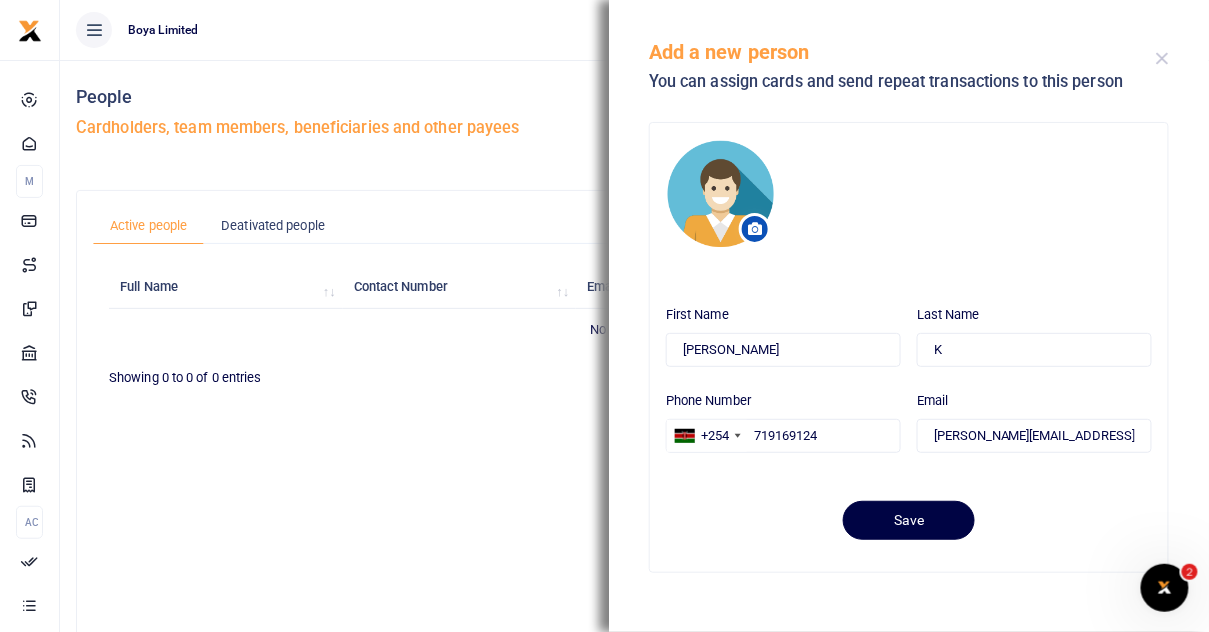 click at bounding box center [1162, 58] 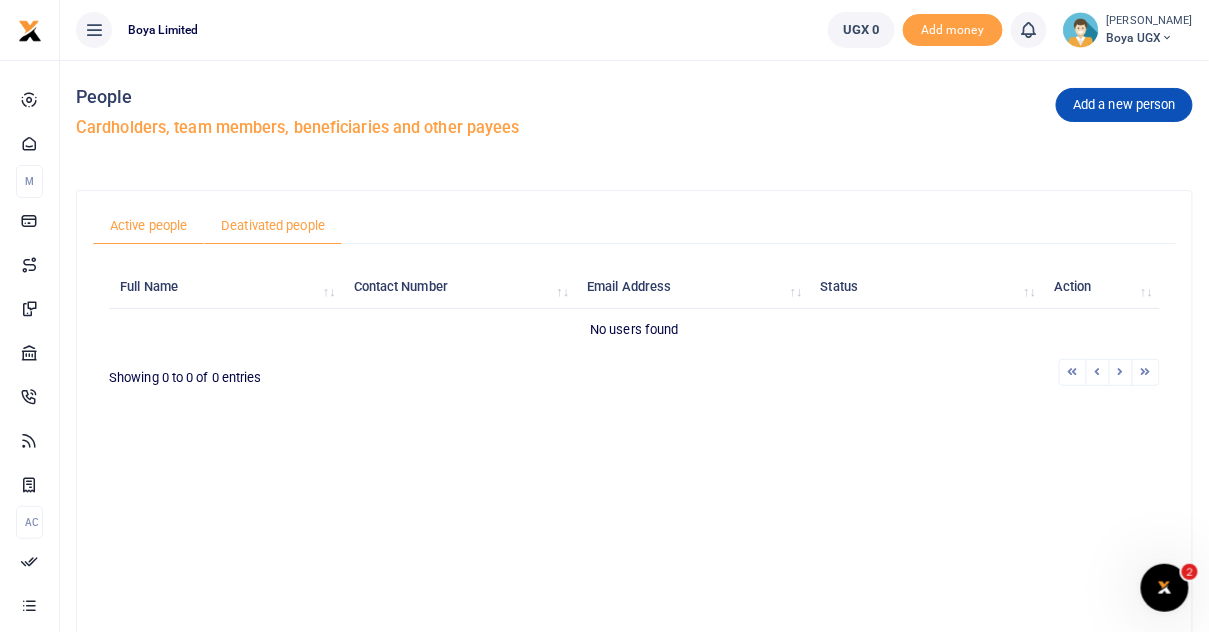 click on "Deativated people" at bounding box center [273, 226] 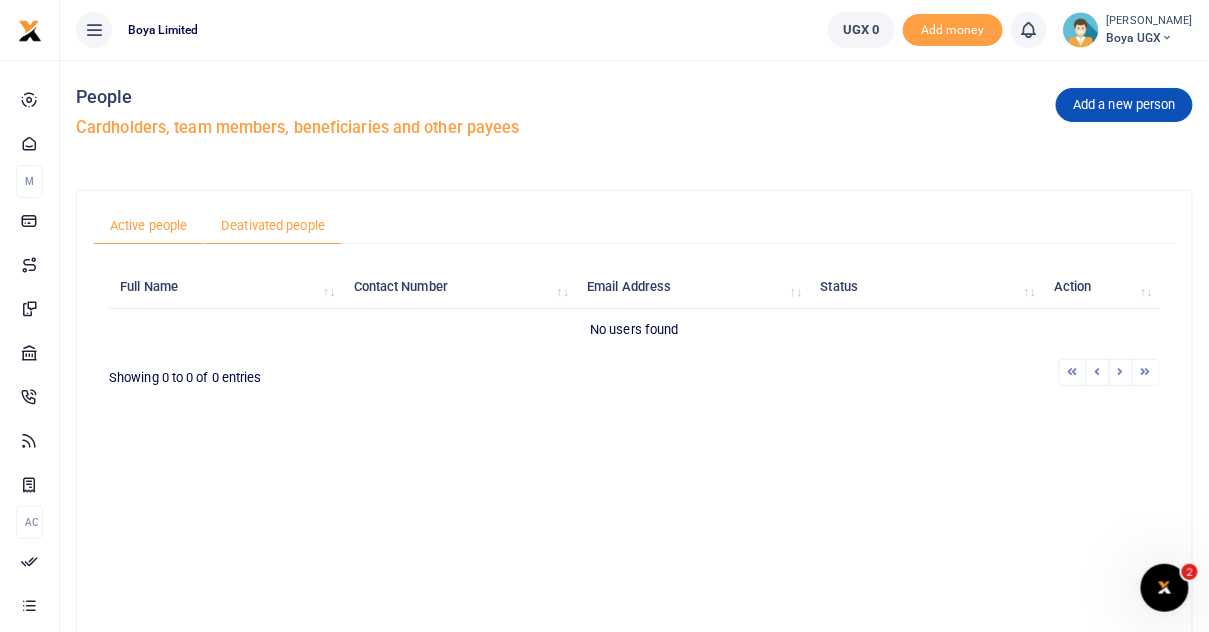 click on "Active people" at bounding box center (148, 226) 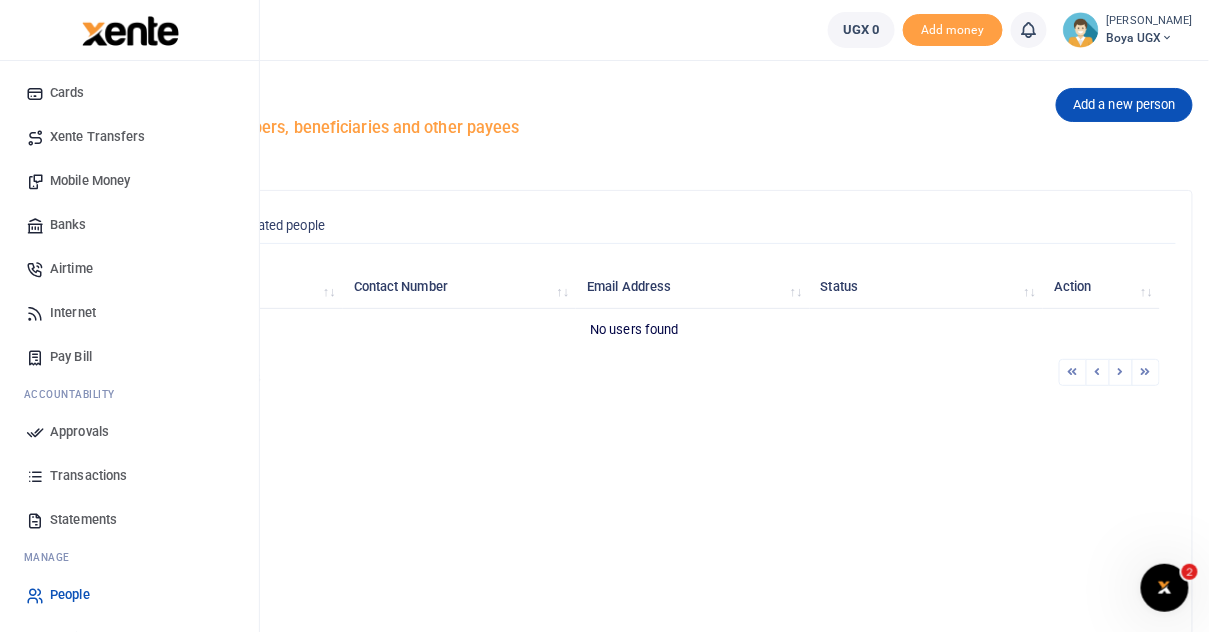 scroll, scrollTop: 0, scrollLeft: 0, axis: both 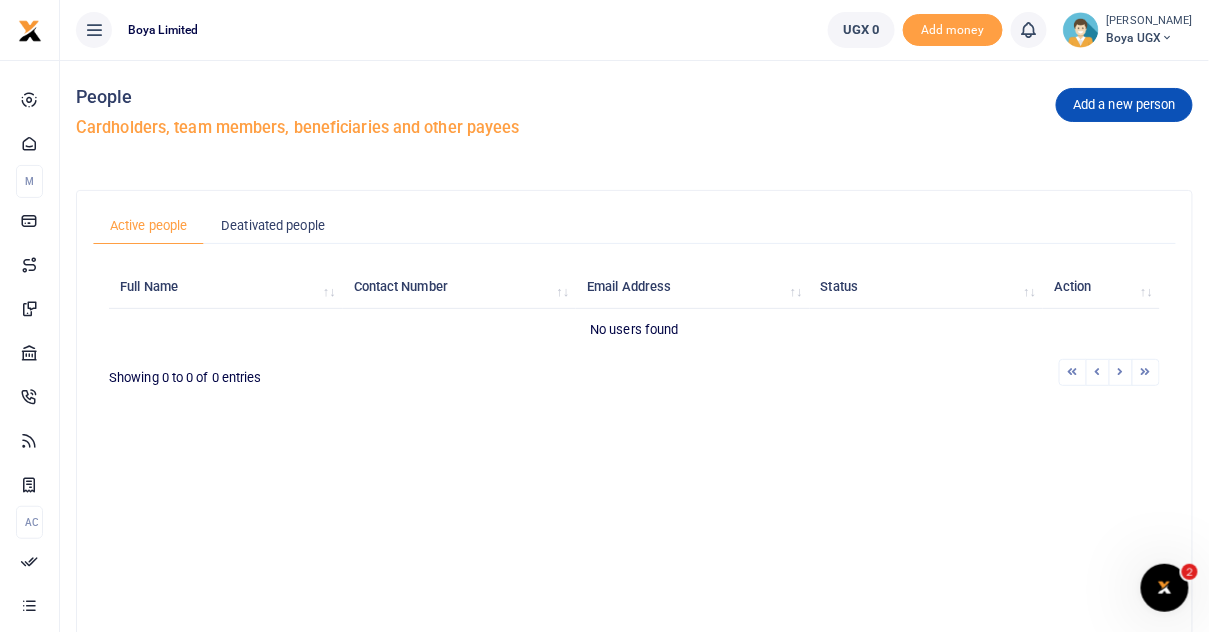 click on "Boya UGX" at bounding box center (1150, 38) 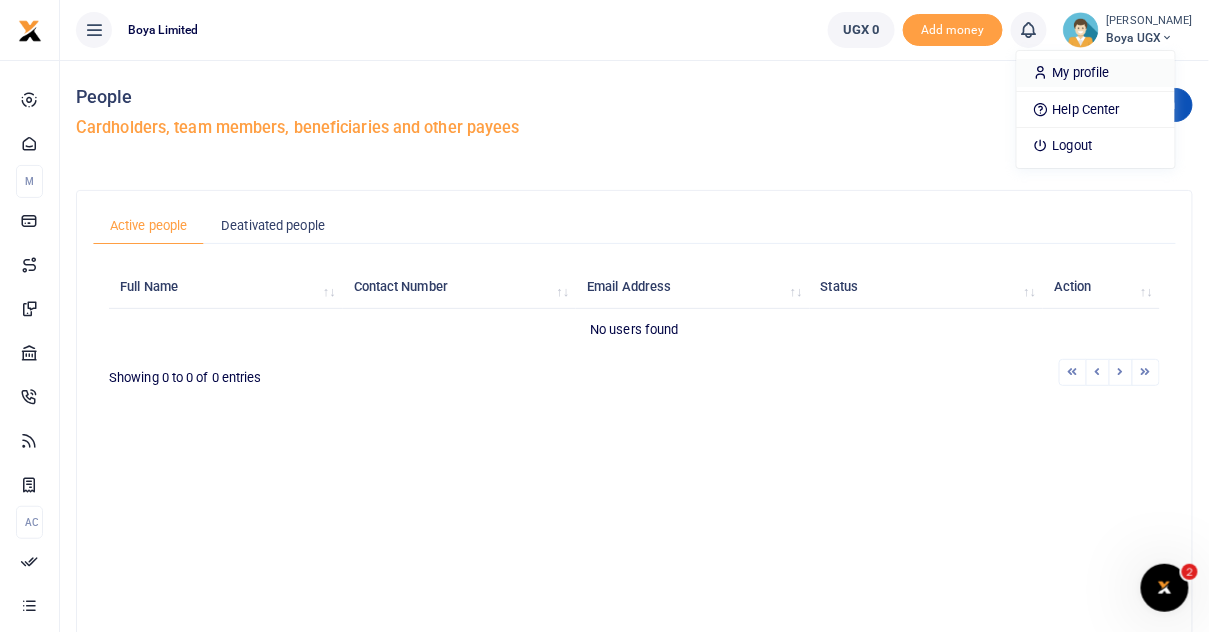 click on "My profile" at bounding box center [1096, 73] 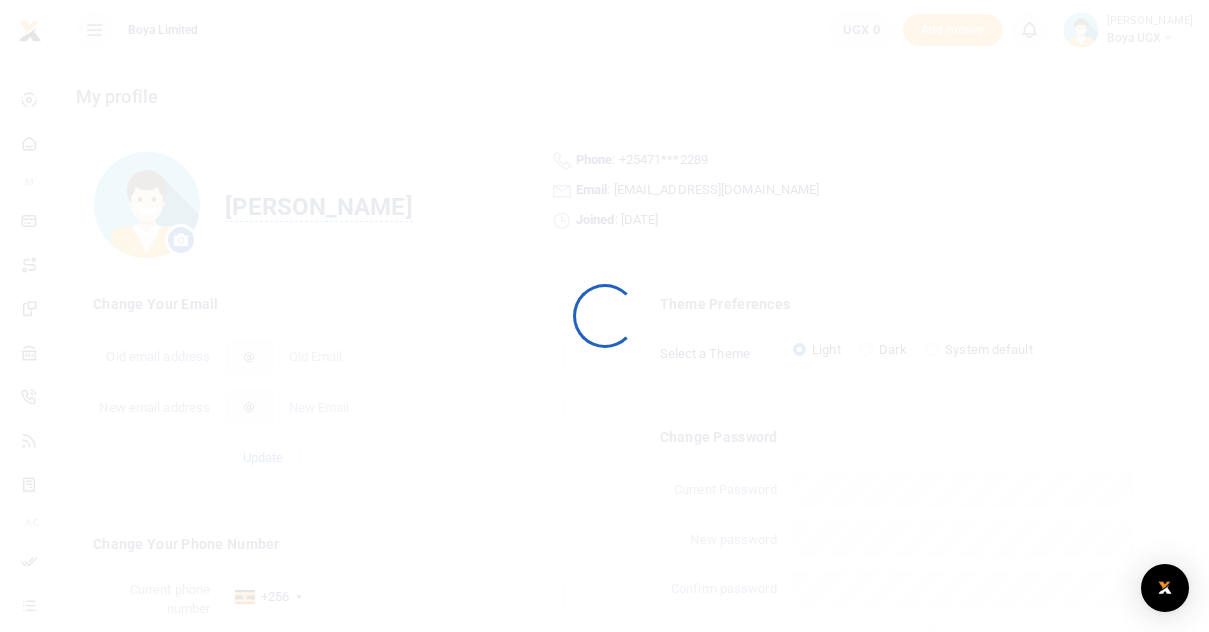 scroll, scrollTop: 0, scrollLeft: 0, axis: both 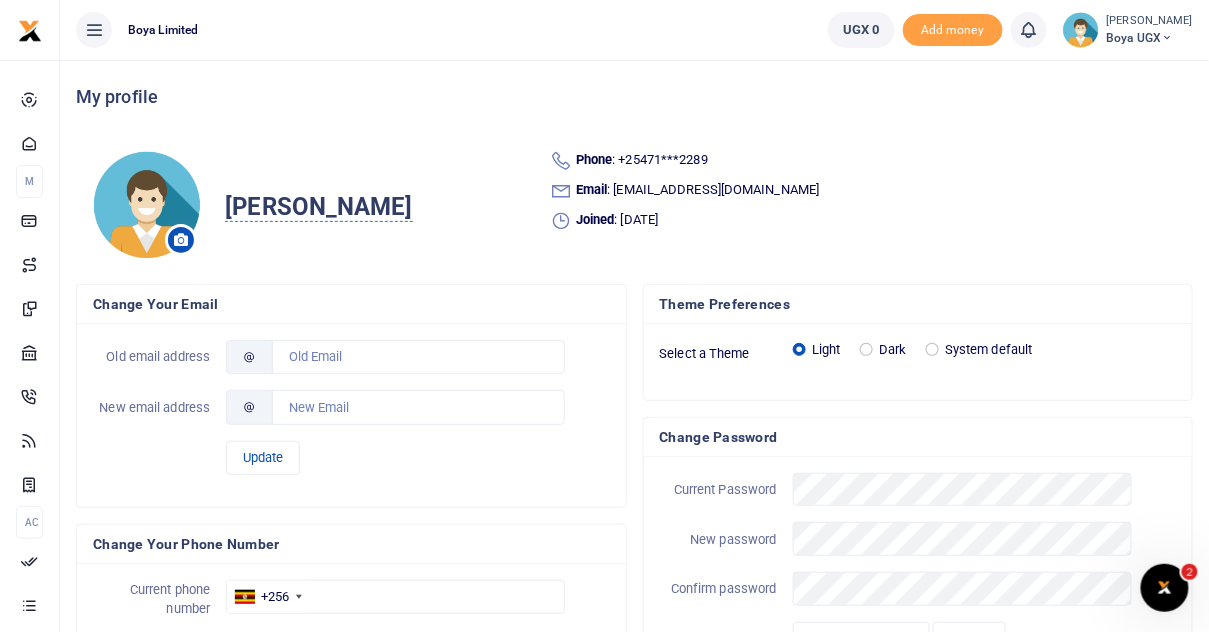 click on "Boya UGX" at bounding box center (1150, 38) 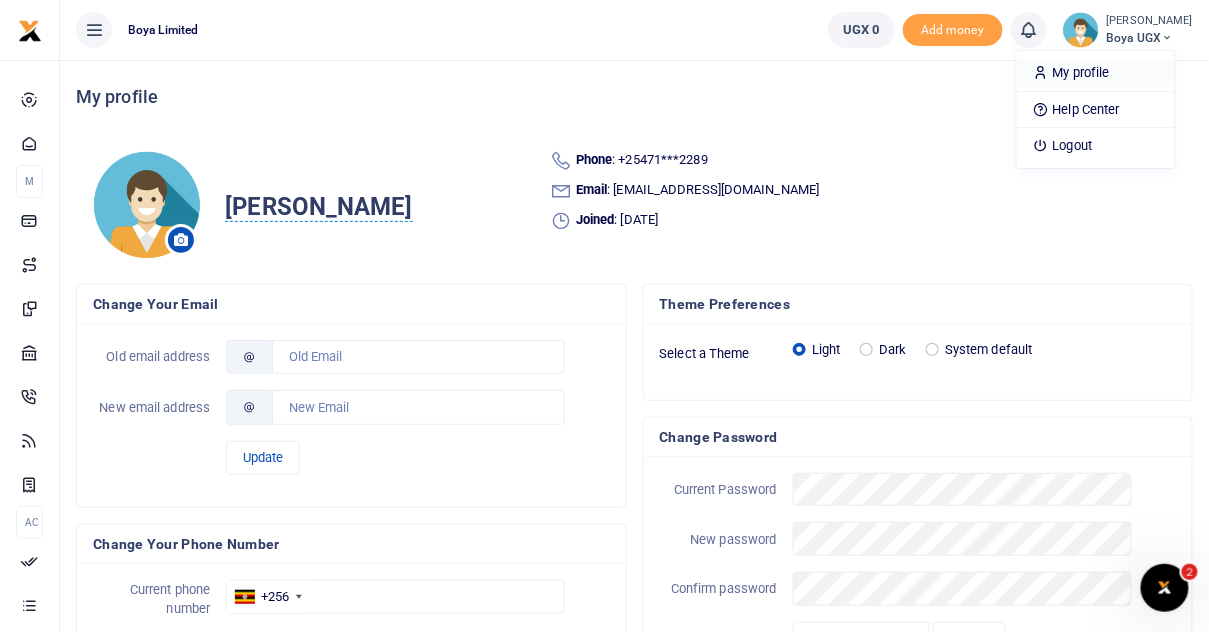 click on "My profile" at bounding box center [1096, 73] 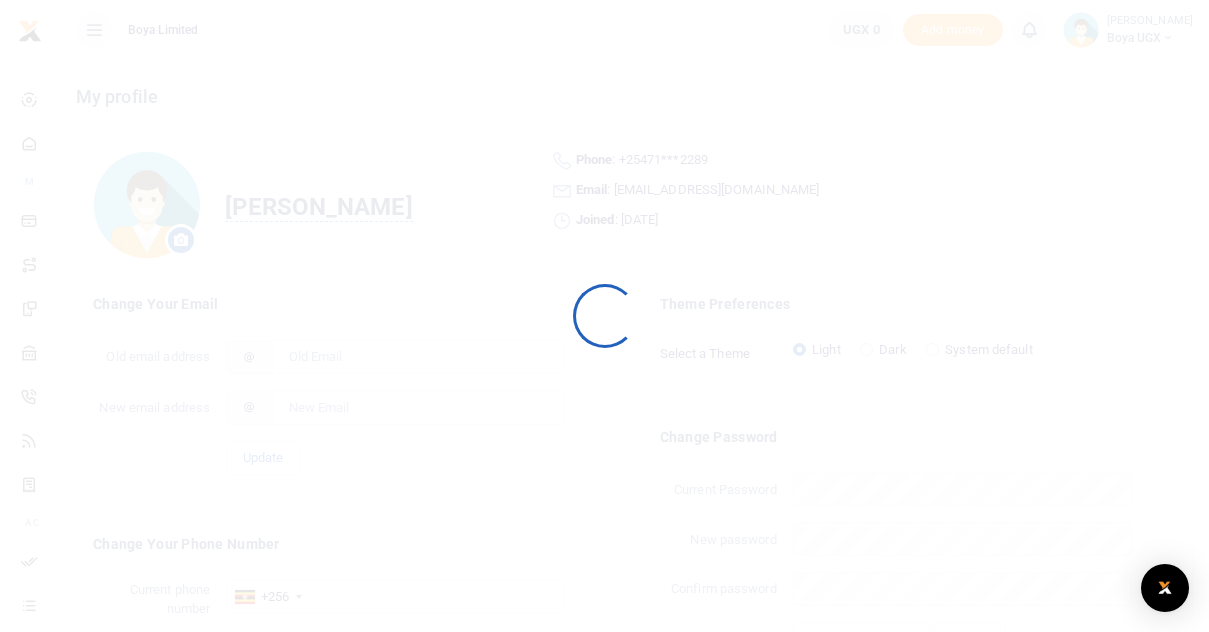 scroll, scrollTop: 0, scrollLeft: 0, axis: both 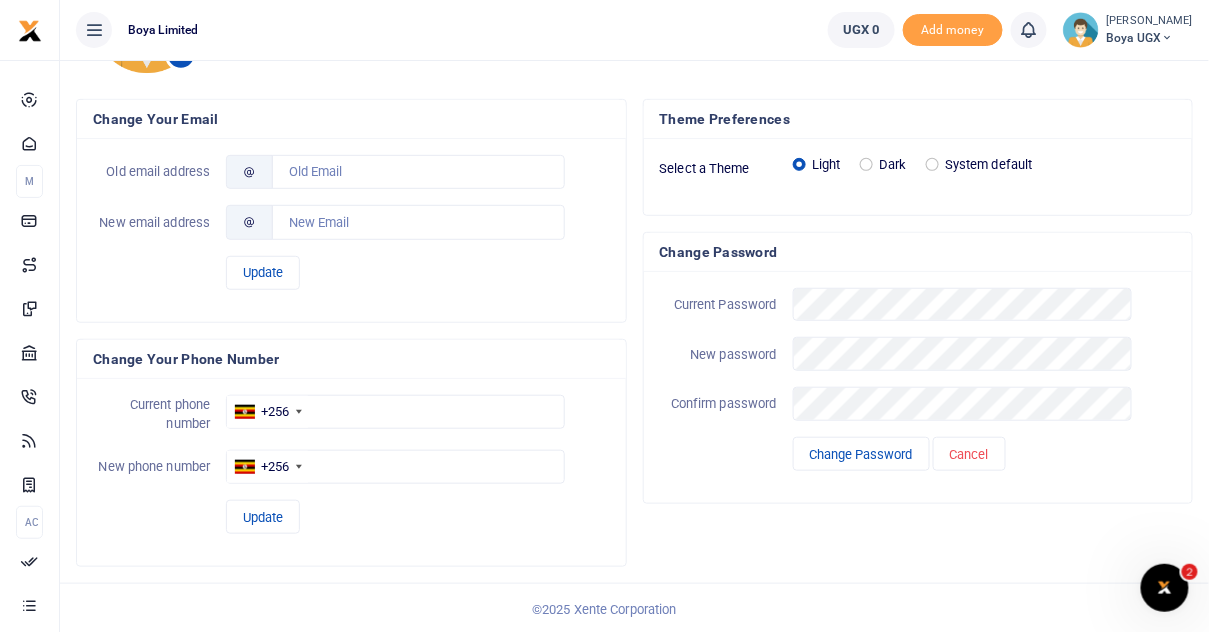 click on "Boya UGX" at bounding box center (1150, 38) 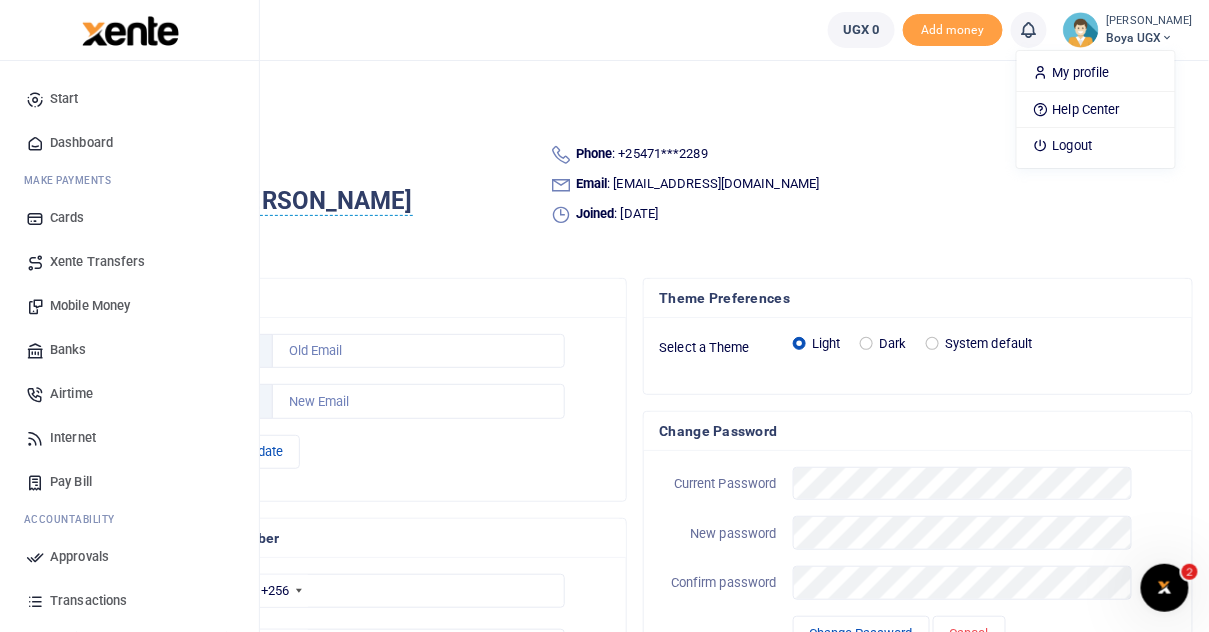 scroll, scrollTop: 0, scrollLeft: 0, axis: both 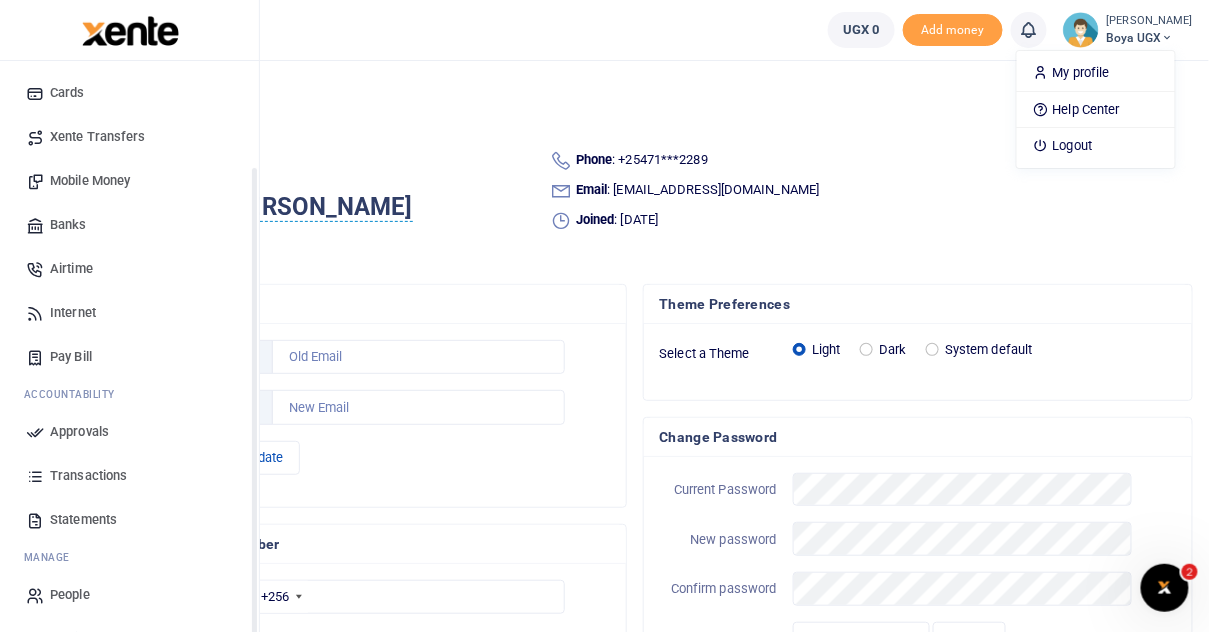 click on "Transactions" at bounding box center (88, 476) 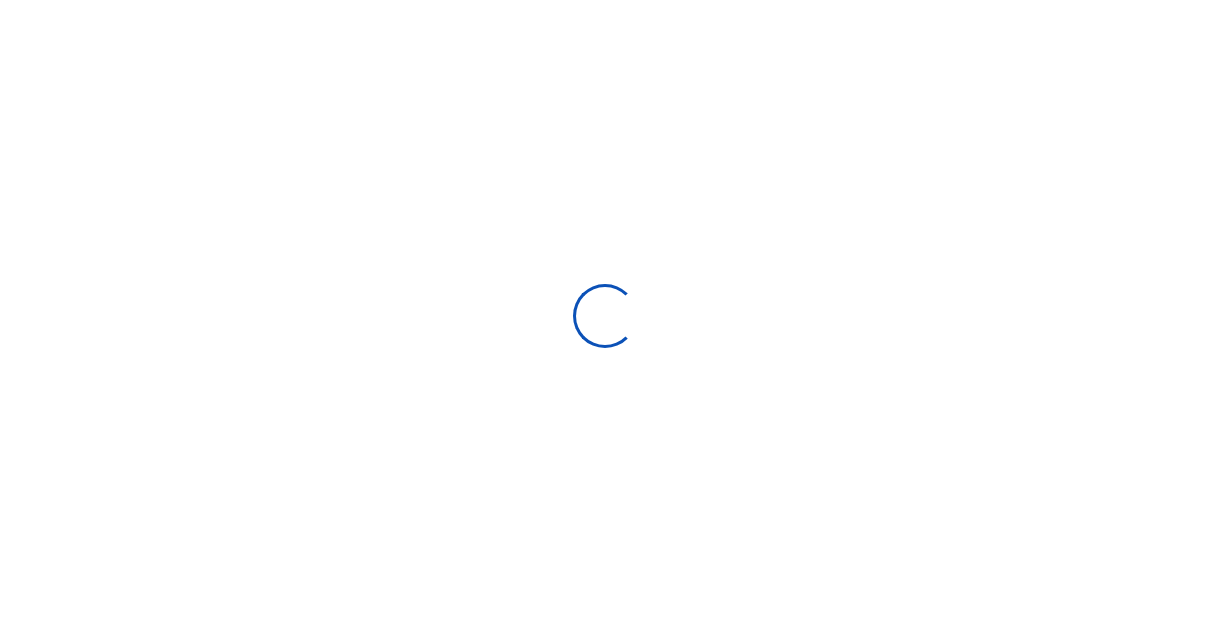 scroll, scrollTop: 0, scrollLeft: 0, axis: both 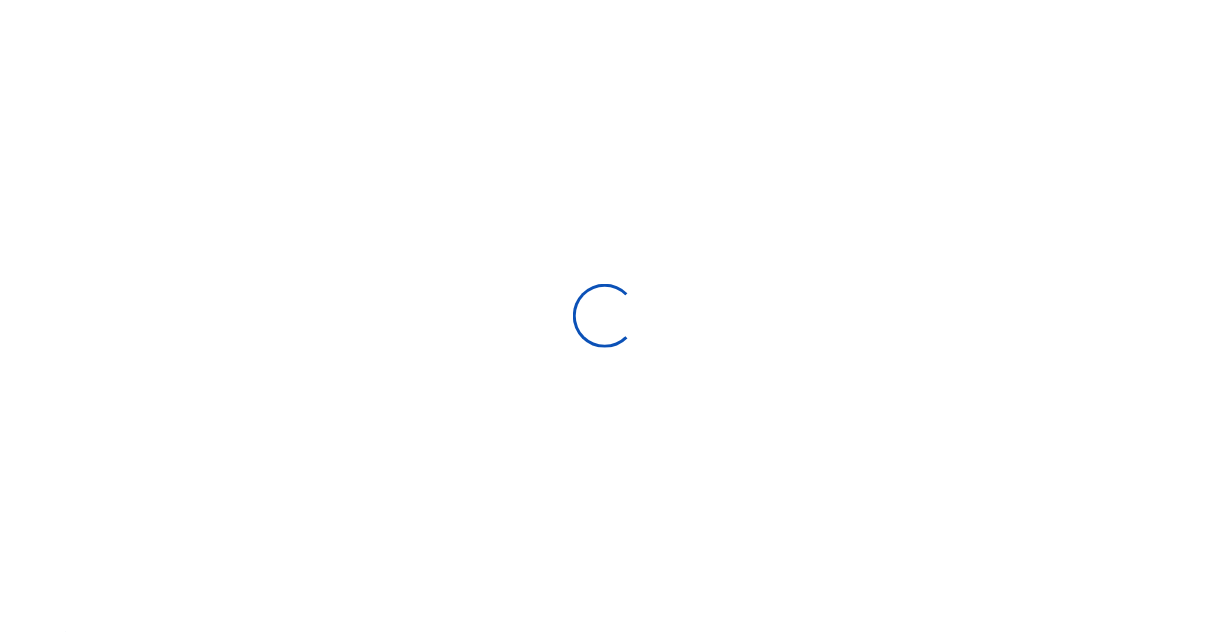 select 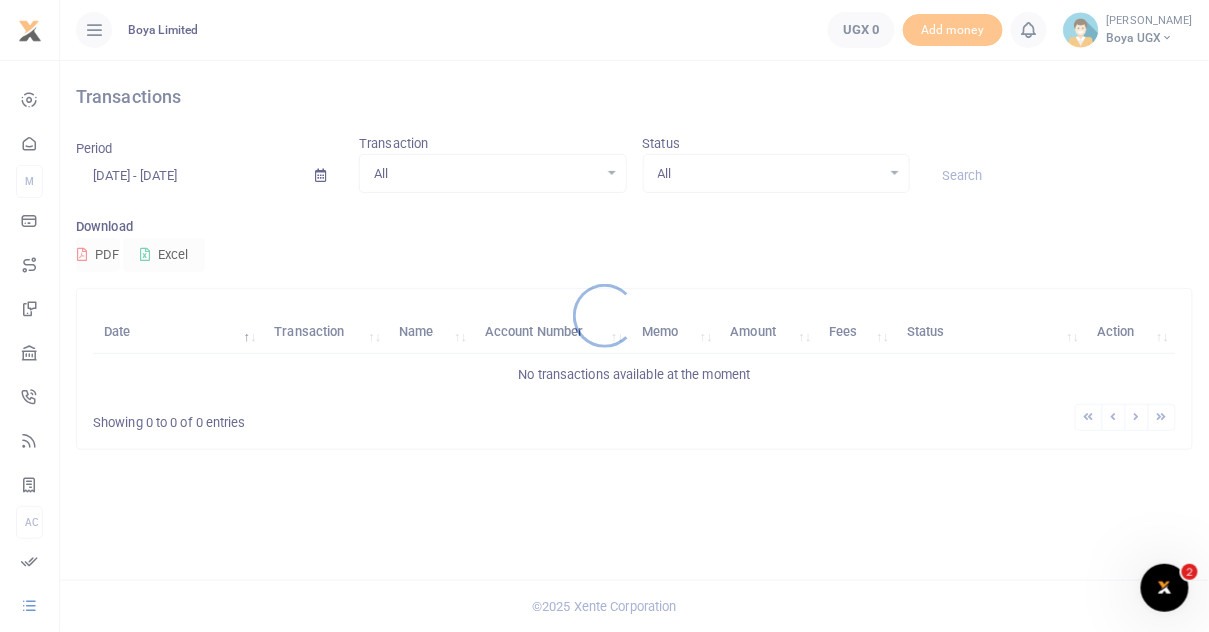 scroll, scrollTop: 0, scrollLeft: 0, axis: both 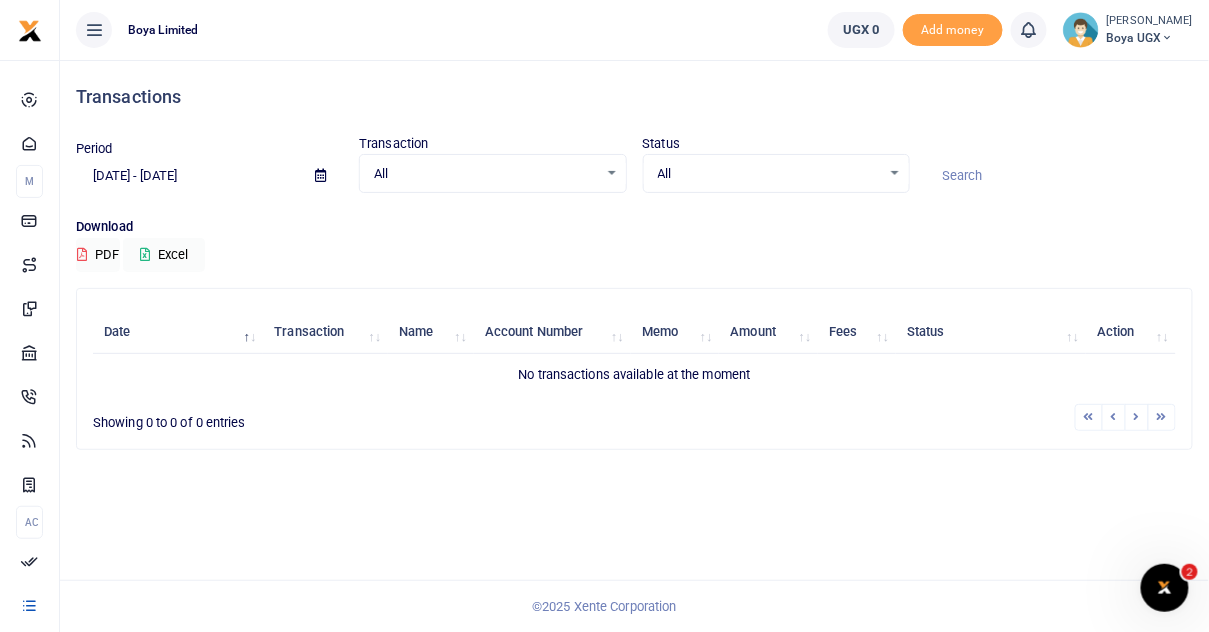 click 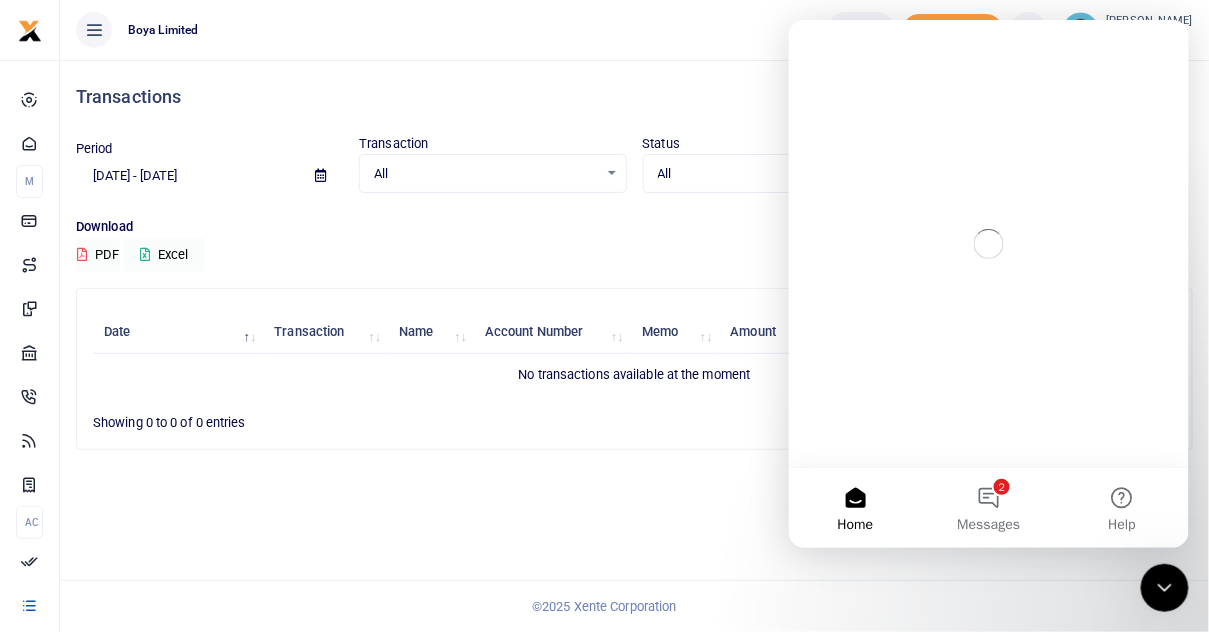 scroll, scrollTop: 0, scrollLeft: 0, axis: both 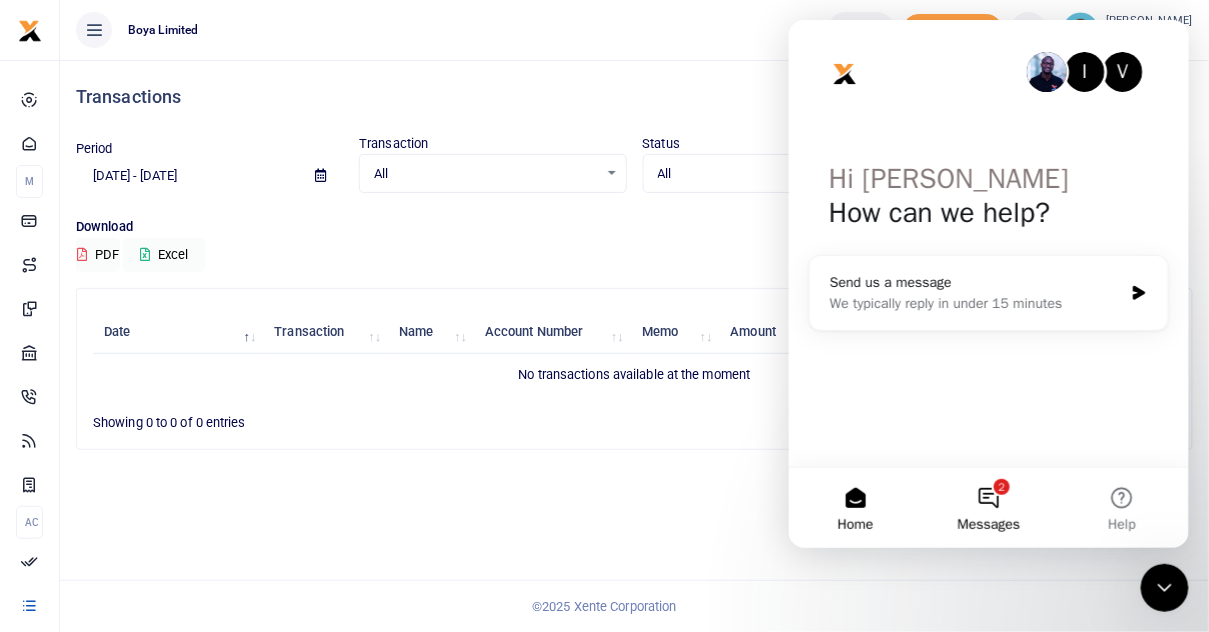 click on "2 Messages" at bounding box center [987, 507] 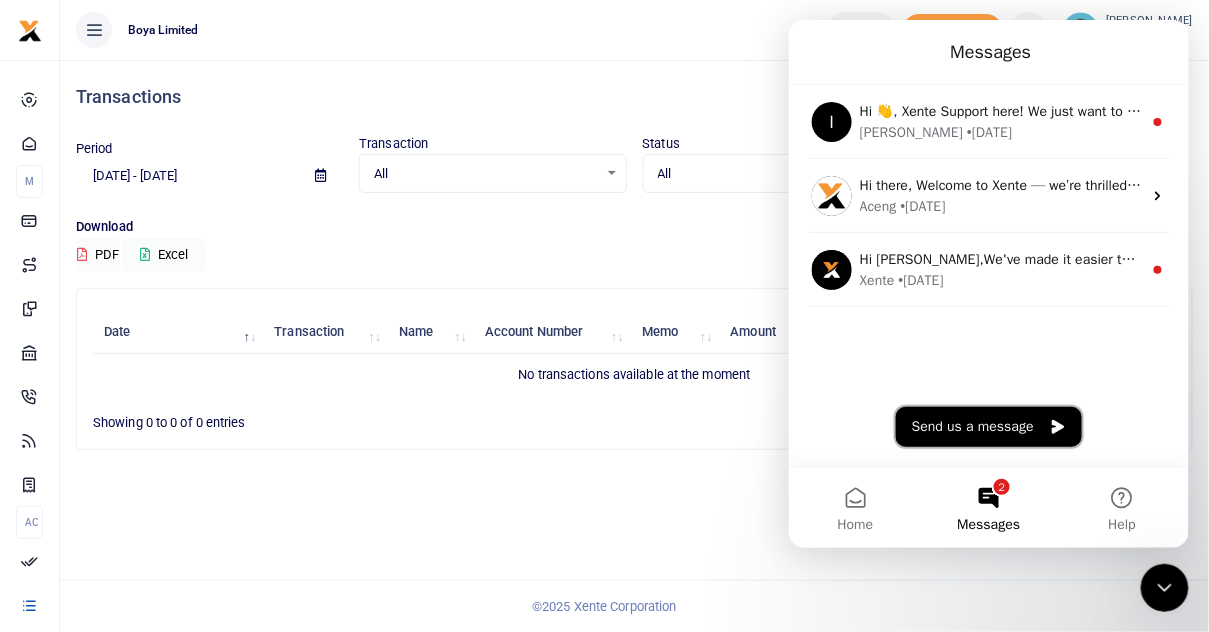 click on "Send us a message" at bounding box center (988, 426) 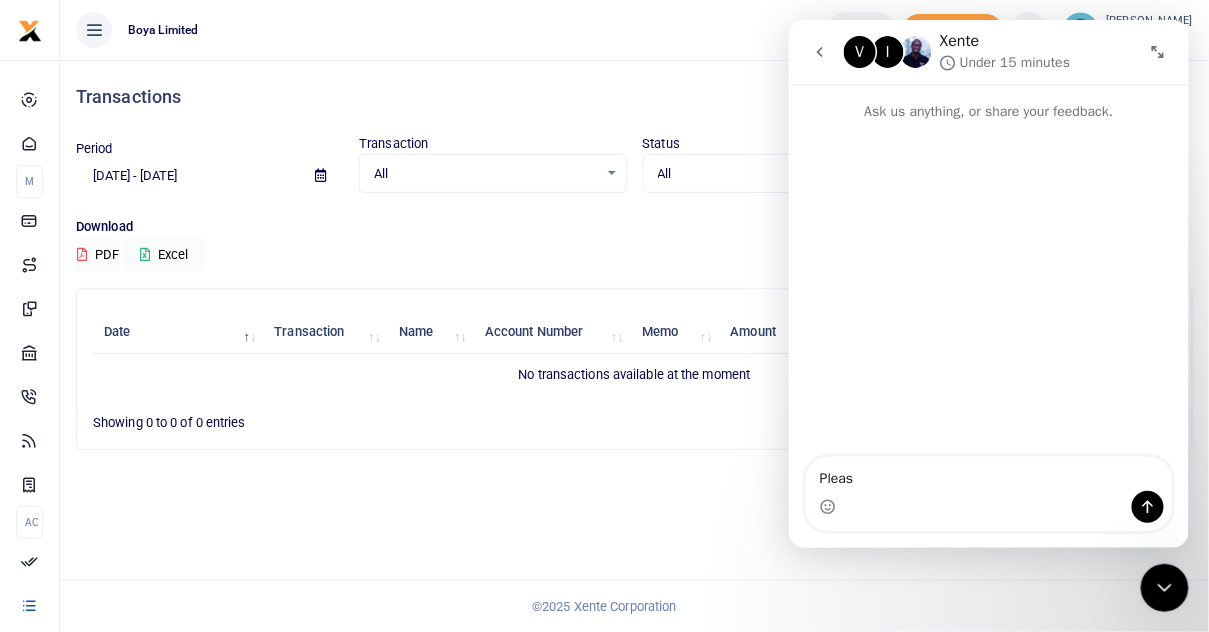 type on "Please" 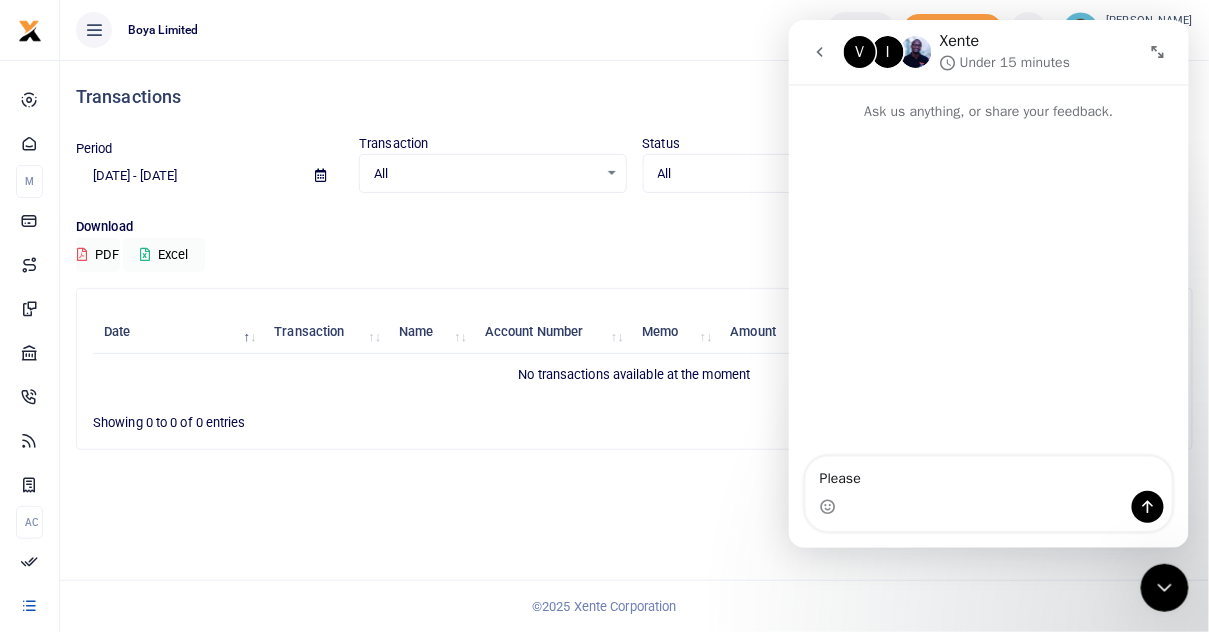 type 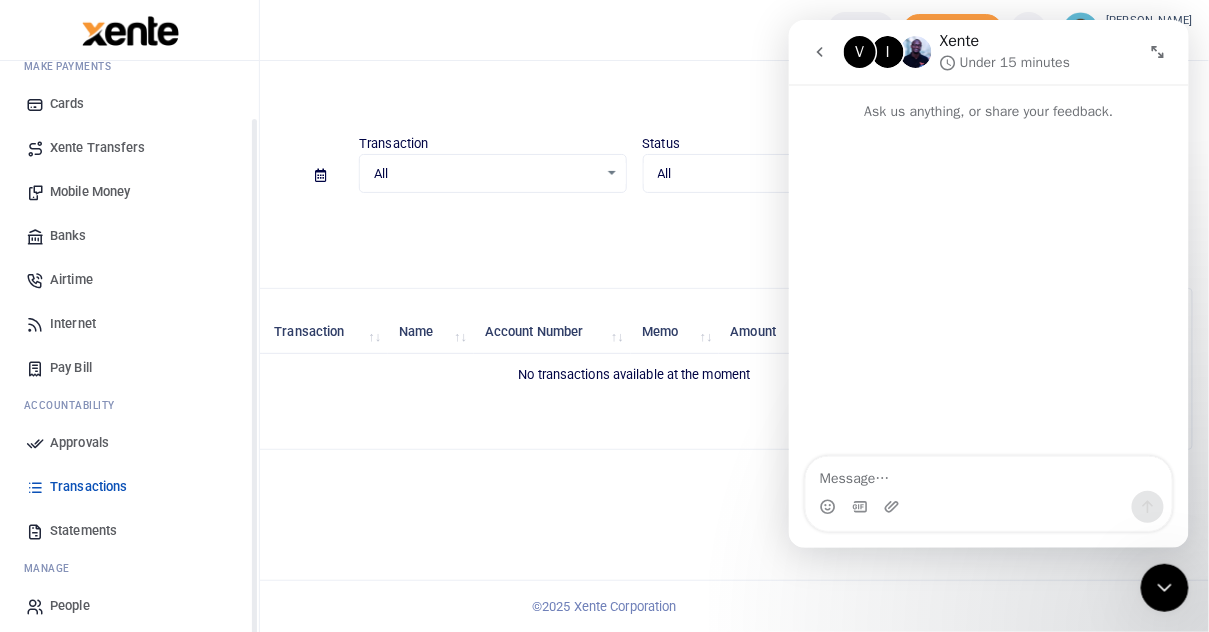 scroll, scrollTop: 125, scrollLeft: 0, axis: vertical 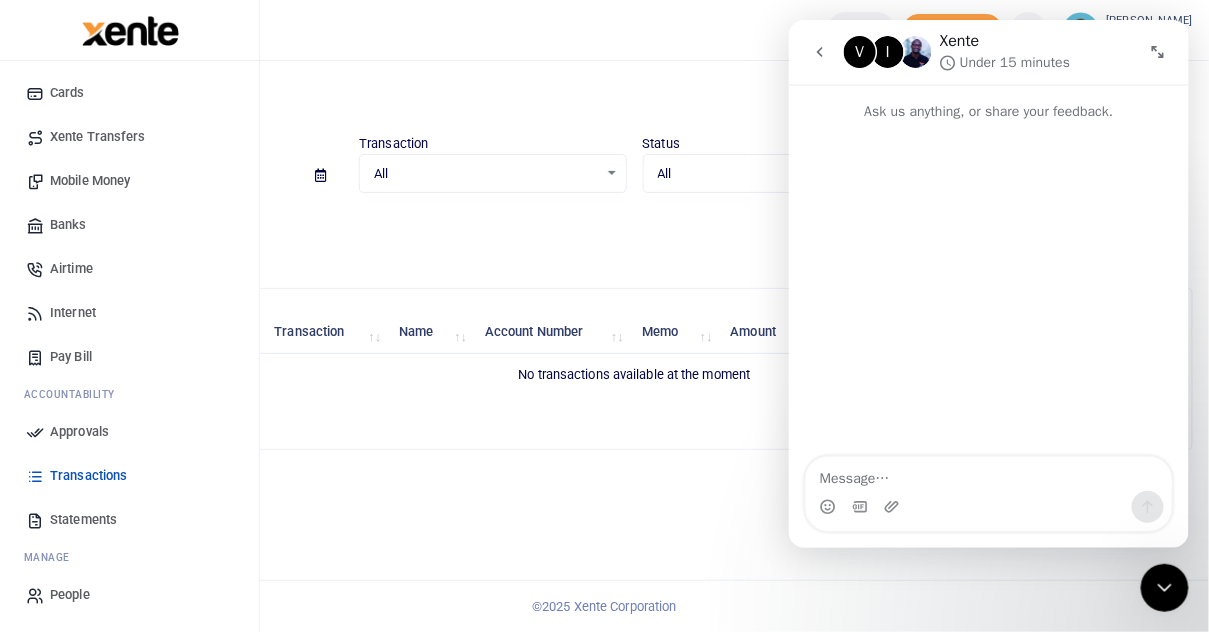 click on "People" at bounding box center [129, 595] 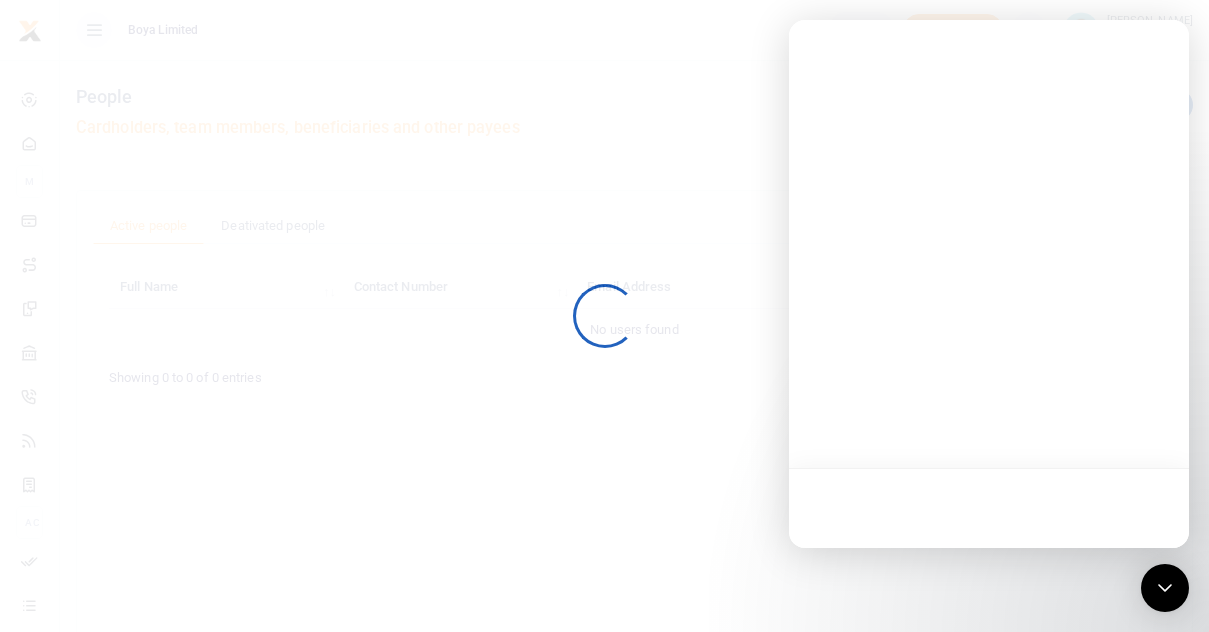scroll, scrollTop: 0, scrollLeft: 0, axis: both 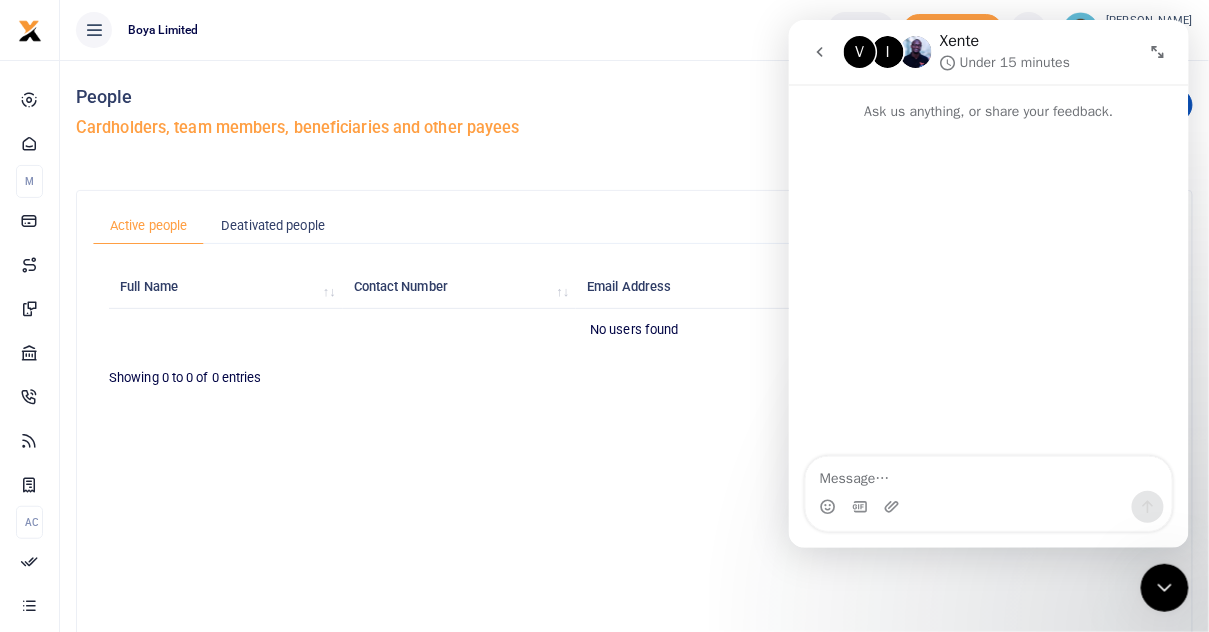 click 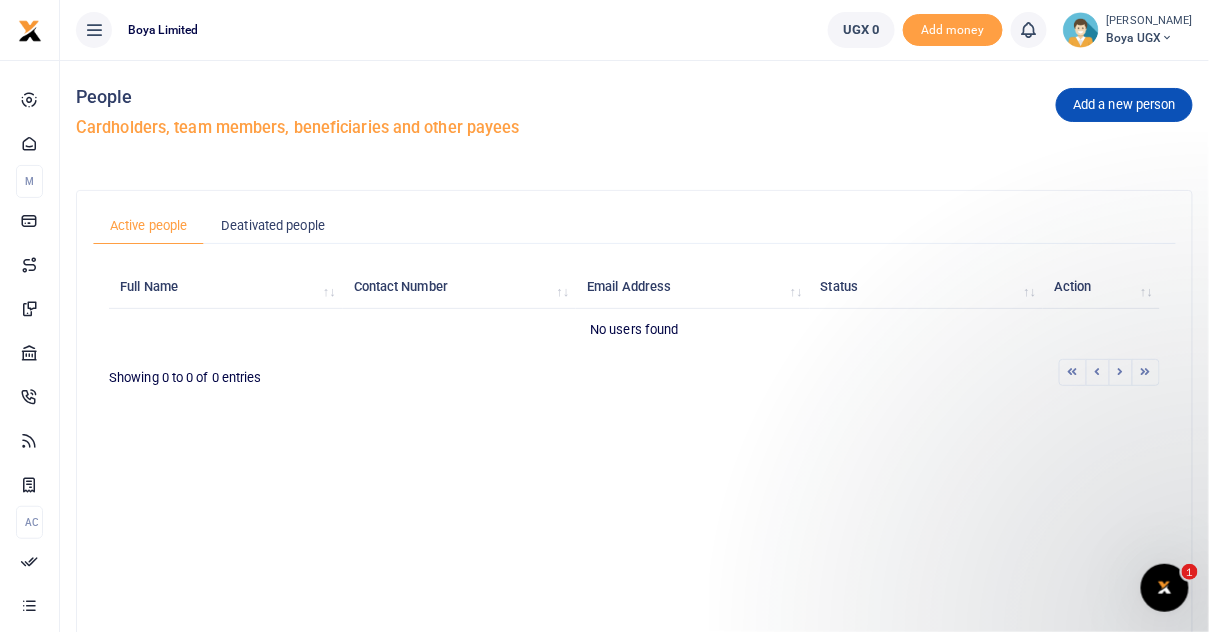 scroll, scrollTop: 0, scrollLeft: 0, axis: both 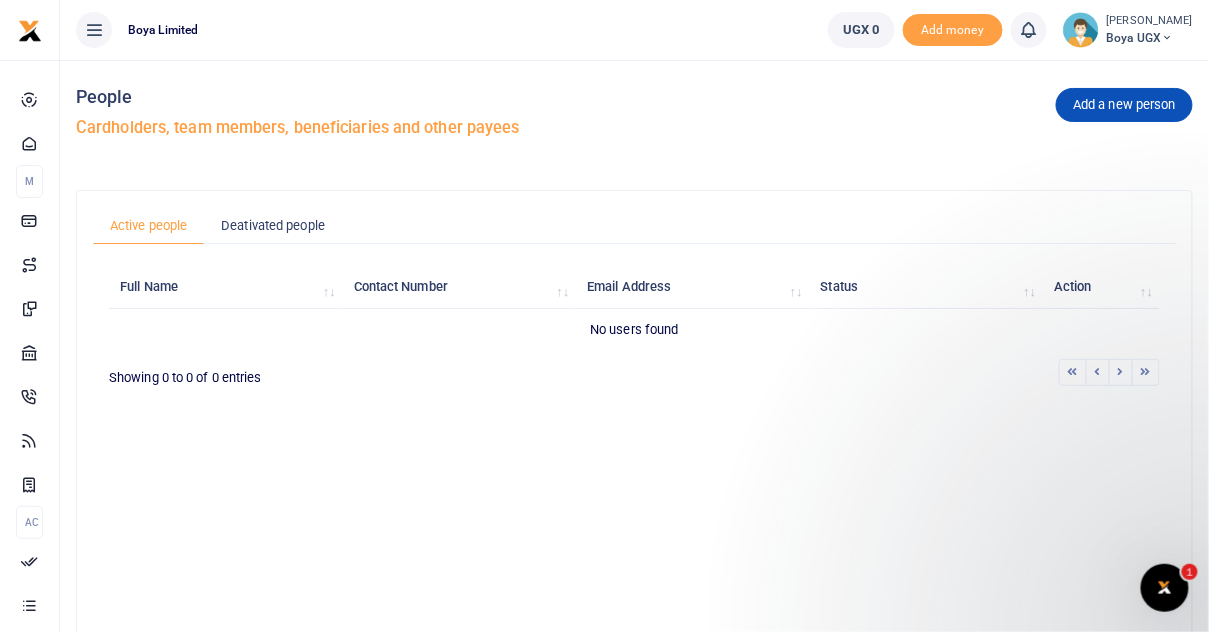 click at bounding box center [94, 30] 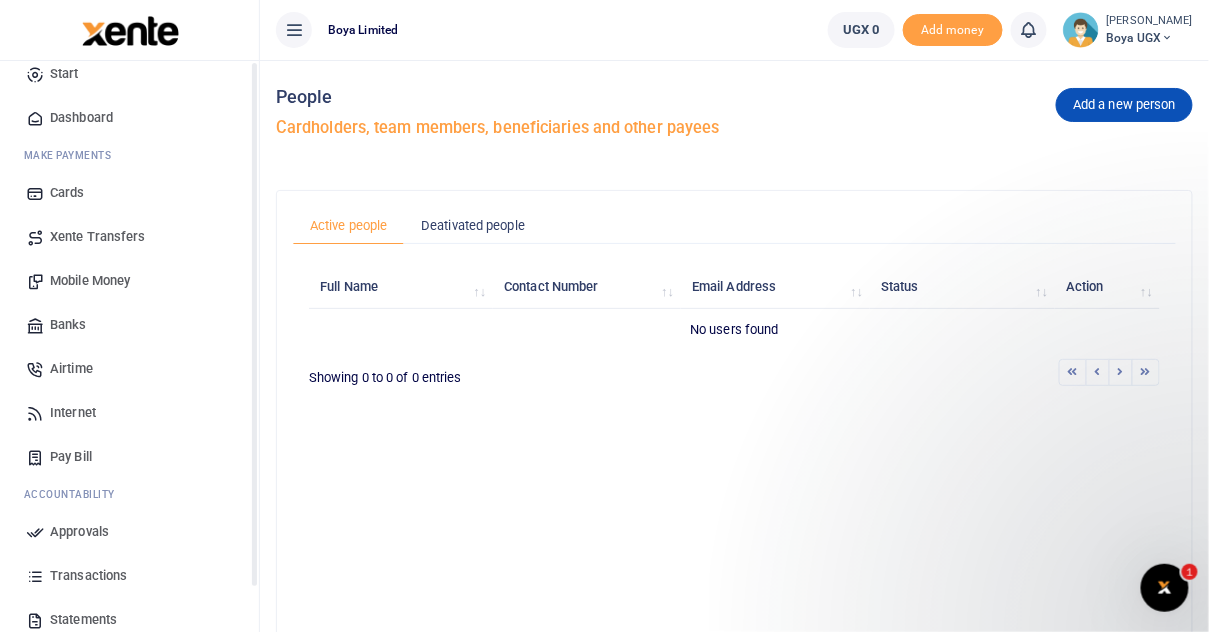 scroll, scrollTop: 0, scrollLeft: 0, axis: both 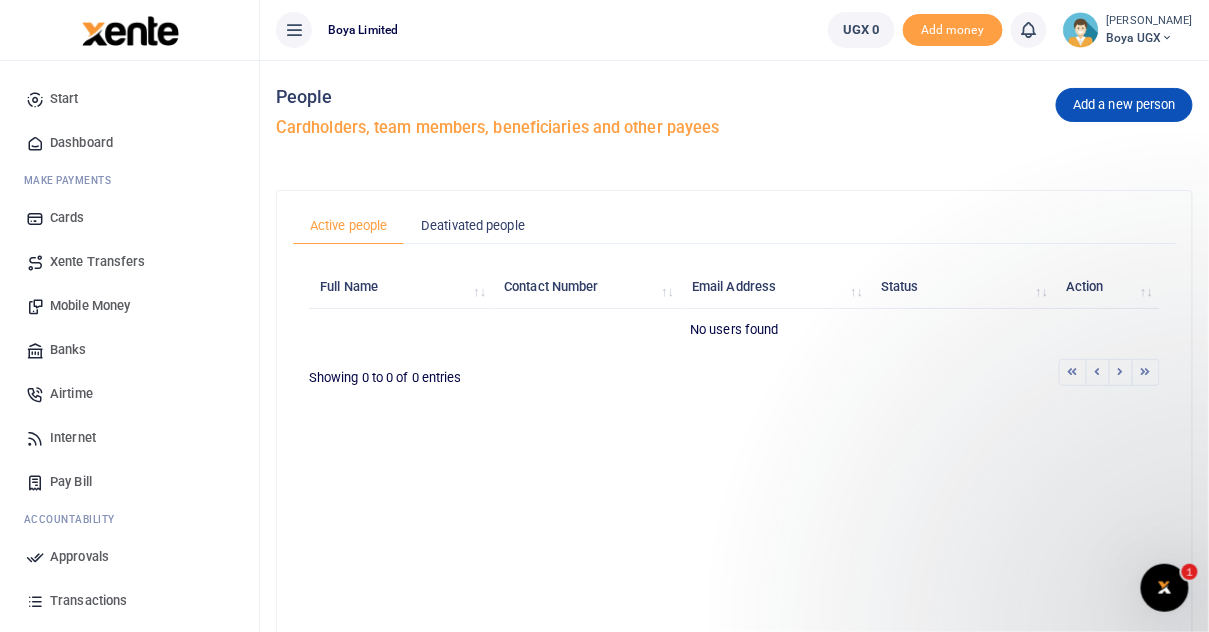click on "[PERSON_NAME]" at bounding box center (1150, 21) 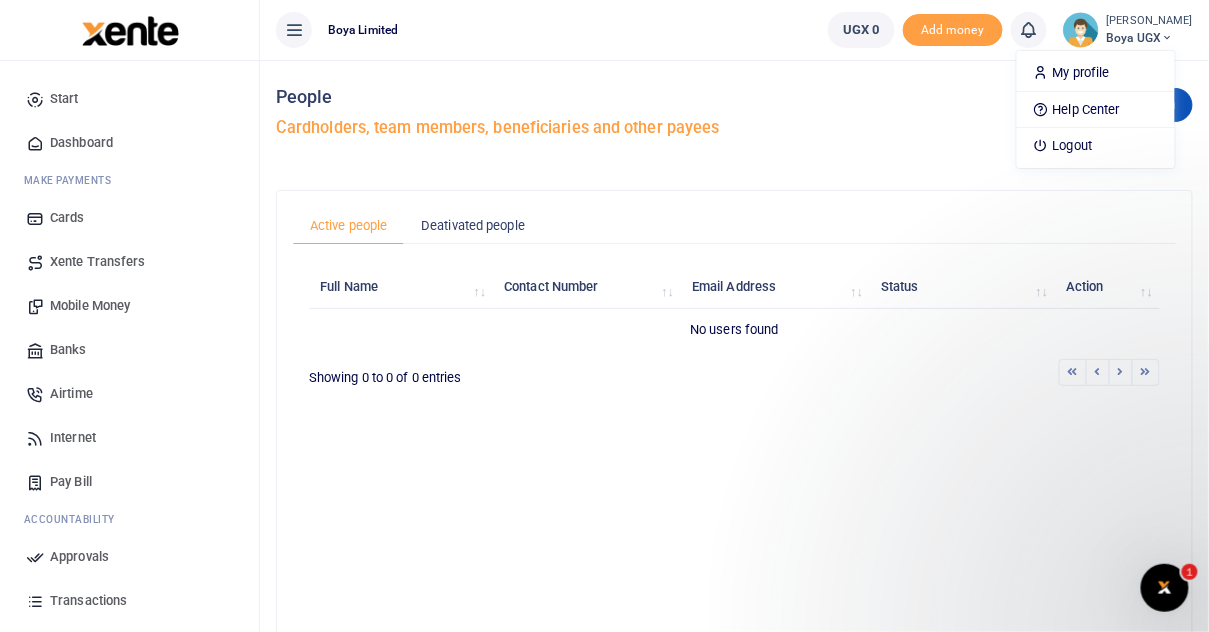 click on "Add a new person
People
Cardholders, team members, beneficiaries and other payees" at bounding box center (734, 117) 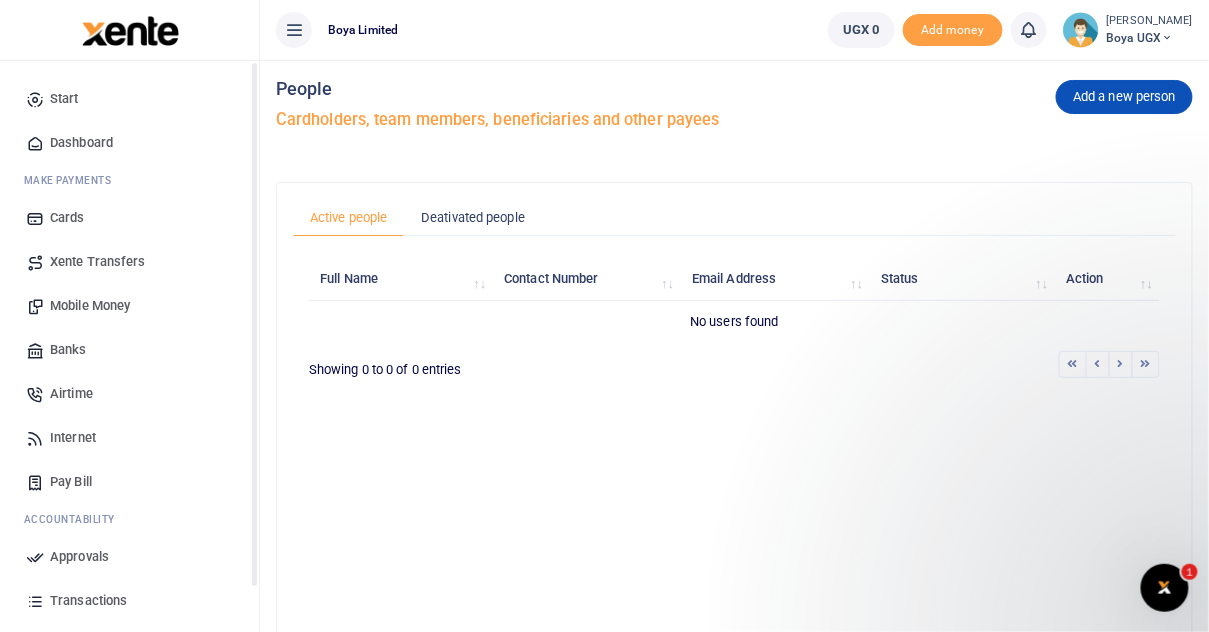 scroll, scrollTop: 0, scrollLeft: 0, axis: both 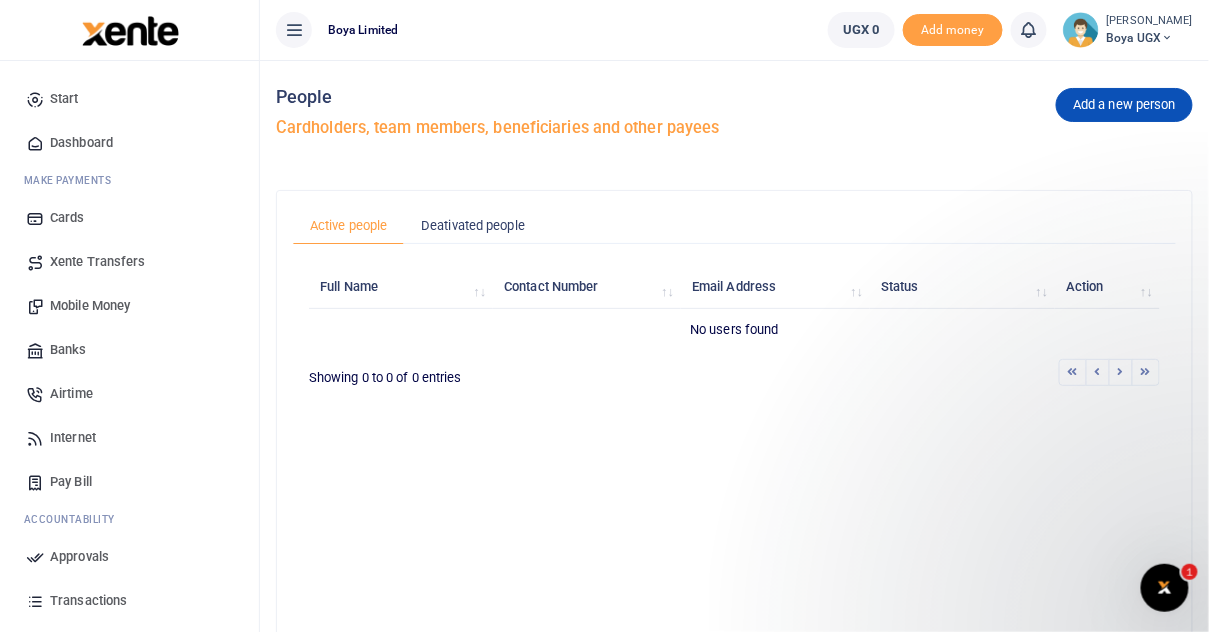 click on "Start" at bounding box center [129, 99] 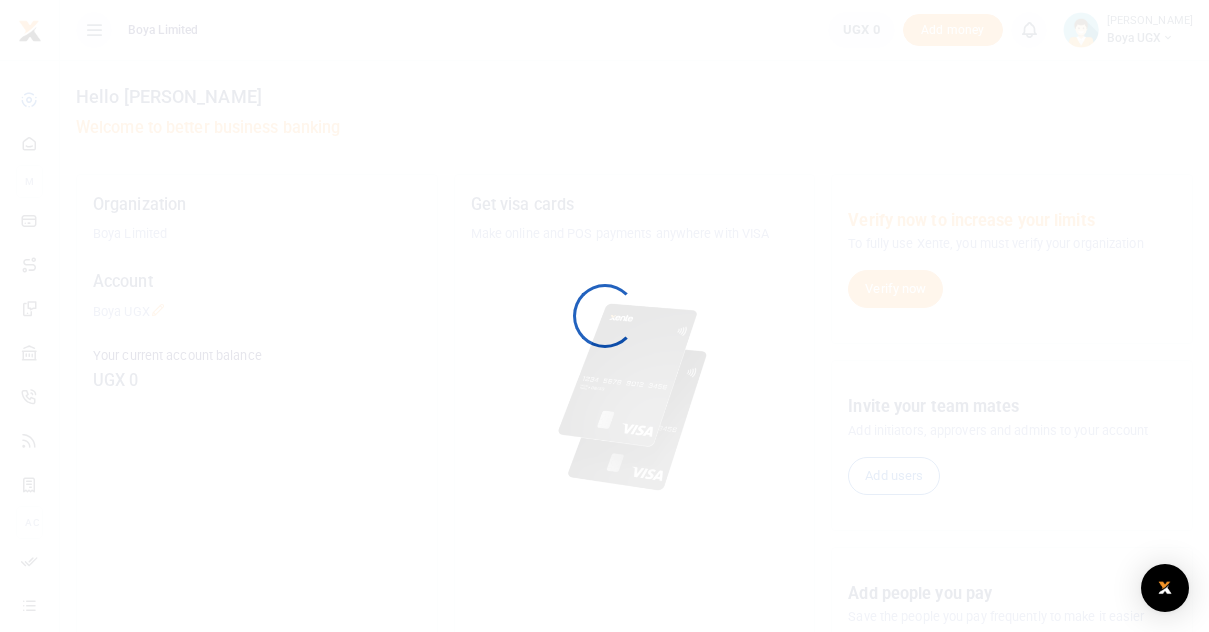 scroll, scrollTop: 0, scrollLeft: 0, axis: both 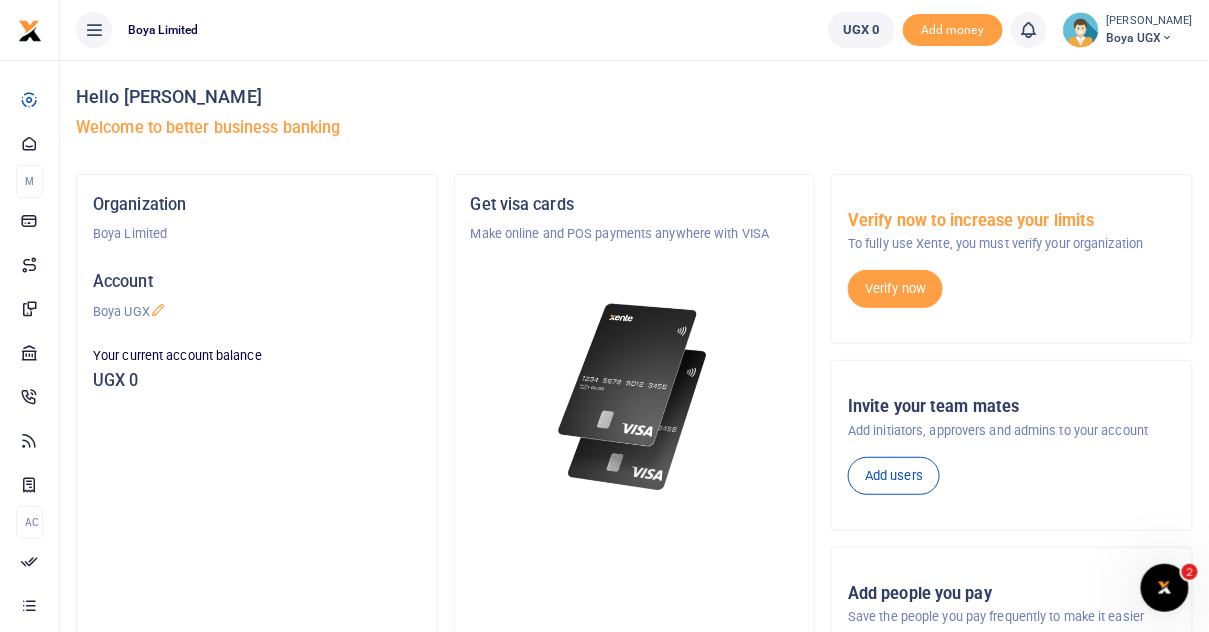 click on "Boya UGX" at bounding box center (1150, 38) 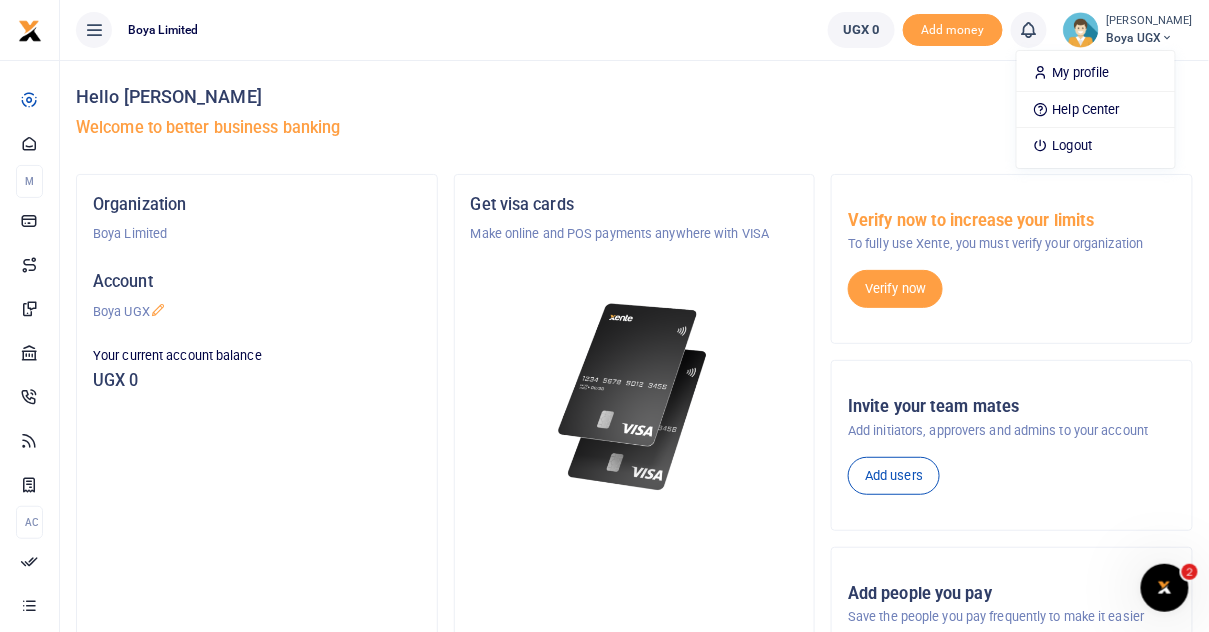 click on "Hello [PERSON_NAME]" at bounding box center [634, 97] 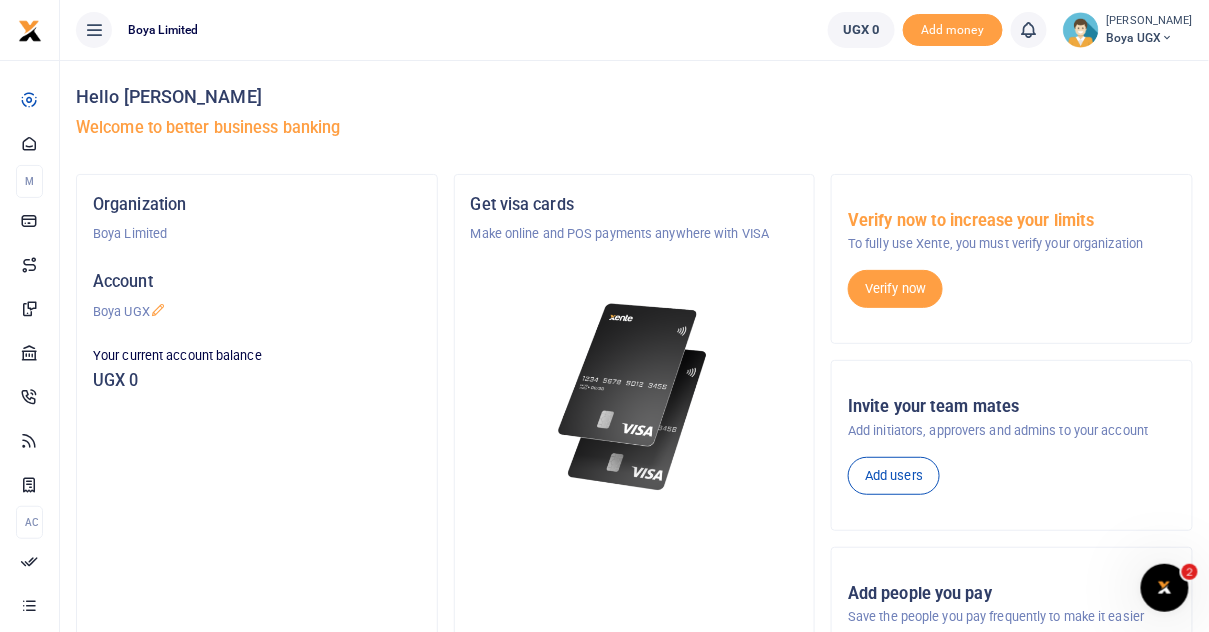 click on "Hello [PERSON_NAME]" at bounding box center (634, 97) 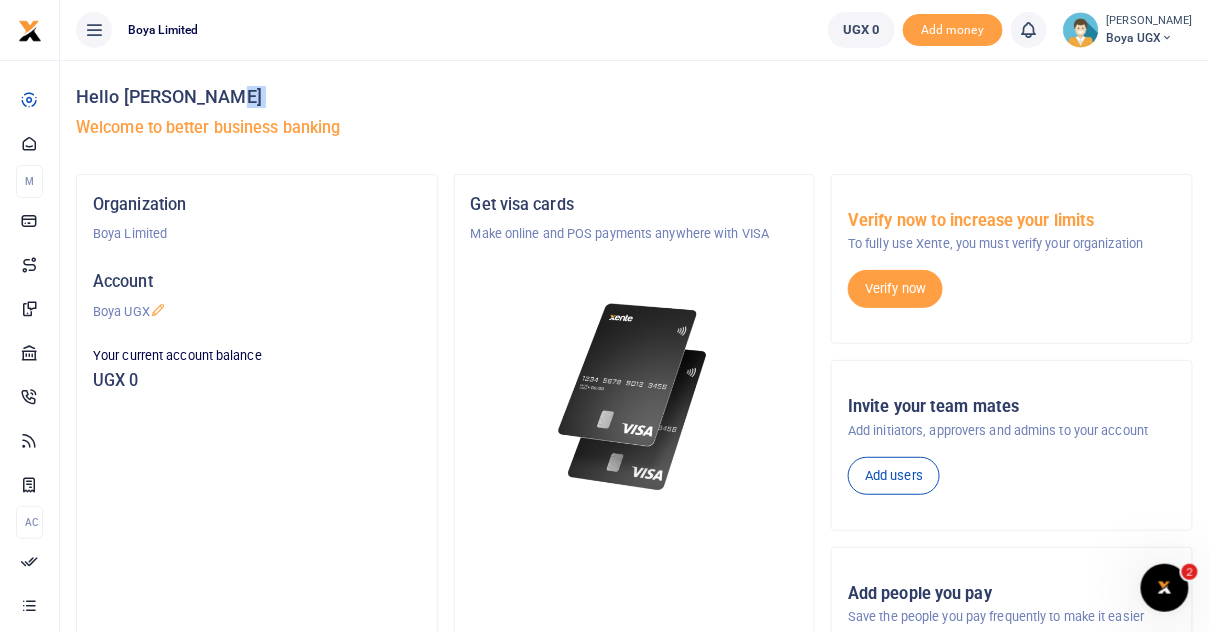 click at bounding box center [1081, 30] 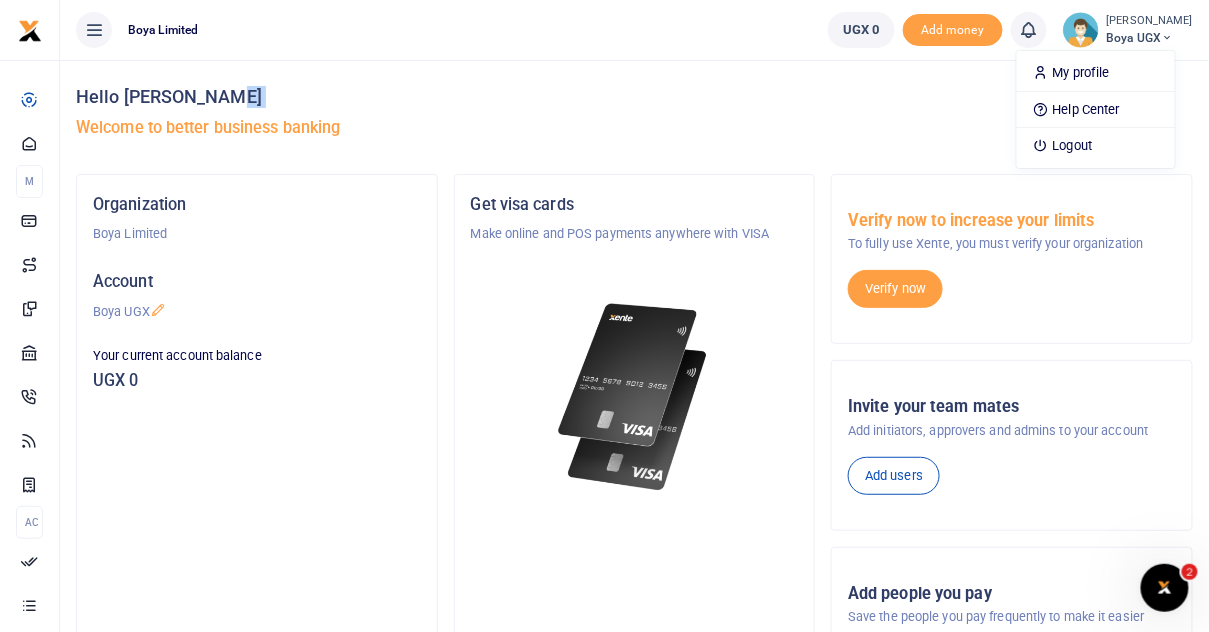 click at bounding box center [1029, 30] 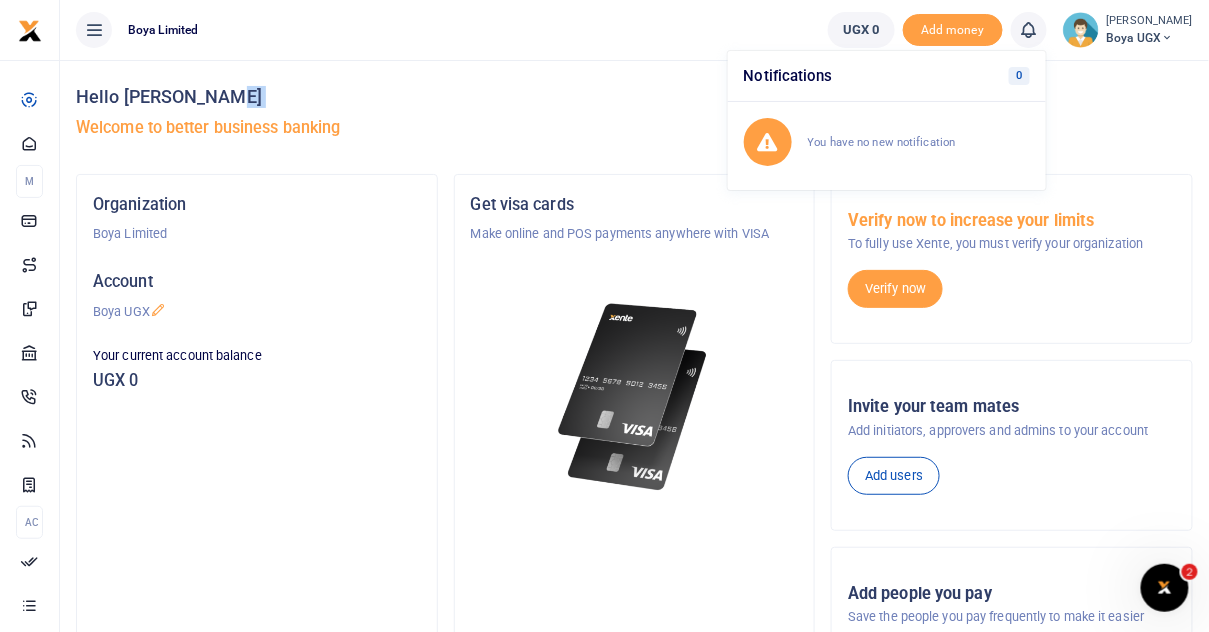click on "Boya UGX" at bounding box center [1150, 38] 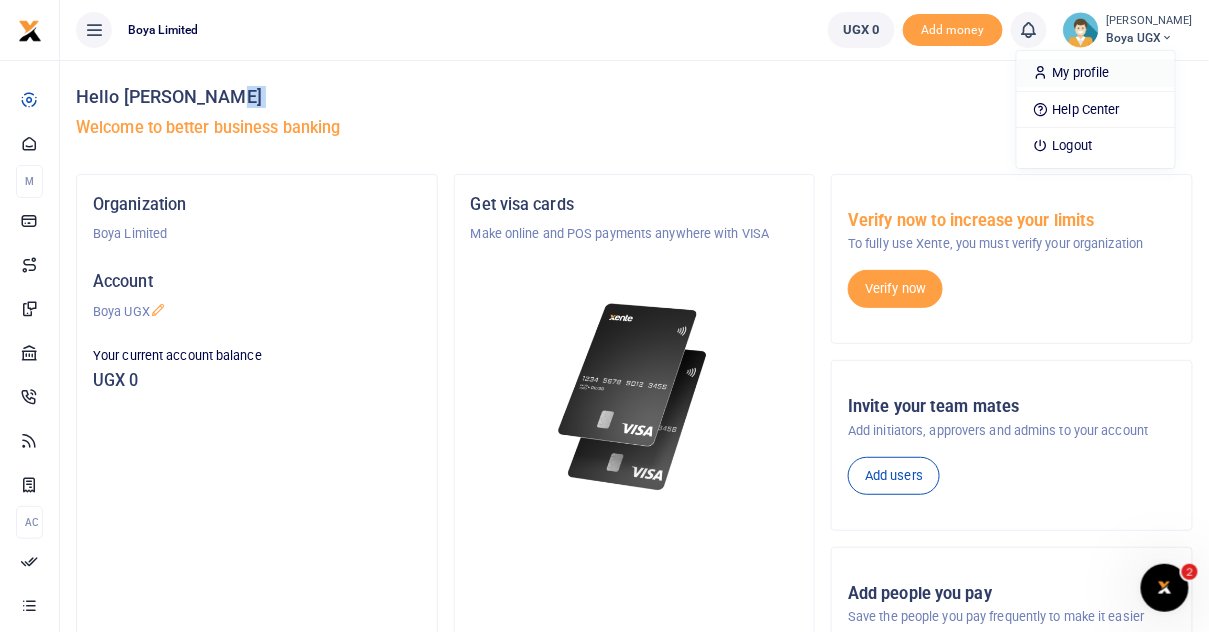 click on "My profile" at bounding box center [1096, 73] 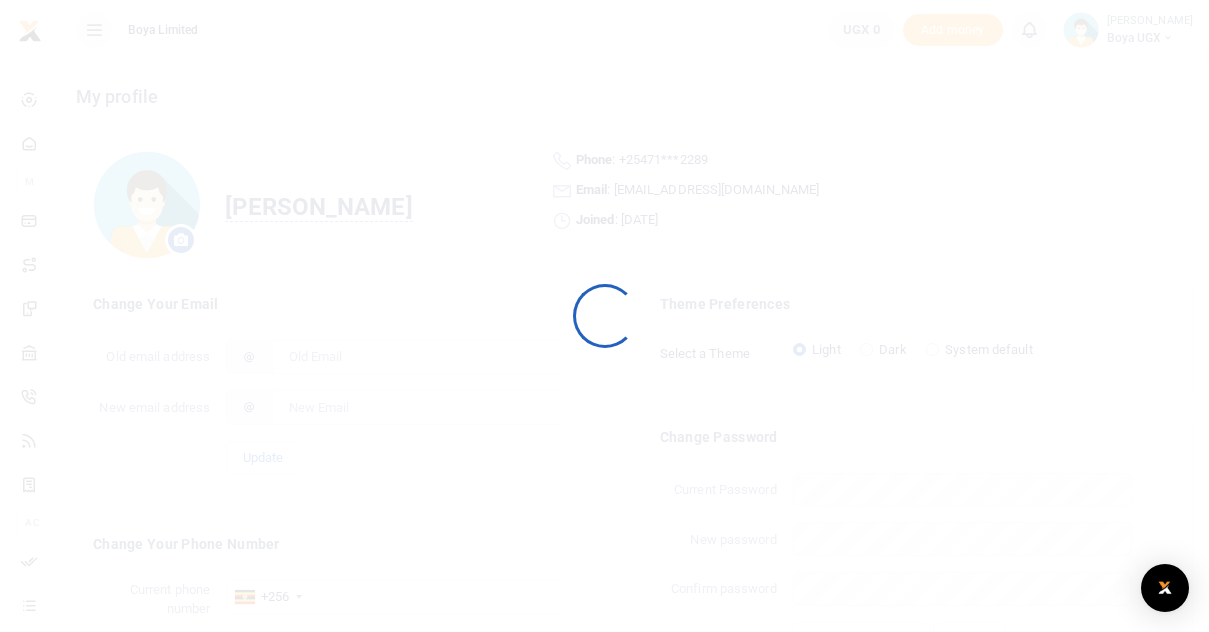scroll, scrollTop: 0, scrollLeft: 0, axis: both 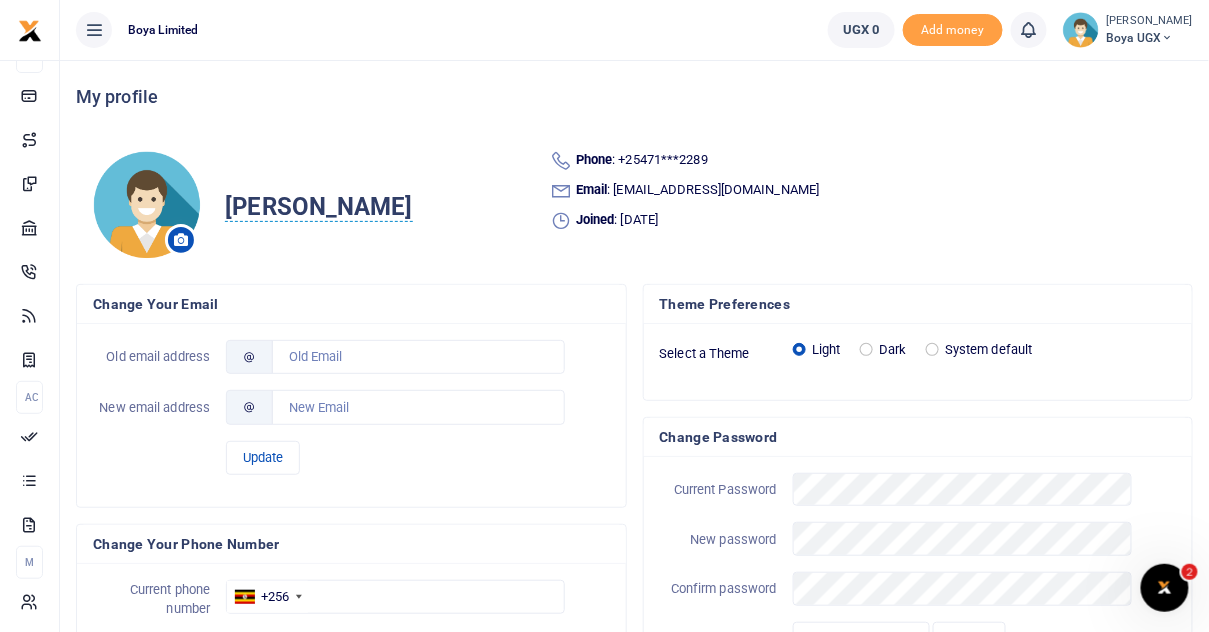 click on "Boya UGX" at bounding box center (1150, 38) 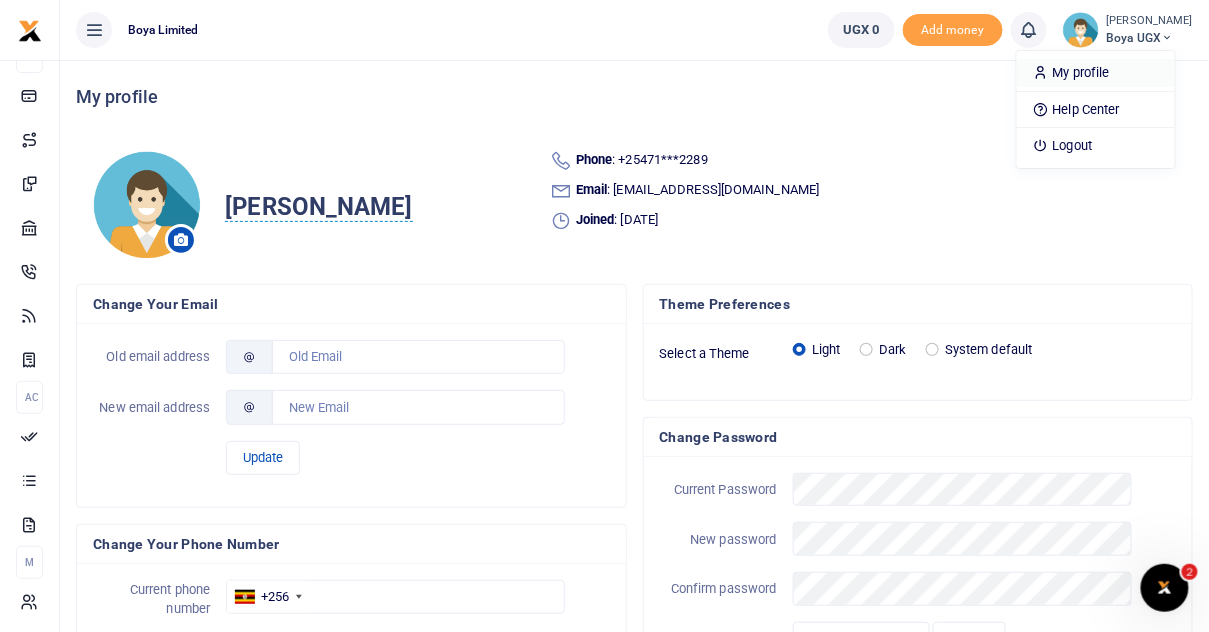 click on "My profile" at bounding box center [1096, 73] 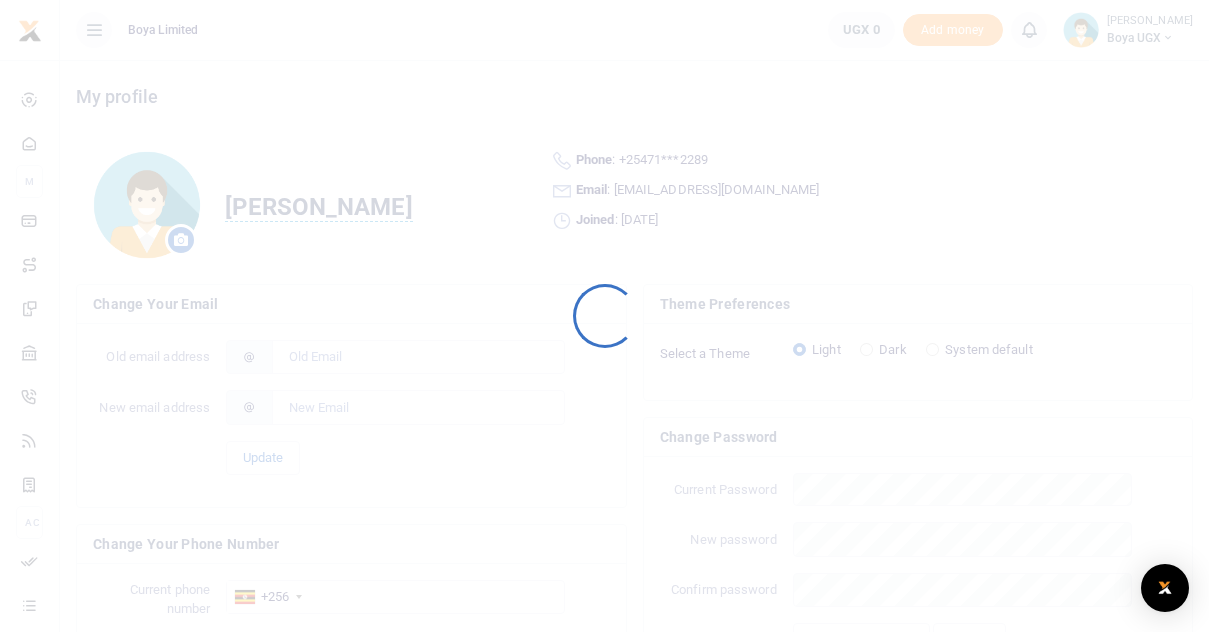 scroll, scrollTop: 0, scrollLeft: 0, axis: both 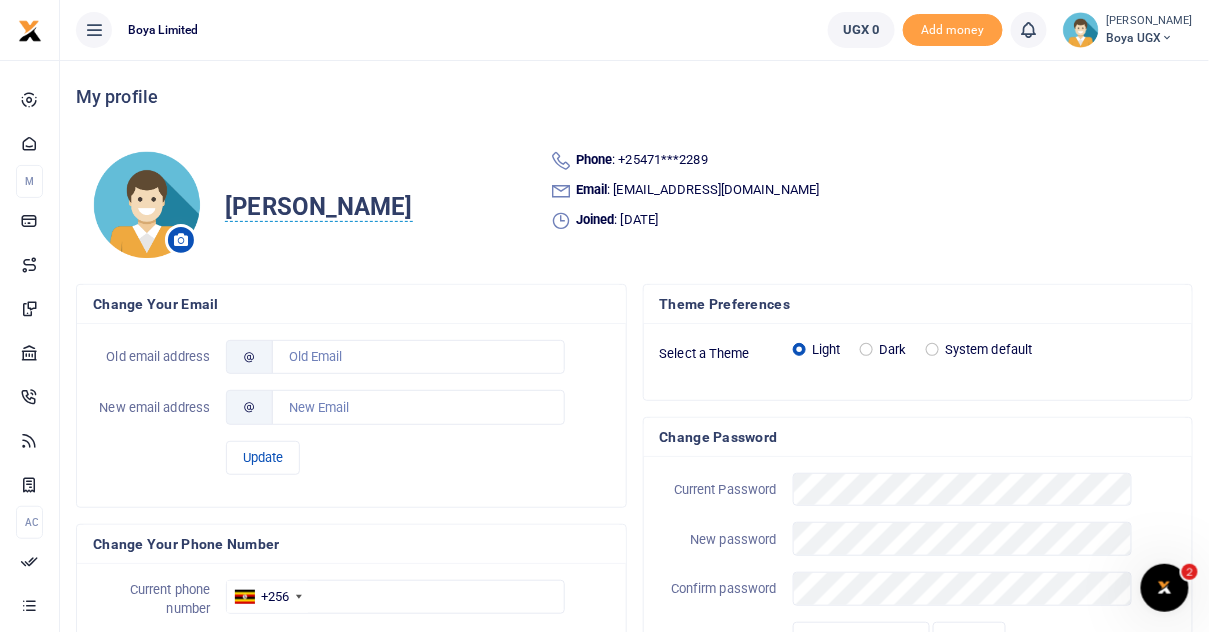 click on "Boya UGX" at bounding box center (1150, 38) 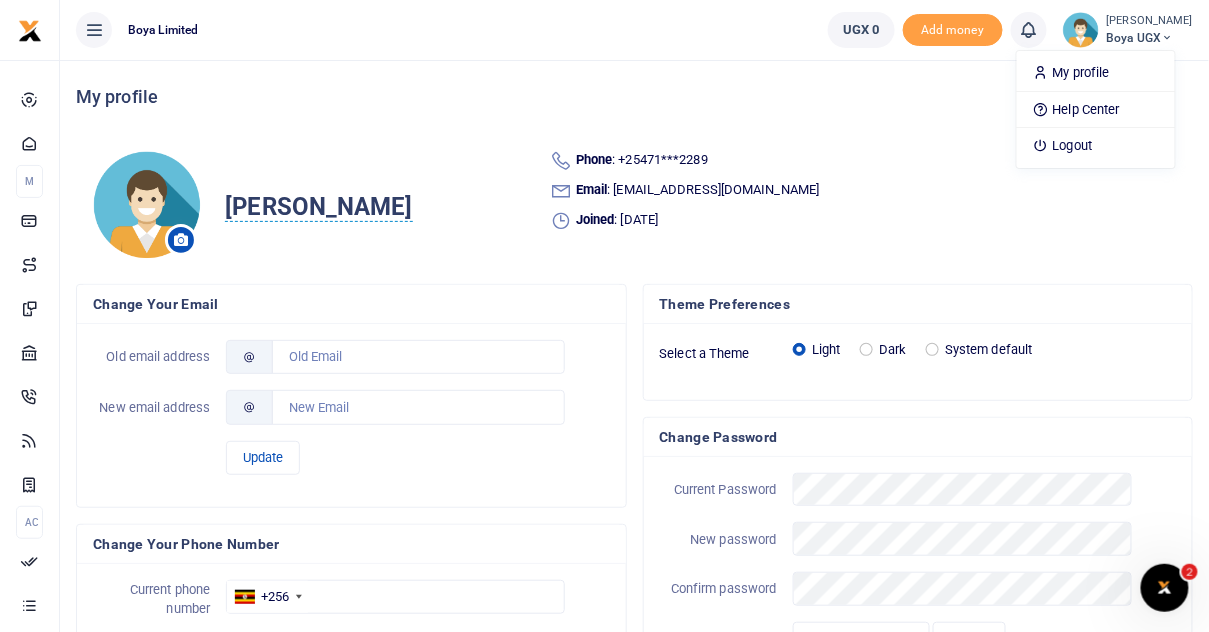 click at bounding box center (1029, 30) 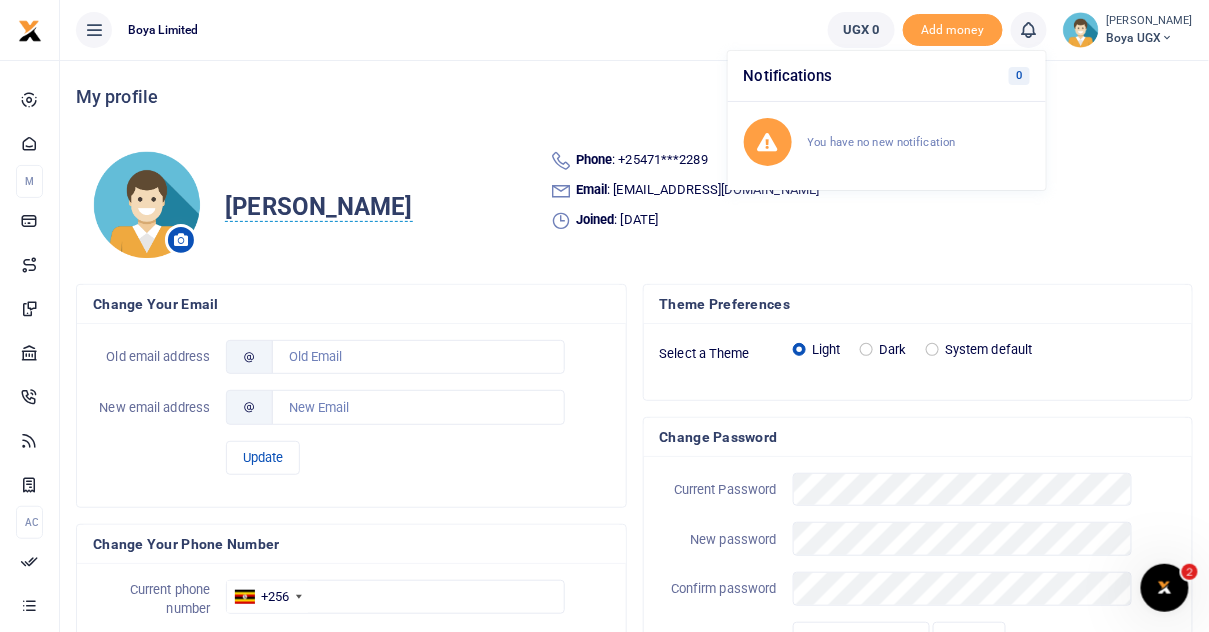 click on "Boya UGX" at bounding box center (1150, 38) 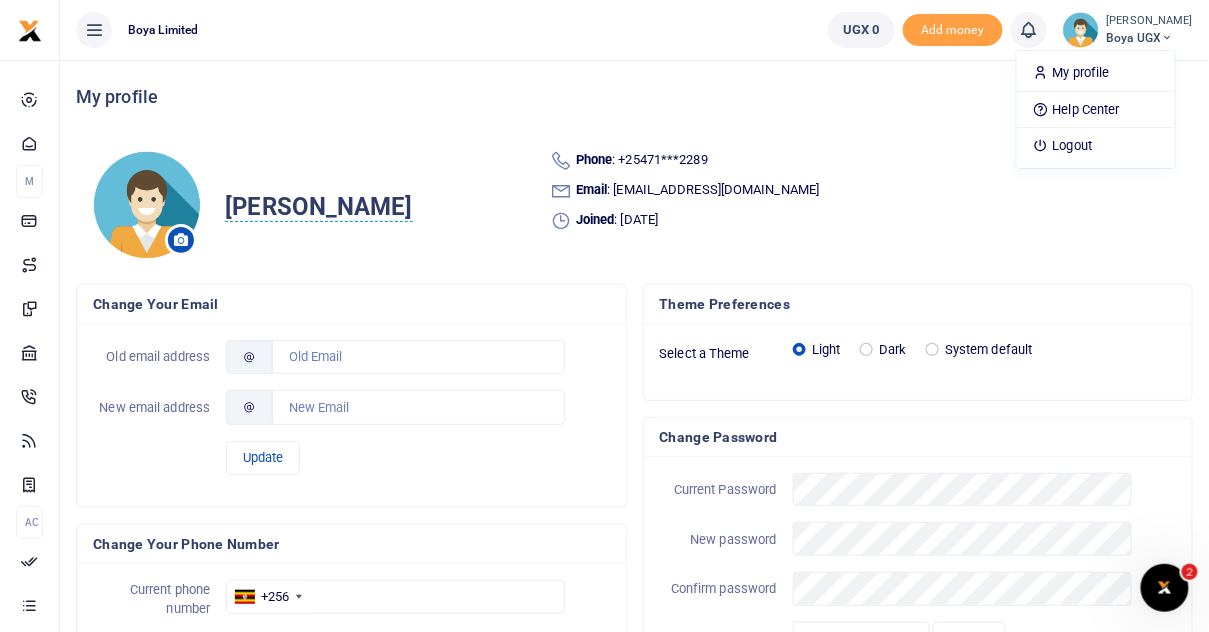 click on "Phone   : +25471***2289" at bounding box center [864, 161] 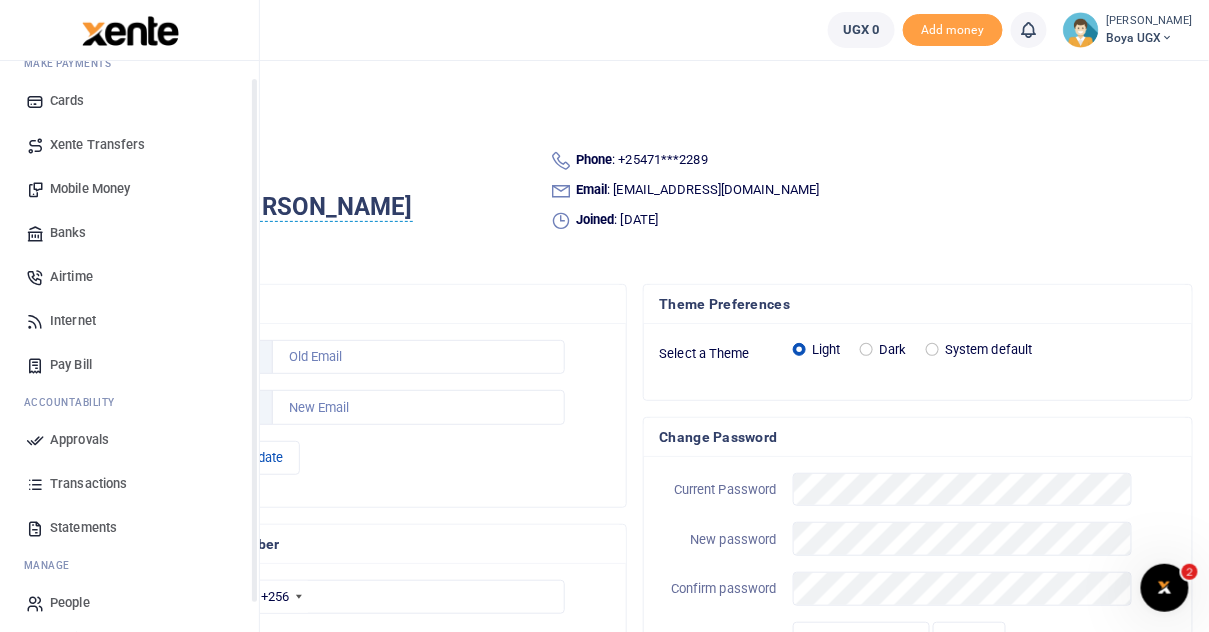 scroll, scrollTop: 125, scrollLeft: 0, axis: vertical 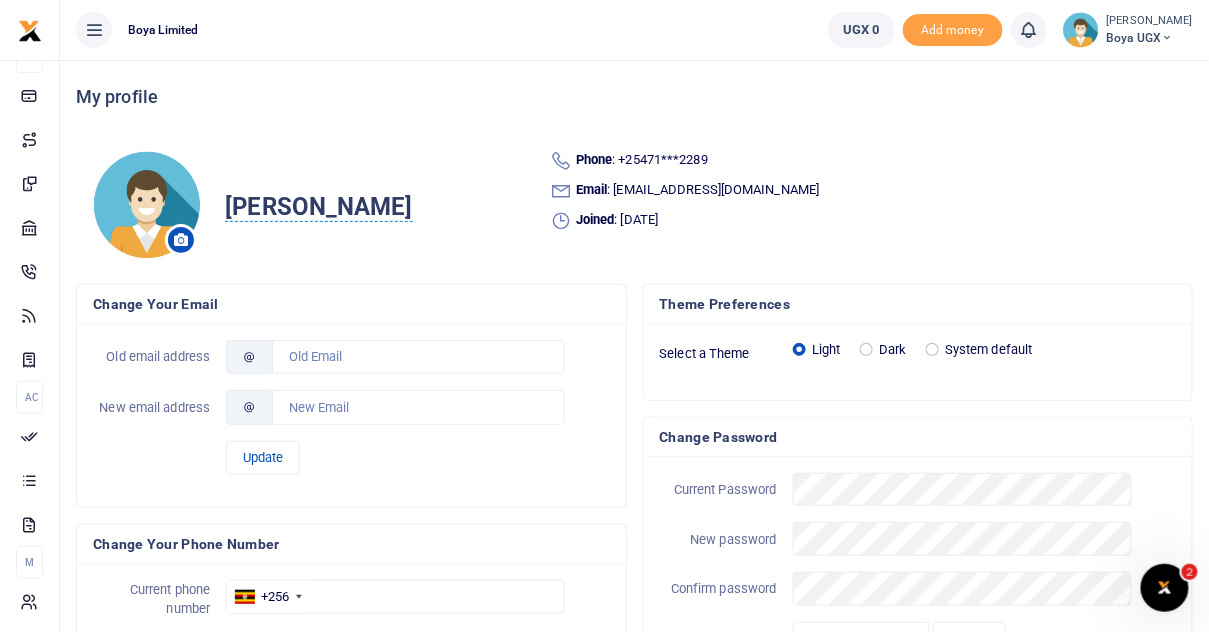 click on "Boya UGX" at bounding box center (1150, 38) 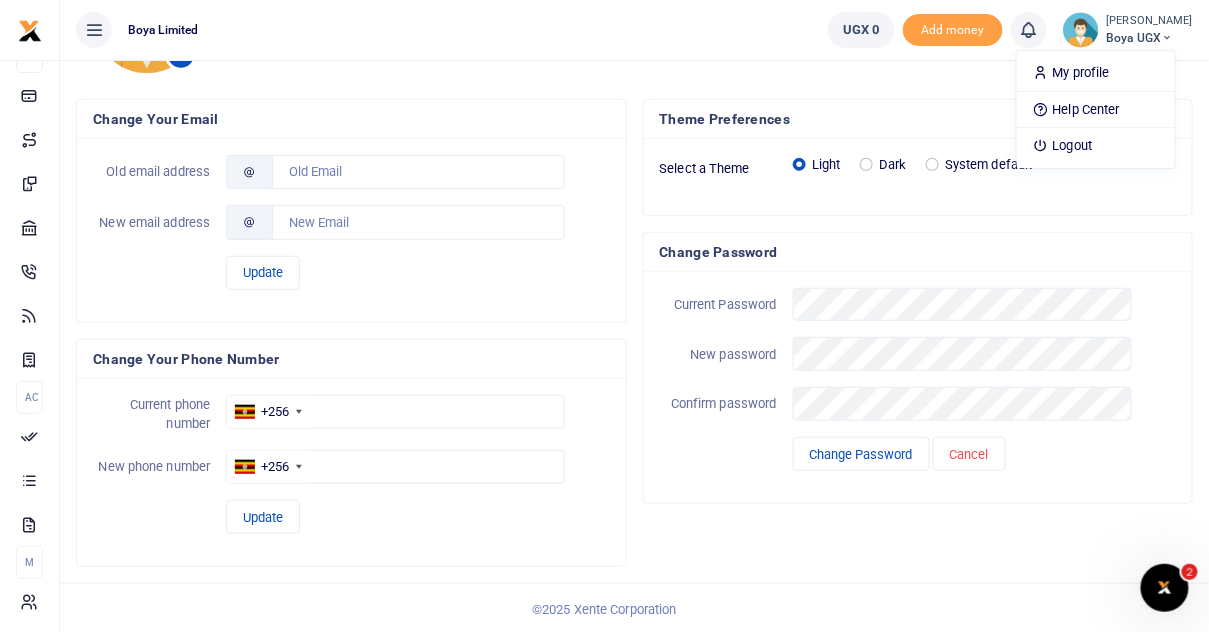 scroll, scrollTop: 0, scrollLeft: 0, axis: both 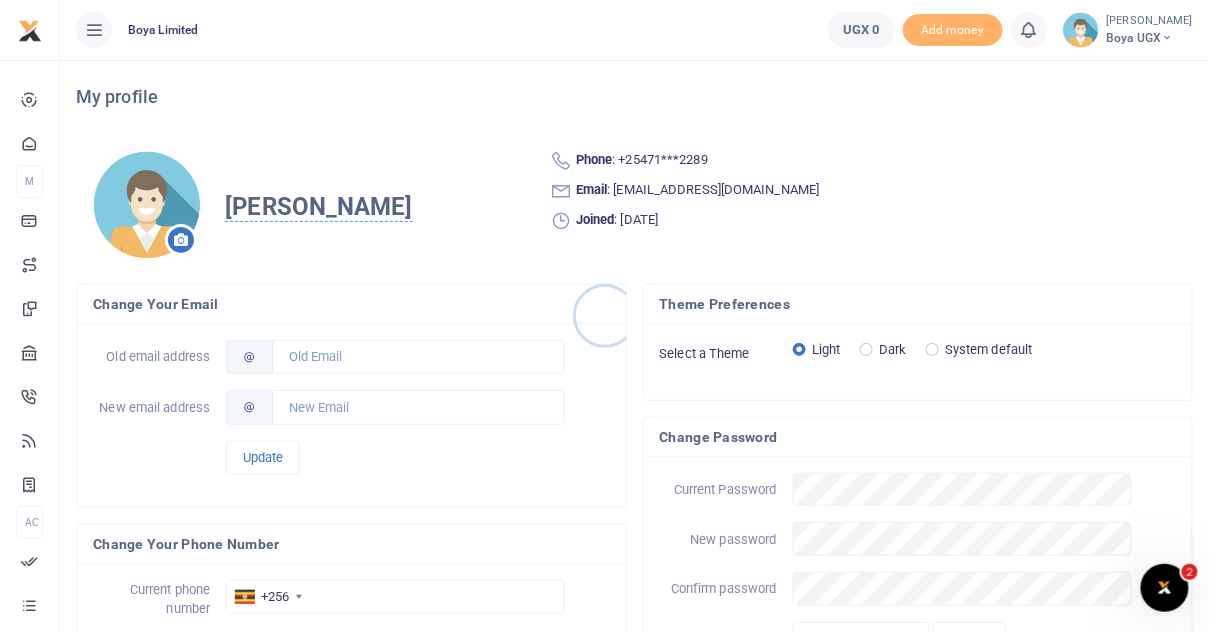 click at bounding box center (604, 316) 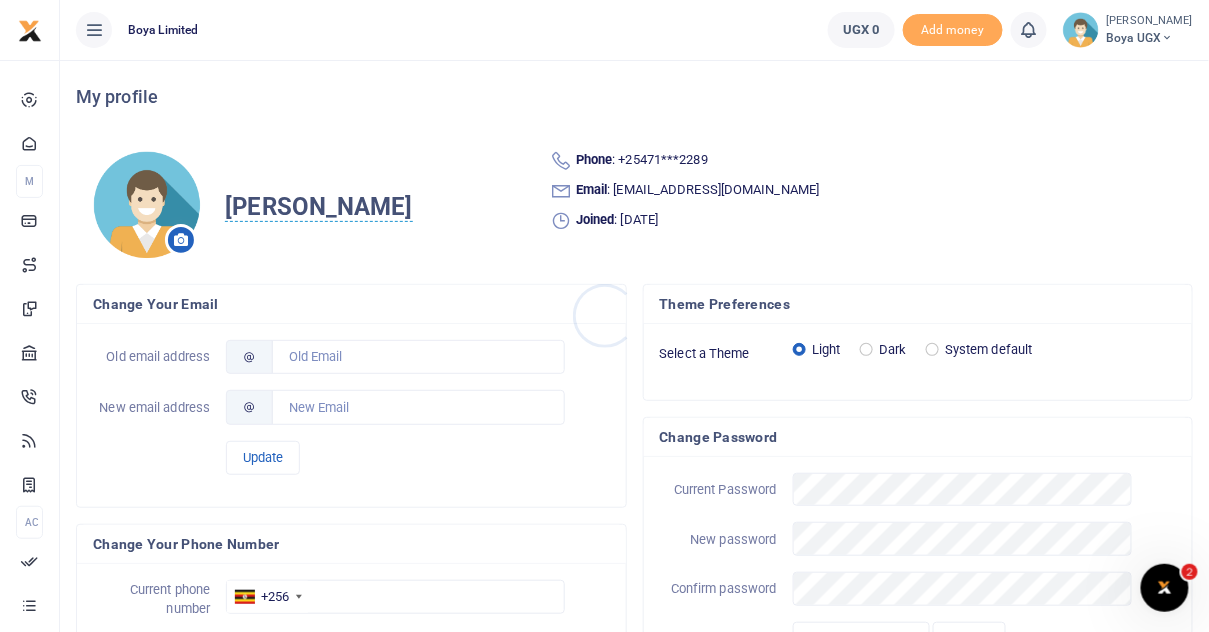 click at bounding box center (604, 316) 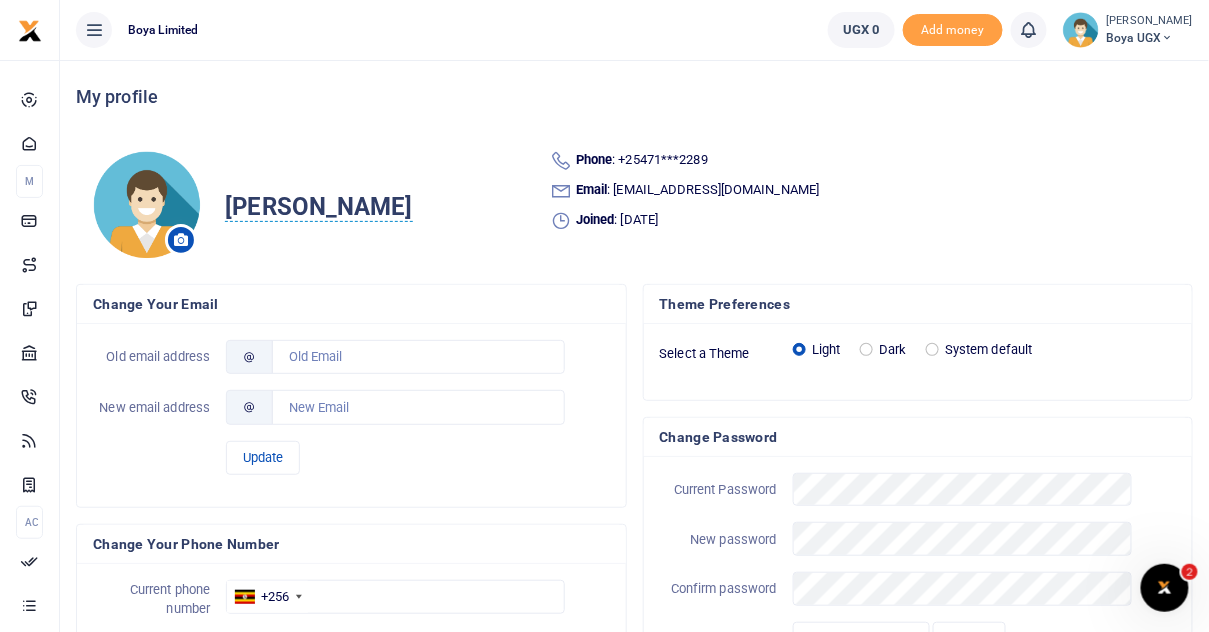 click on "Boya UGX" at bounding box center (1150, 38) 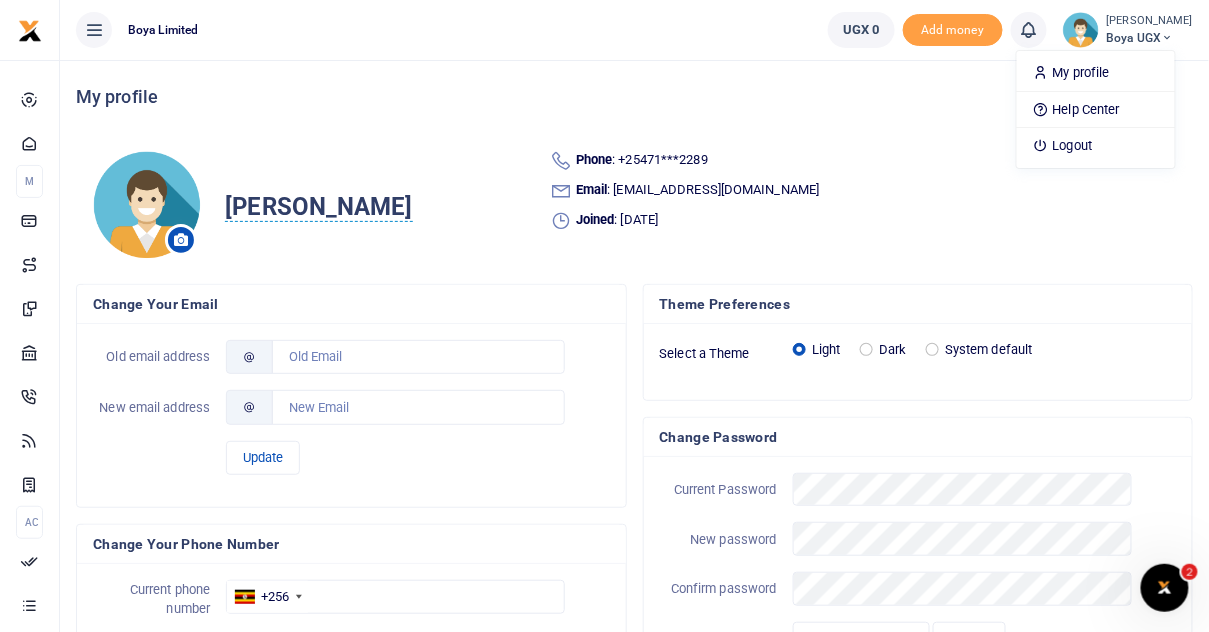 click on "My profile" at bounding box center (634, 97) 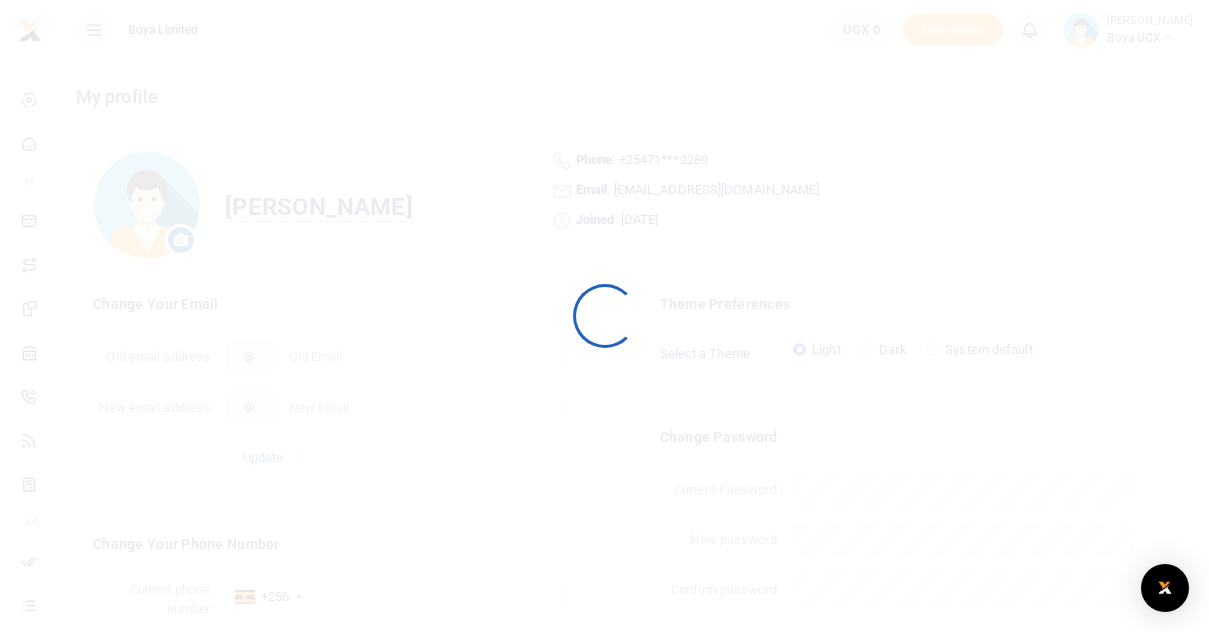 scroll, scrollTop: 0, scrollLeft: 0, axis: both 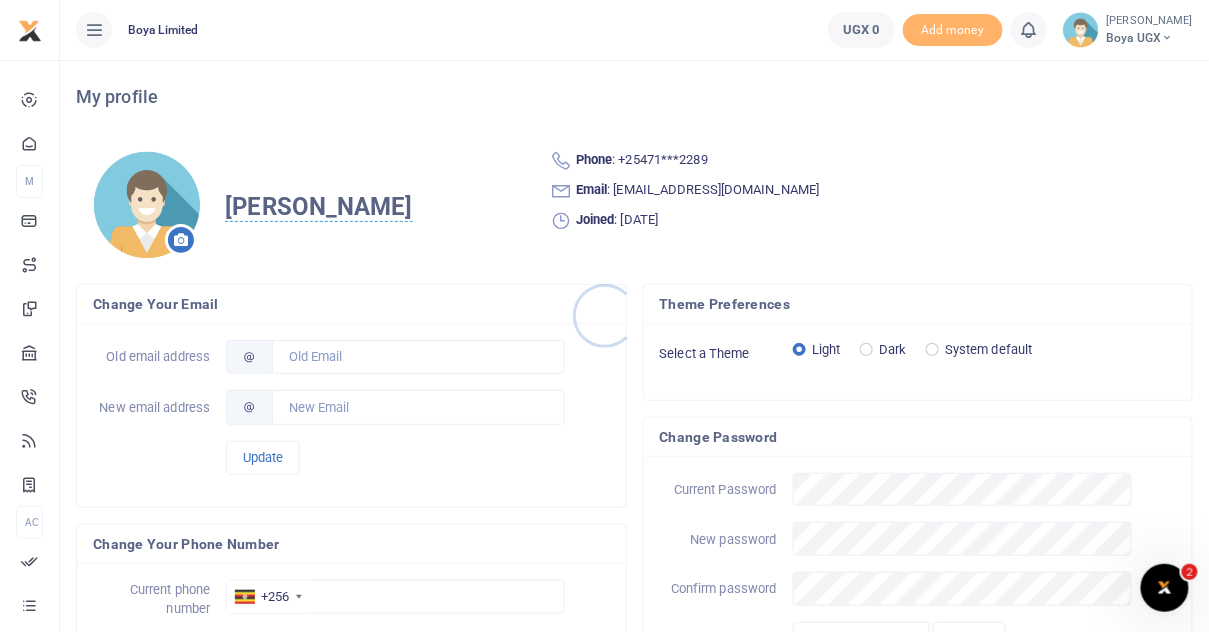 click at bounding box center (604, 316) 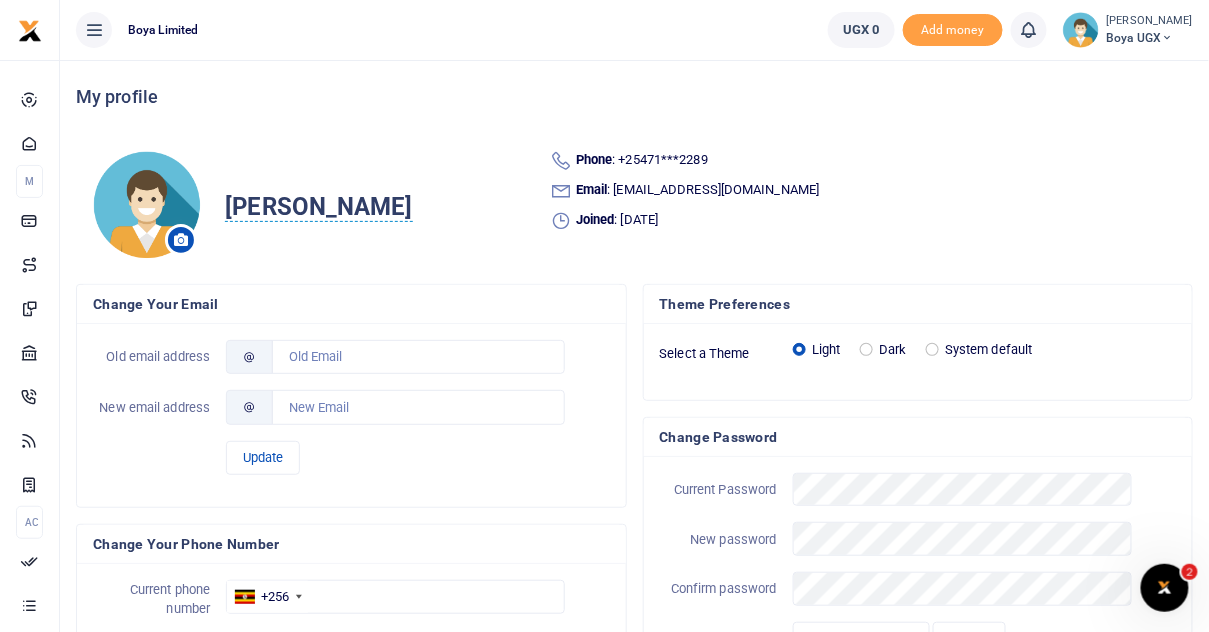 click on "Boya UGX" at bounding box center (1150, 38) 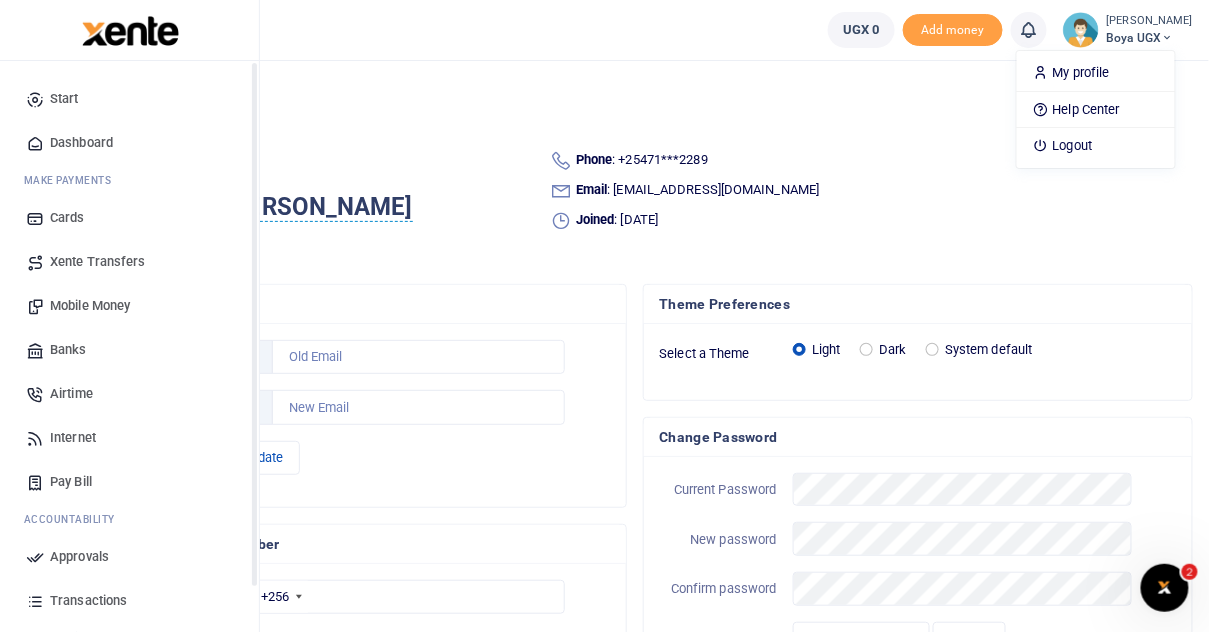 scroll, scrollTop: 125, scrollLeft: 0, axis: vertical 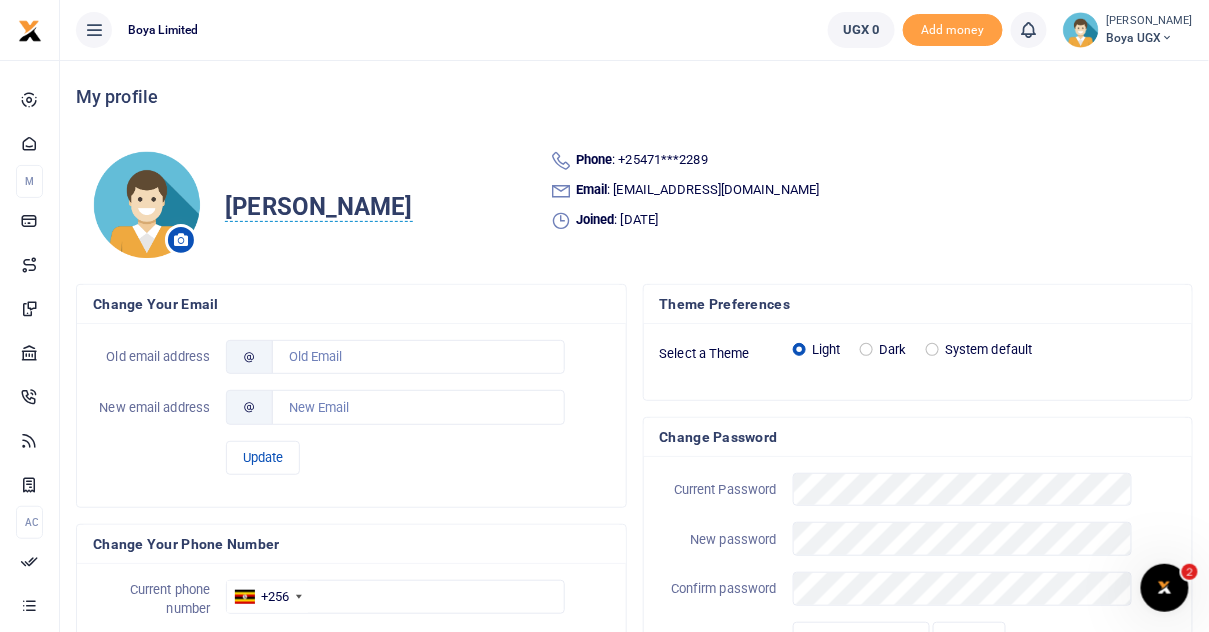 click on "[PERSON_NAME]" at bounding box center (1150, 21) 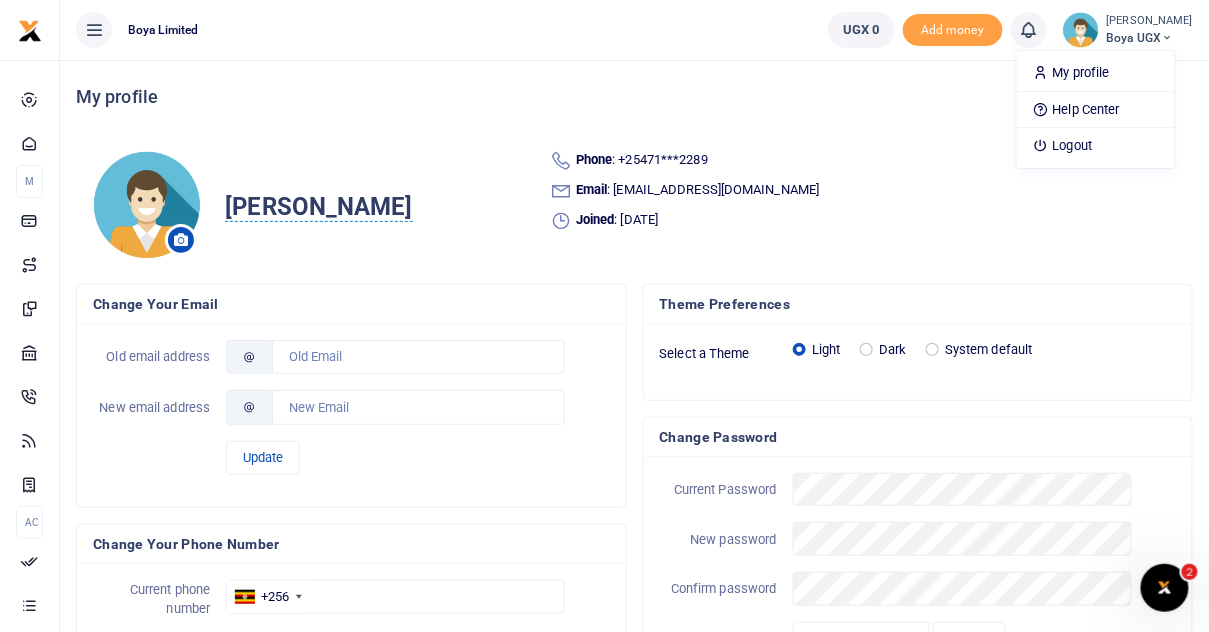 click on "Email   : ro******@boyahq.com" at bounding box center [864, 191] 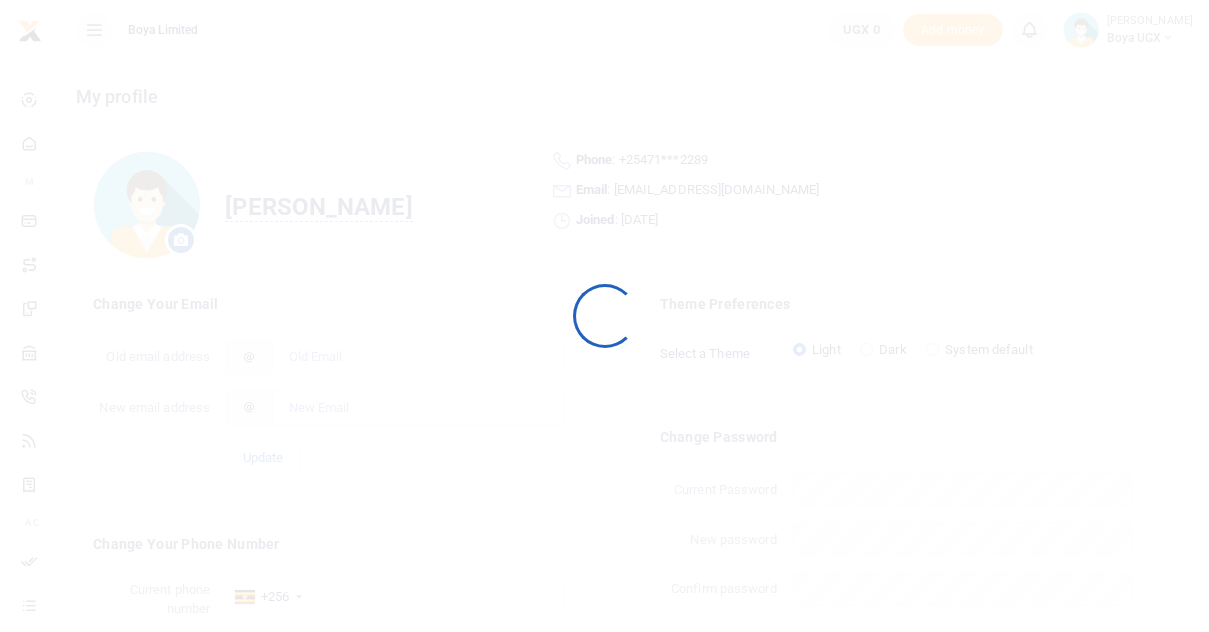 scroll, scrollTop: 0, scrollLeft: 0, axis: both 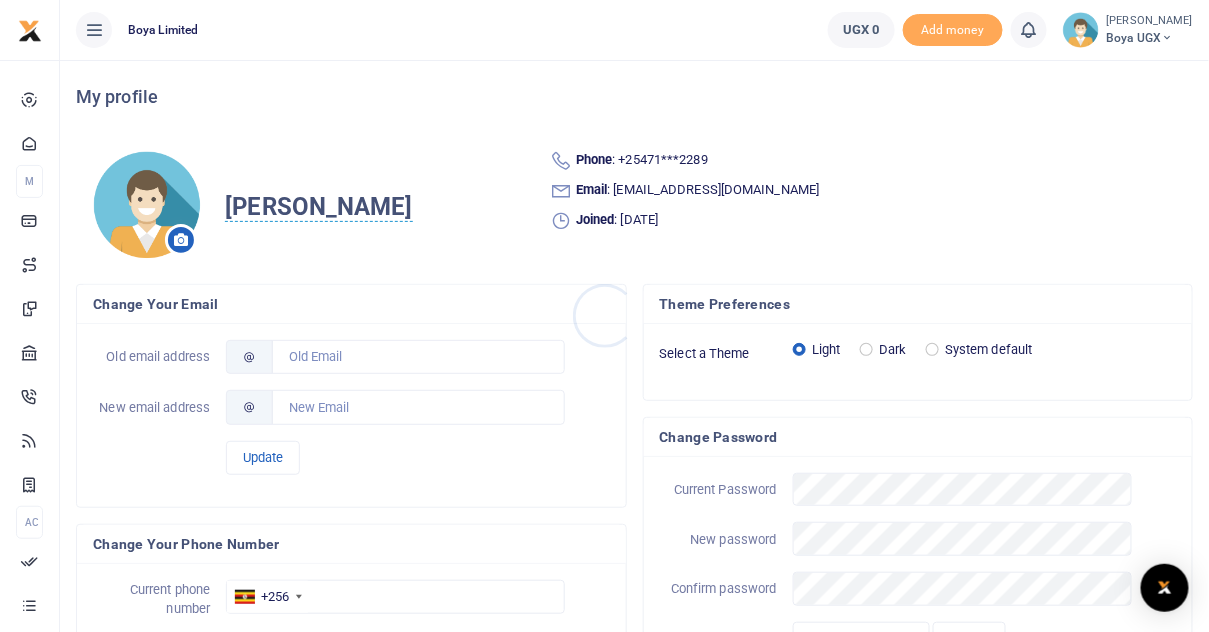click at bounding box center [604, 316] 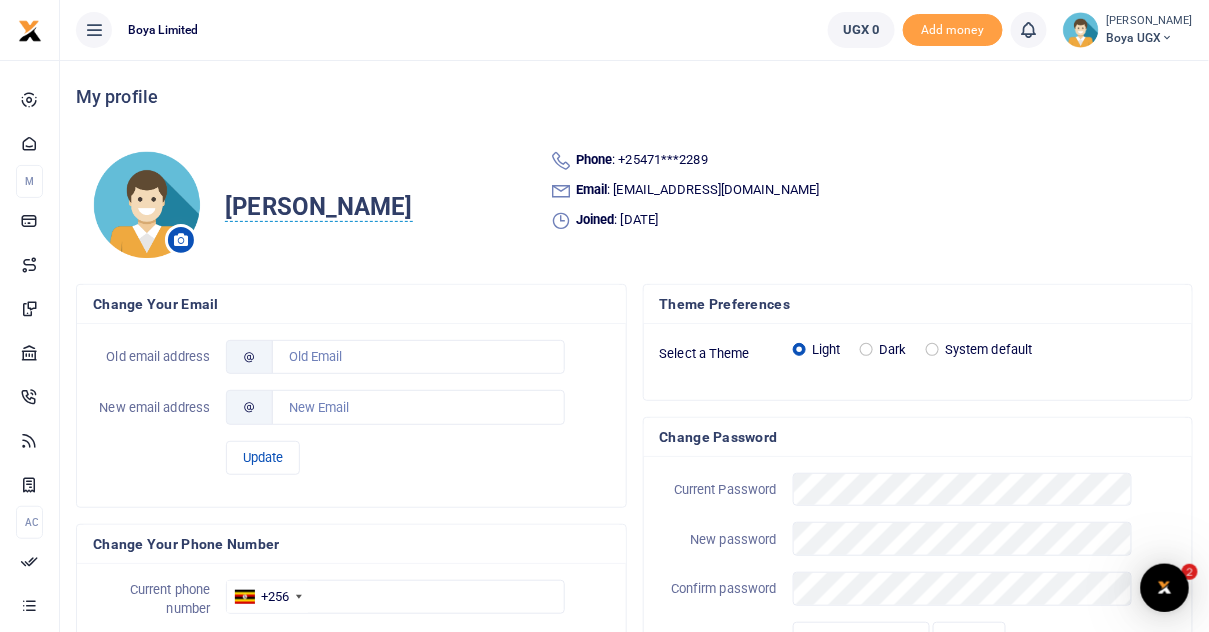 scroll, scrollTop: 0, scrollLeft: 0, axis: both 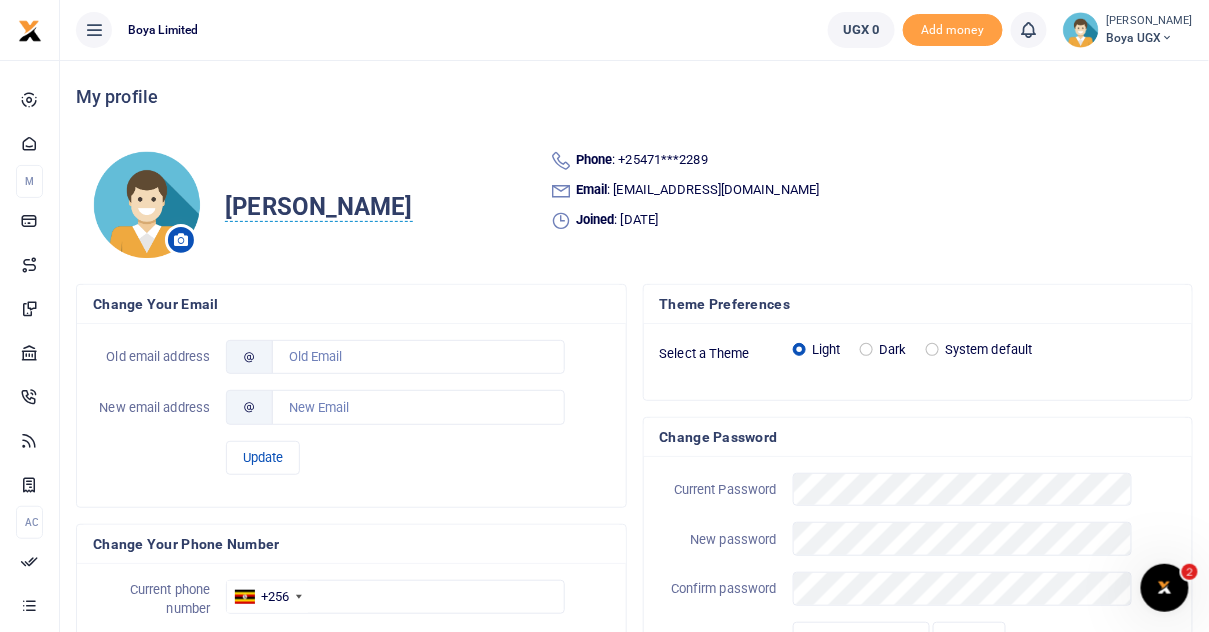 click on "Boya UGX" at bounding box center (1150, 38) 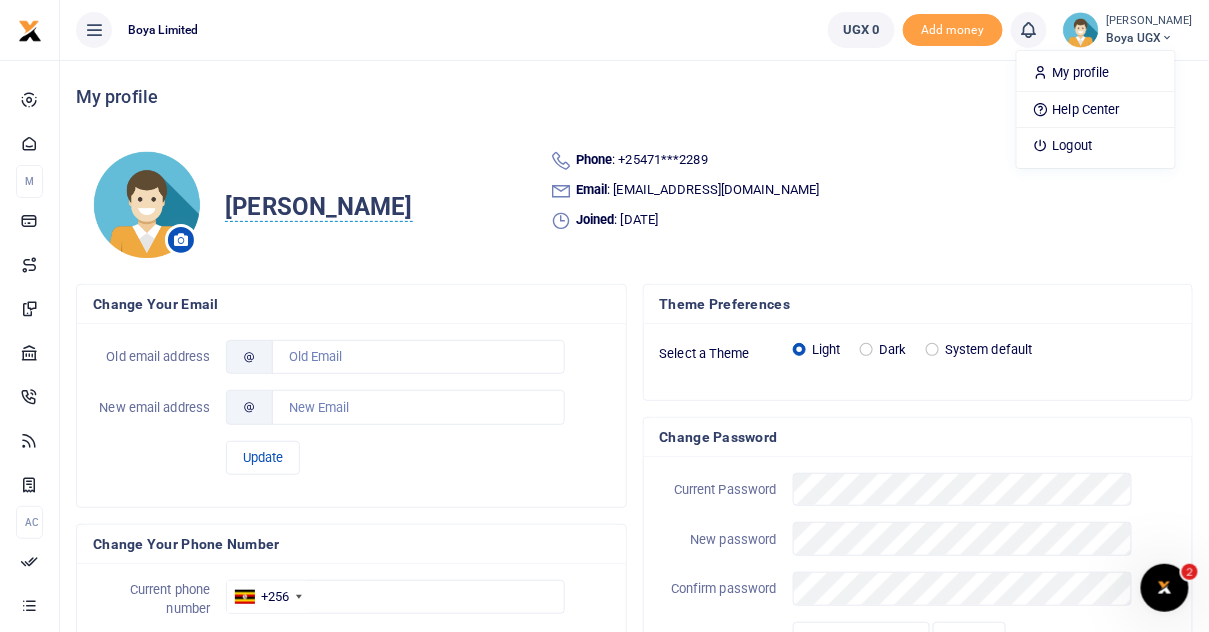 click on "Robert Oigo
Phone   : +25471***2289
Email   : ro******@boyahq.com
Joined : 16th May 2025" at bounding box center (634, 205) 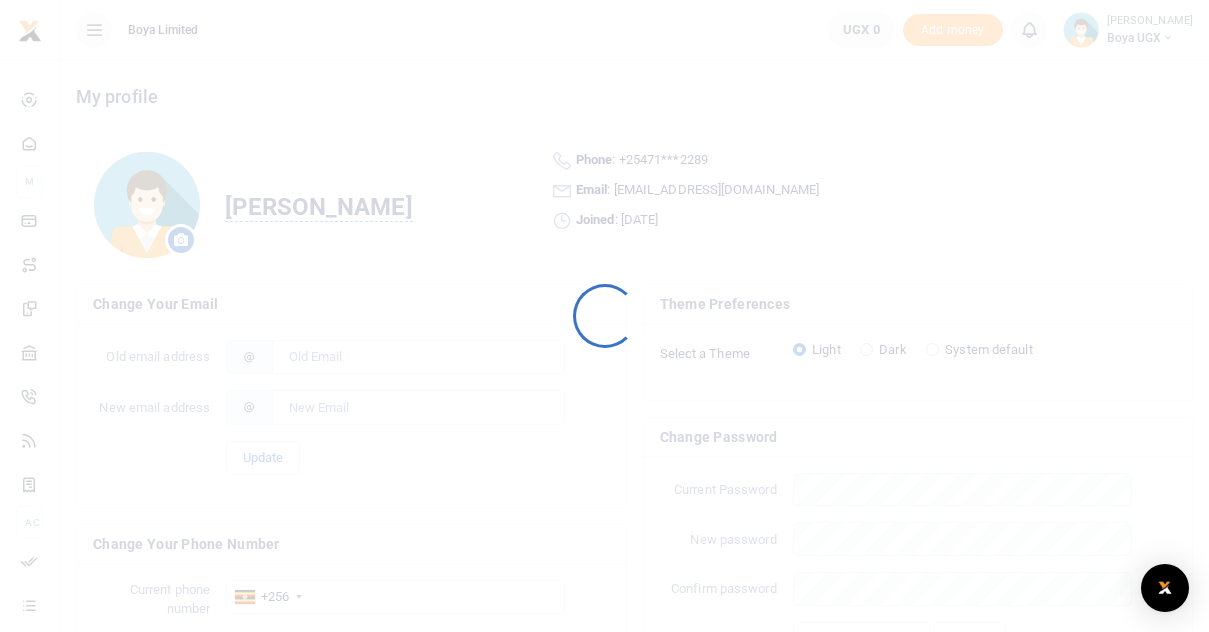scroll, scrollTop: 0, scrollLeft: 0, axis: both 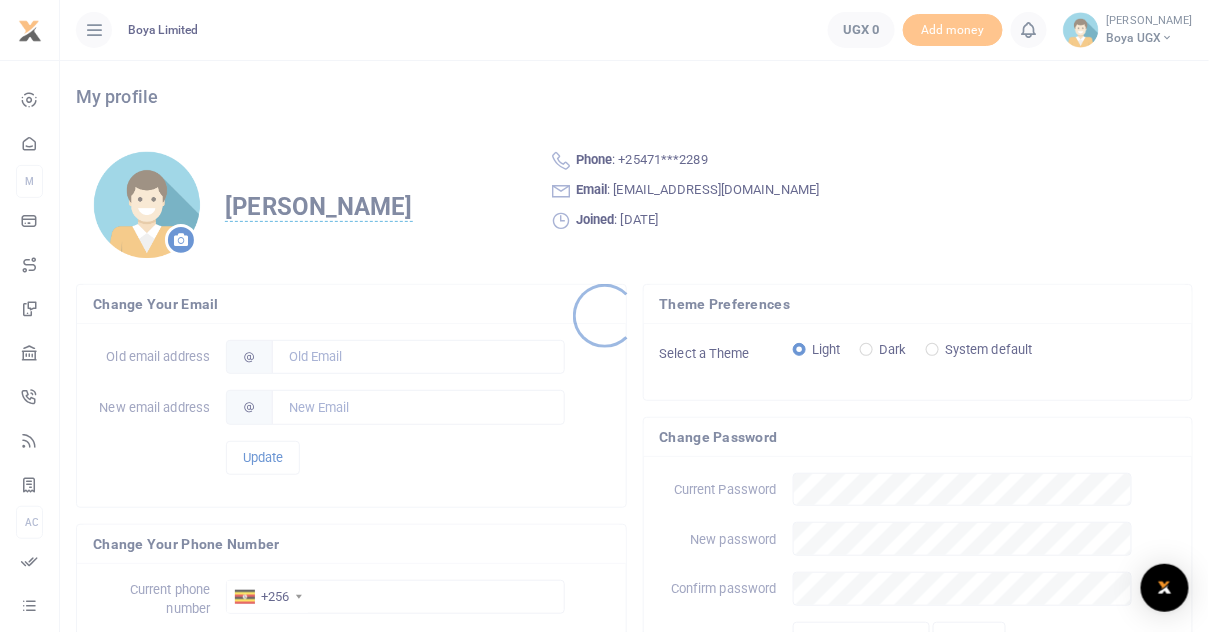click at bounding box center (604, 316) 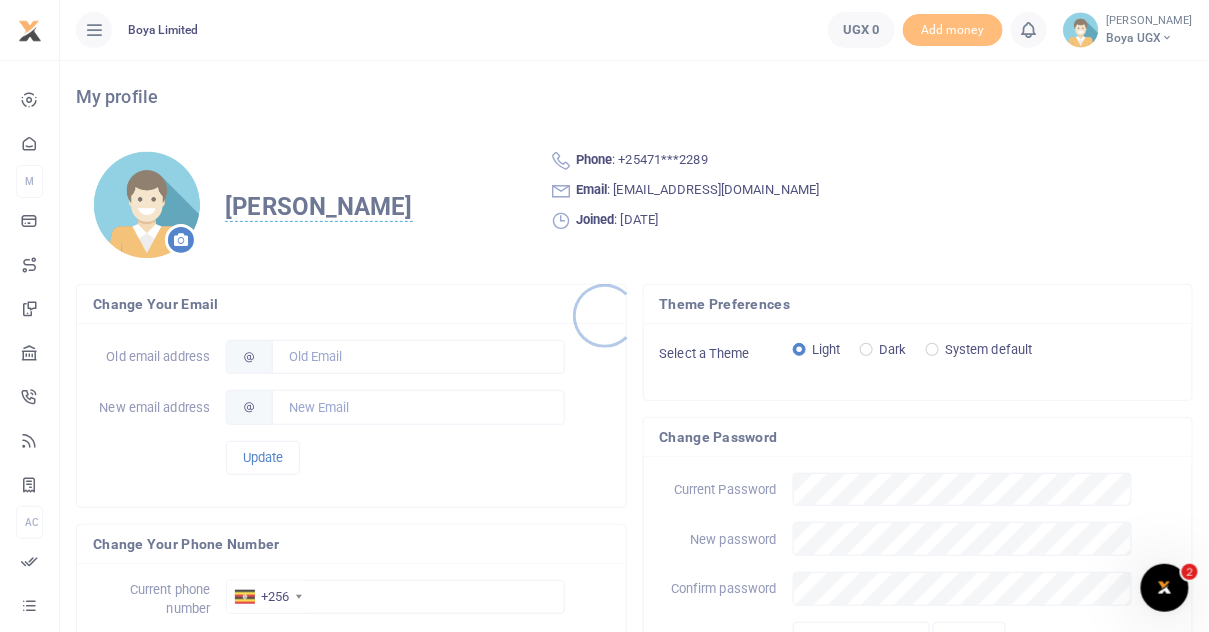 scroll, scrollTop: 0, scrollLeft: 0, axis: both 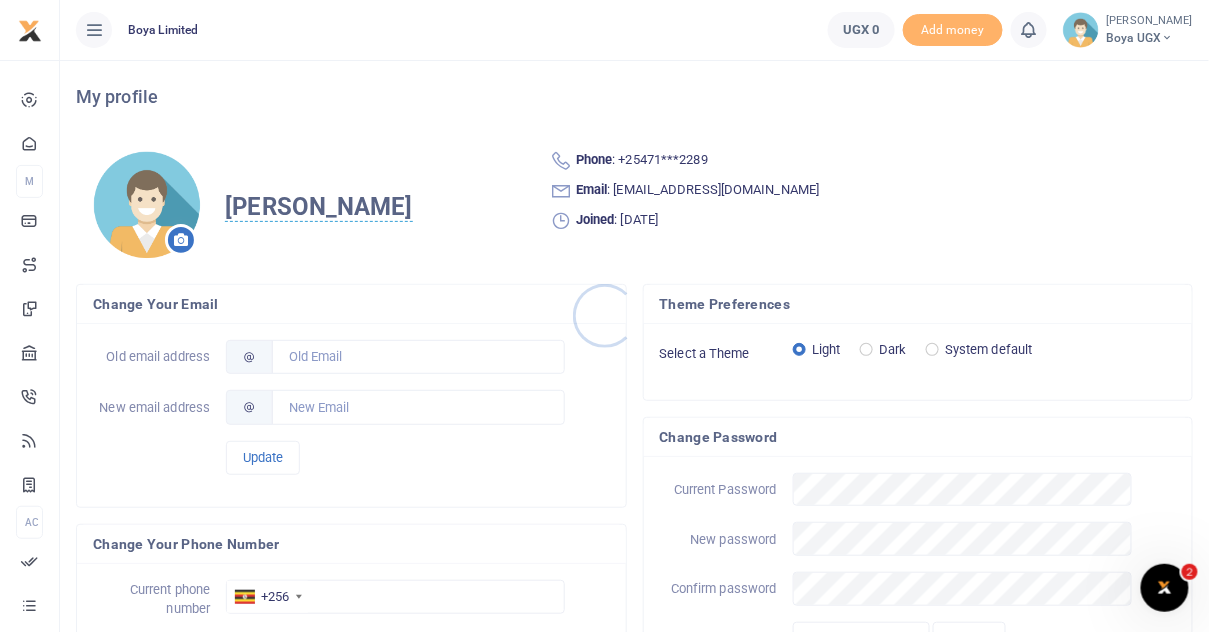 click at bounding box center [604, 316] 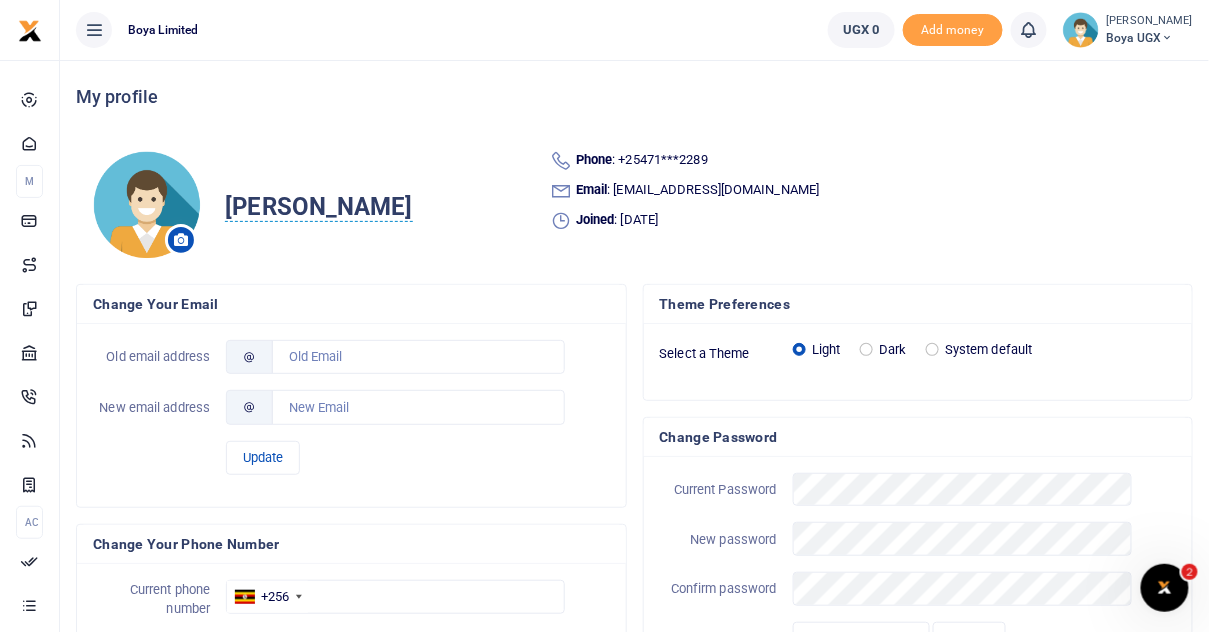 click on "Boya UGX" at bounding box center [1150, 38] 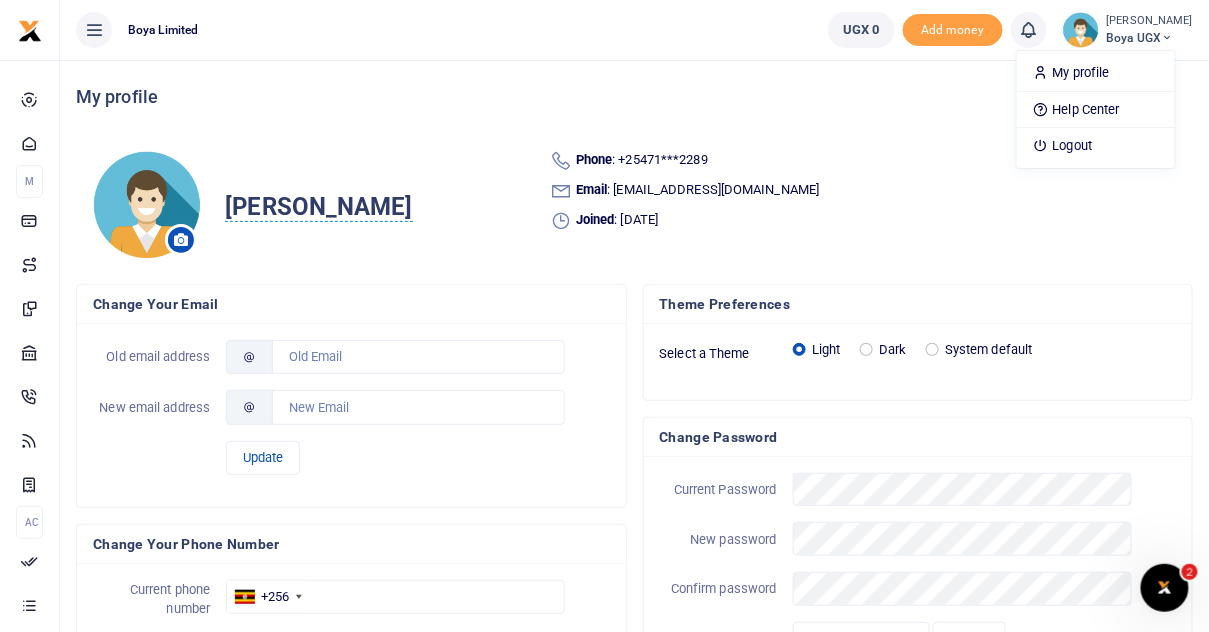 click on "My profile" at bounding box center (634, 97) 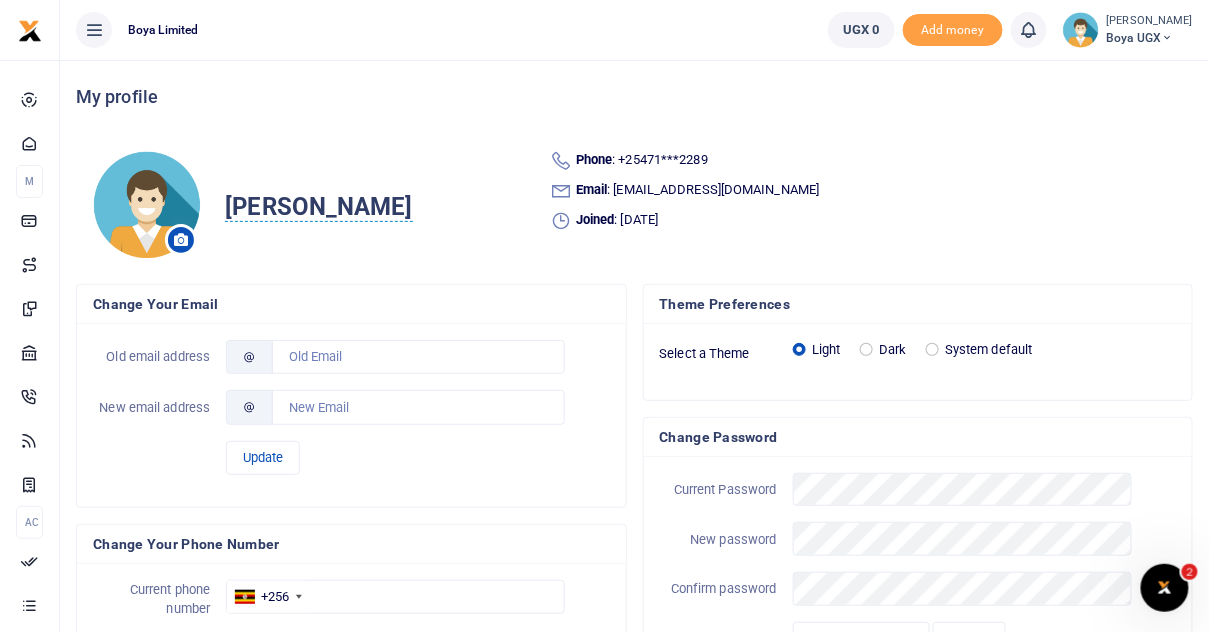 click on "Boya UGX" at bounding box center [1150, 38] 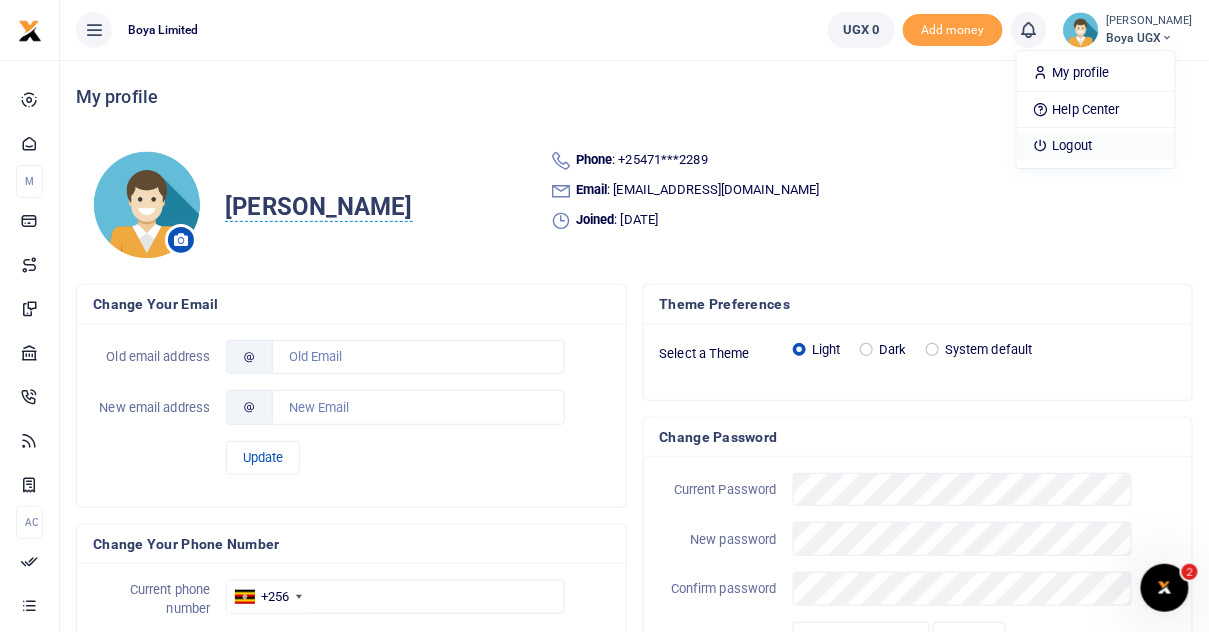 click on "Logout" at bounding box center (1096, 146) 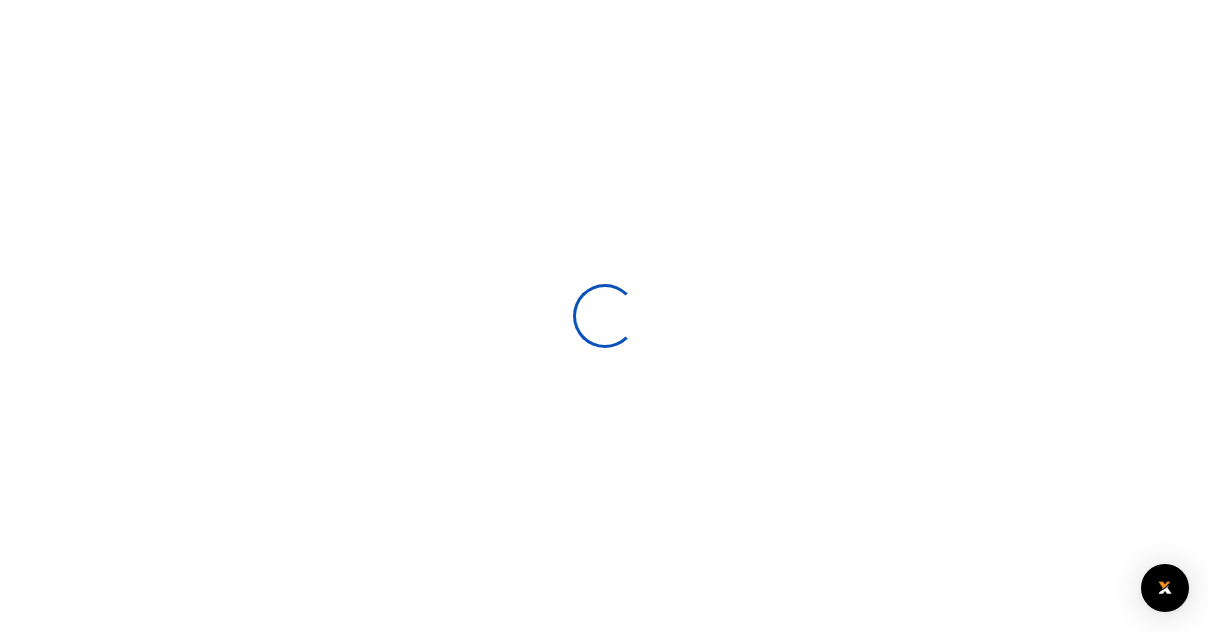 scroll, scrollTop: 0, scrollLeft: 0, axis: both 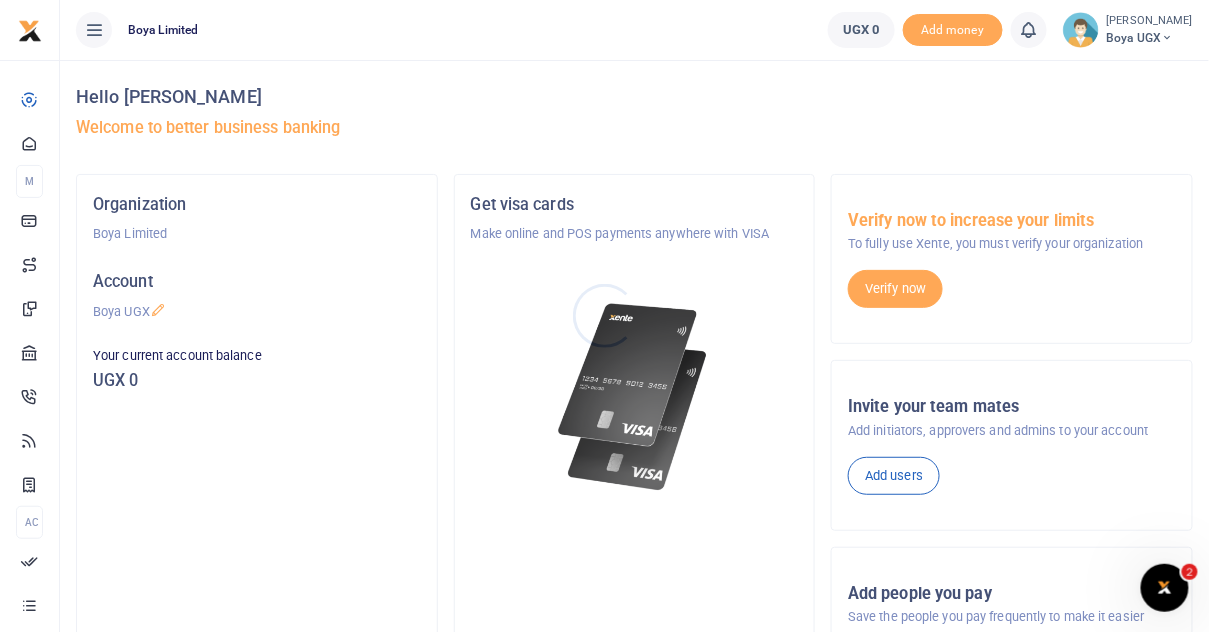 click at bounding box center (604, 316) 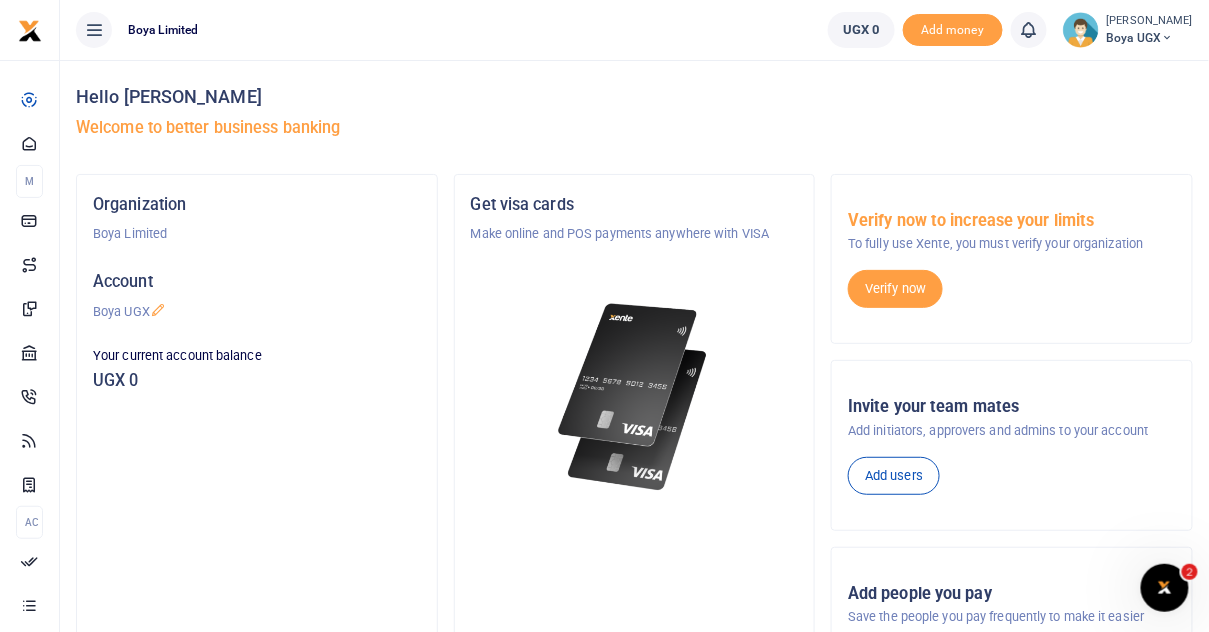 click on "Boya UGX" at bounding box center (1150, 38) 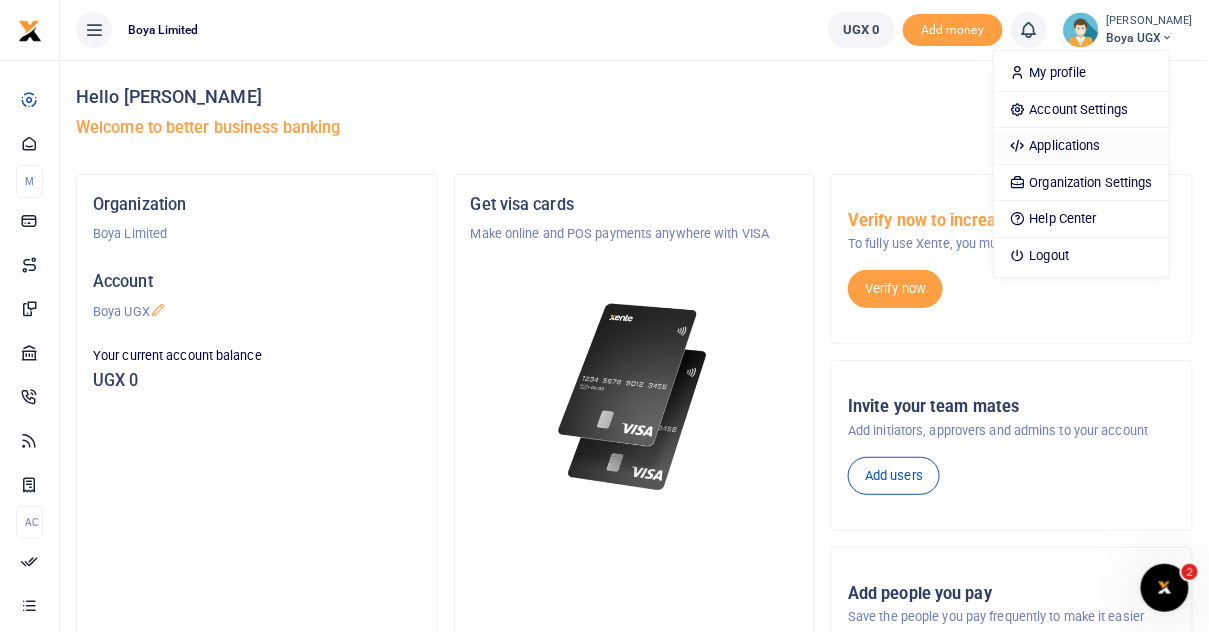 click on "Applications" at bounding box center [1081, 146] 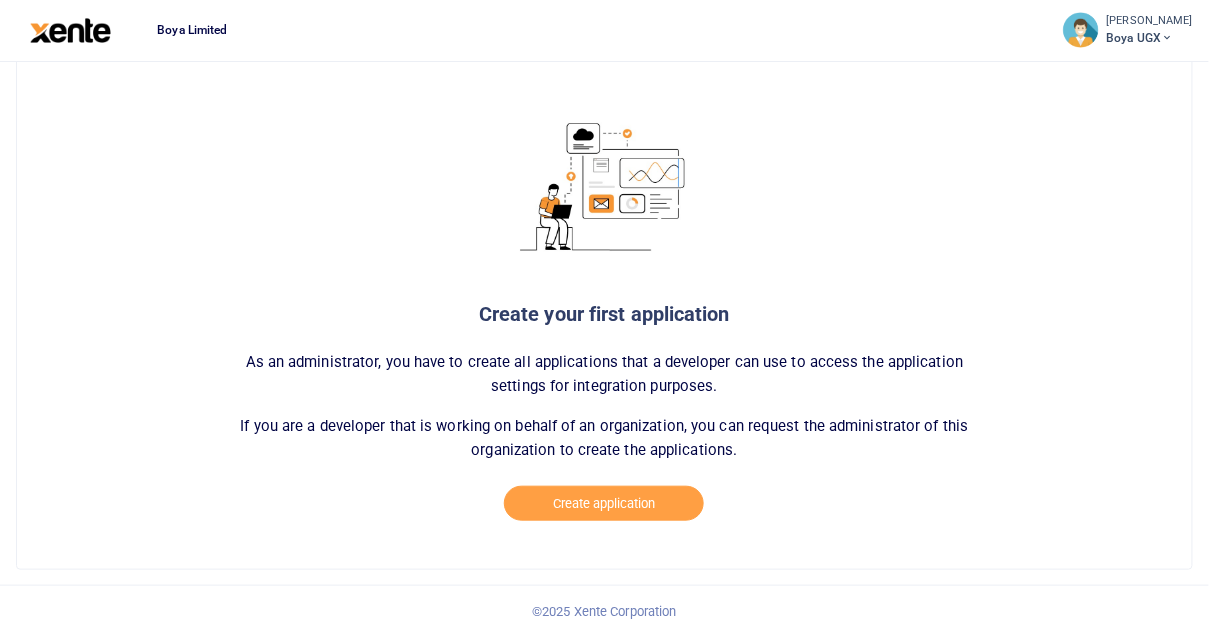 scroll, scrollTop: 190, scrollLeft: 0, axis: vertical 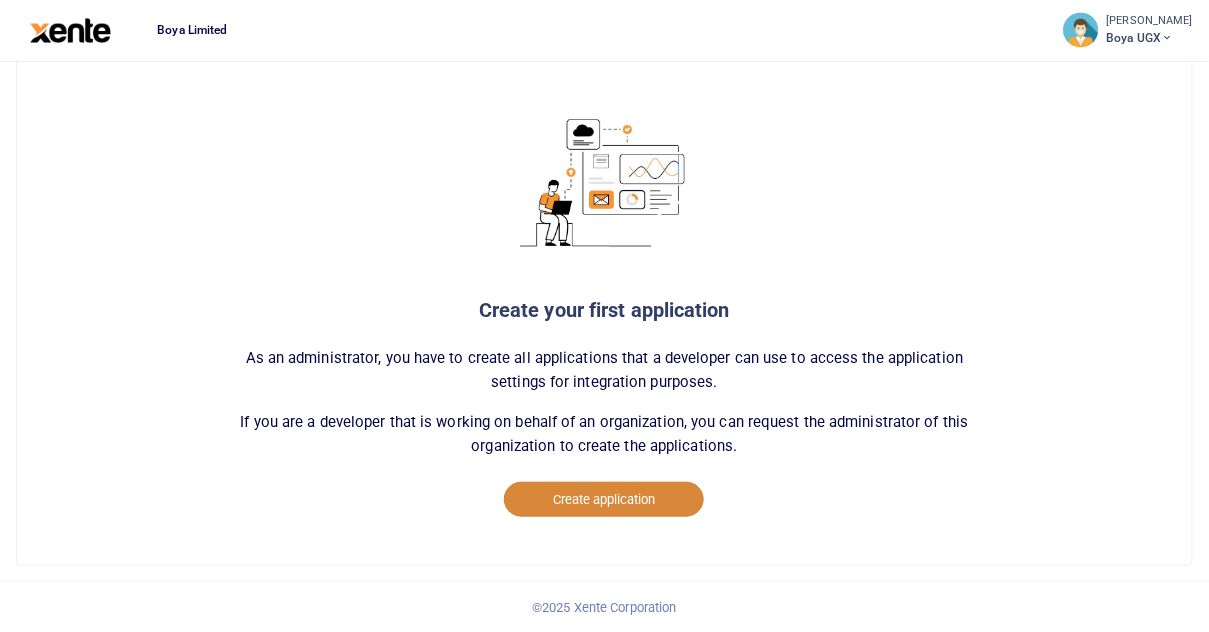 click on "Create application" at bounding box center [604, 499] 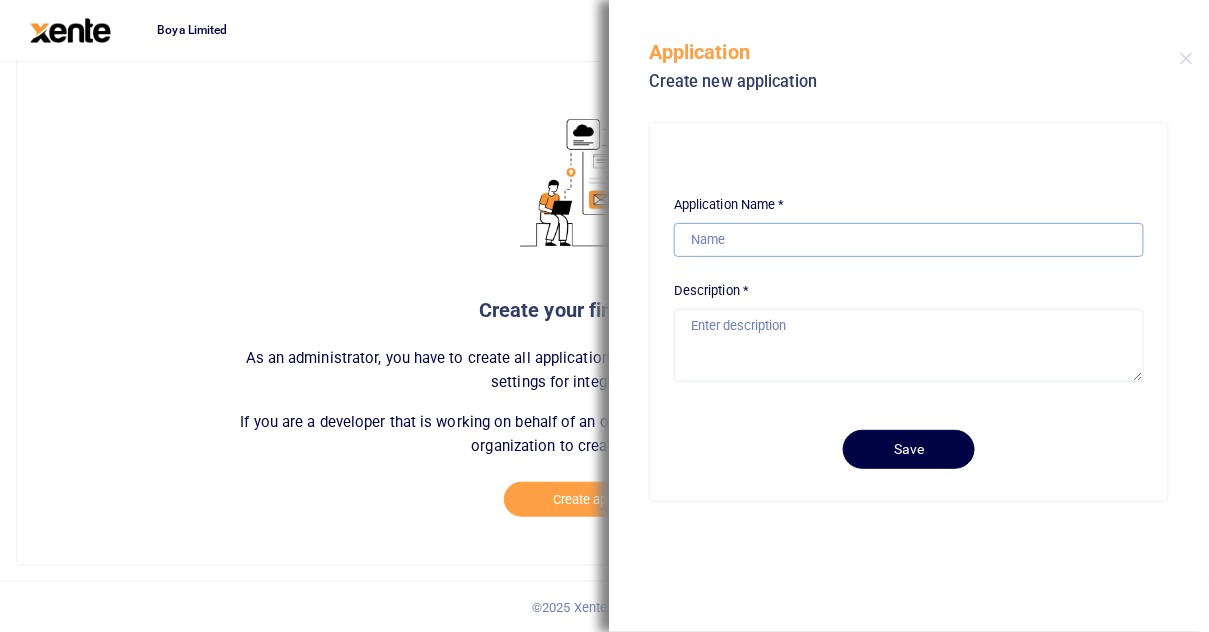 click on "Application Name *" at bounding box center [909, 240] 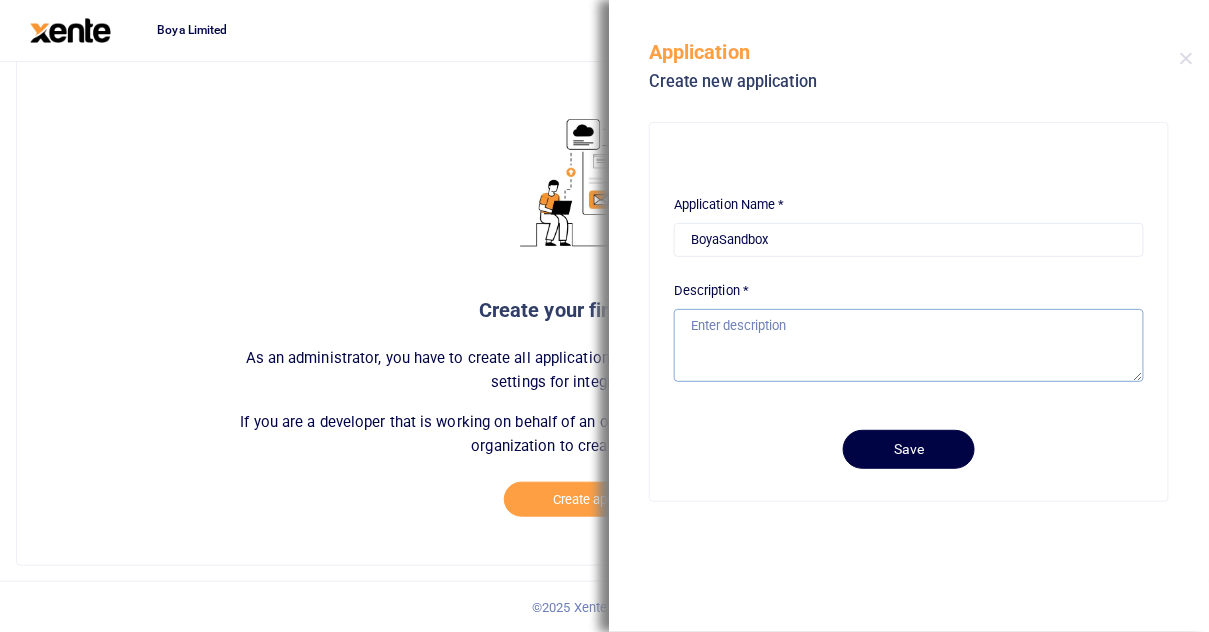 click on "Description *" at bounding box center [909, 345] 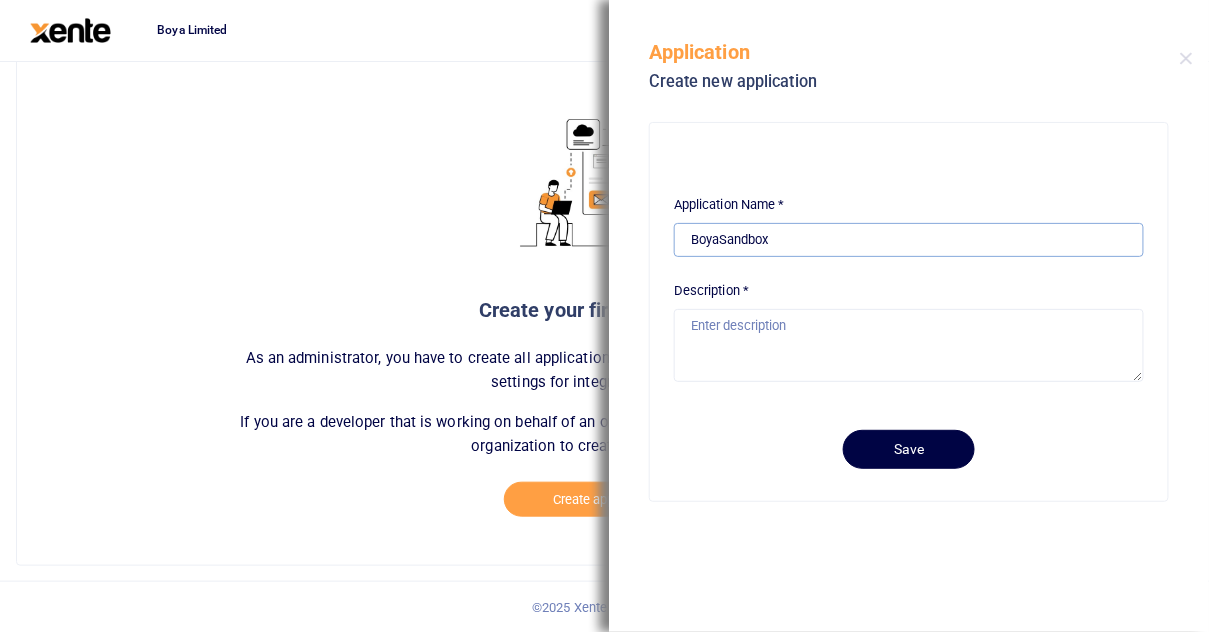 drag, startPoint x: 723, startPoint y: 235, endPoint x: 795, endPoint y: 237, distance: 72.02777 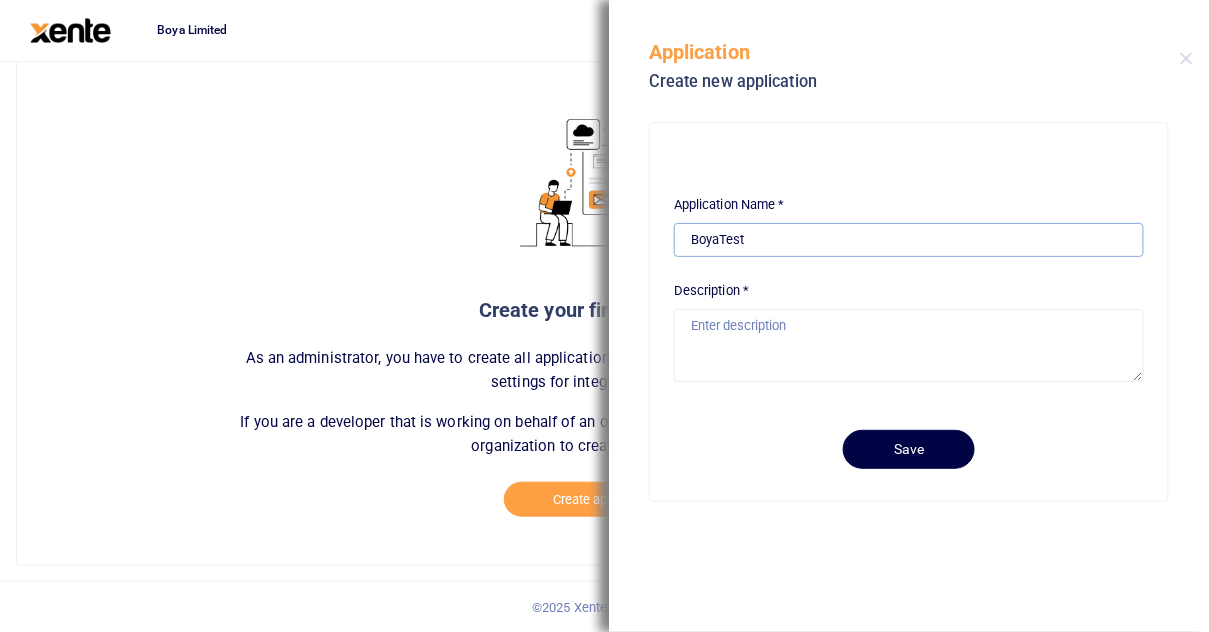 type on "BoyaTest" 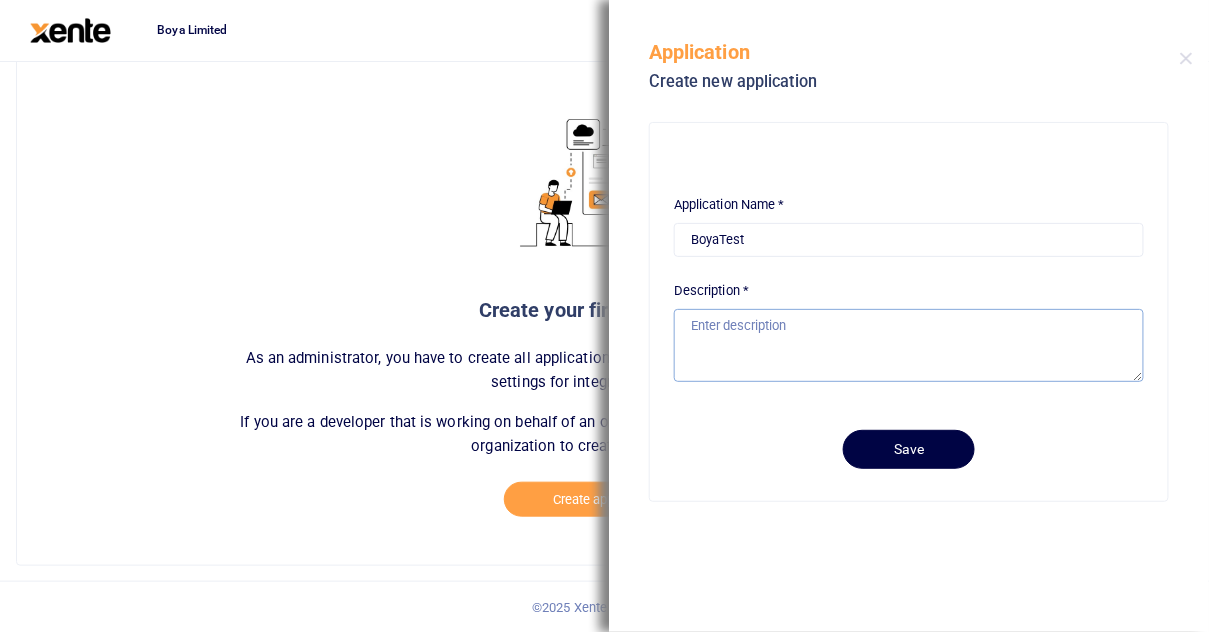 click on "Description *" at bounding box center [909, 345] 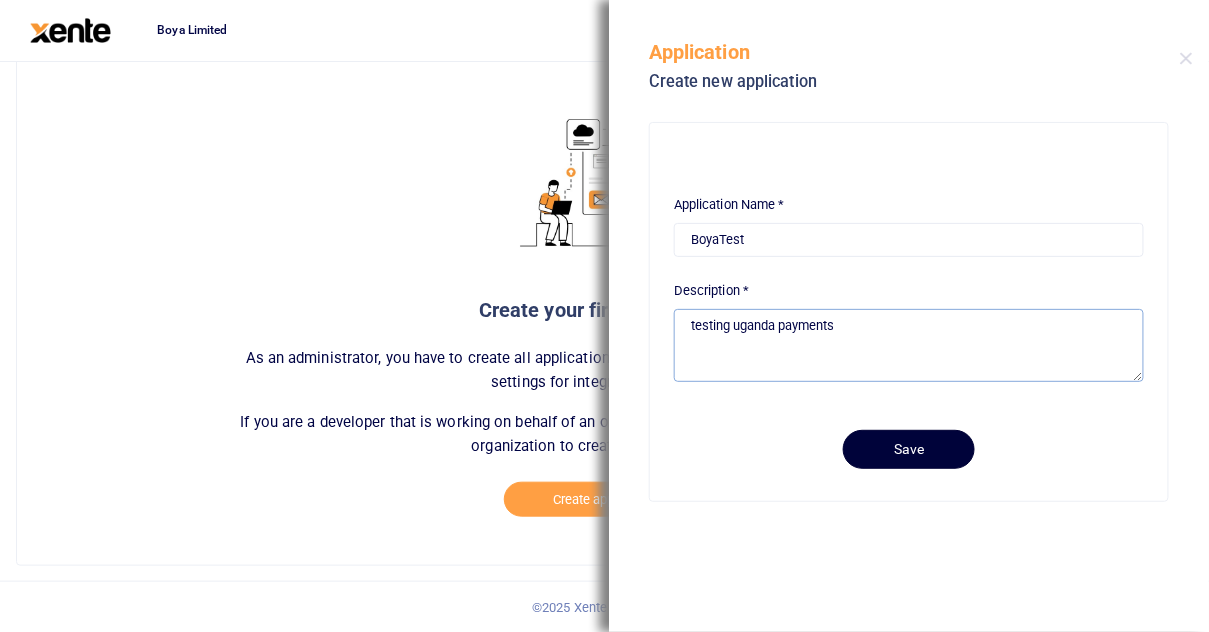 type on "testing uganda payments" 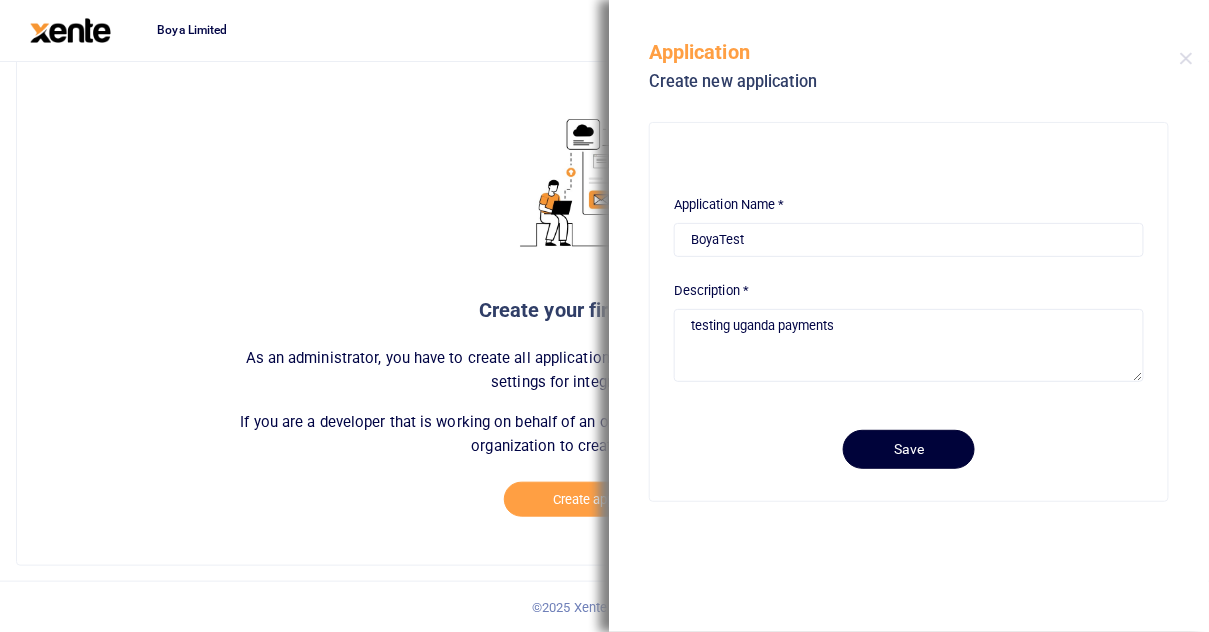 click on "Save" at bounding box center [909, 449] 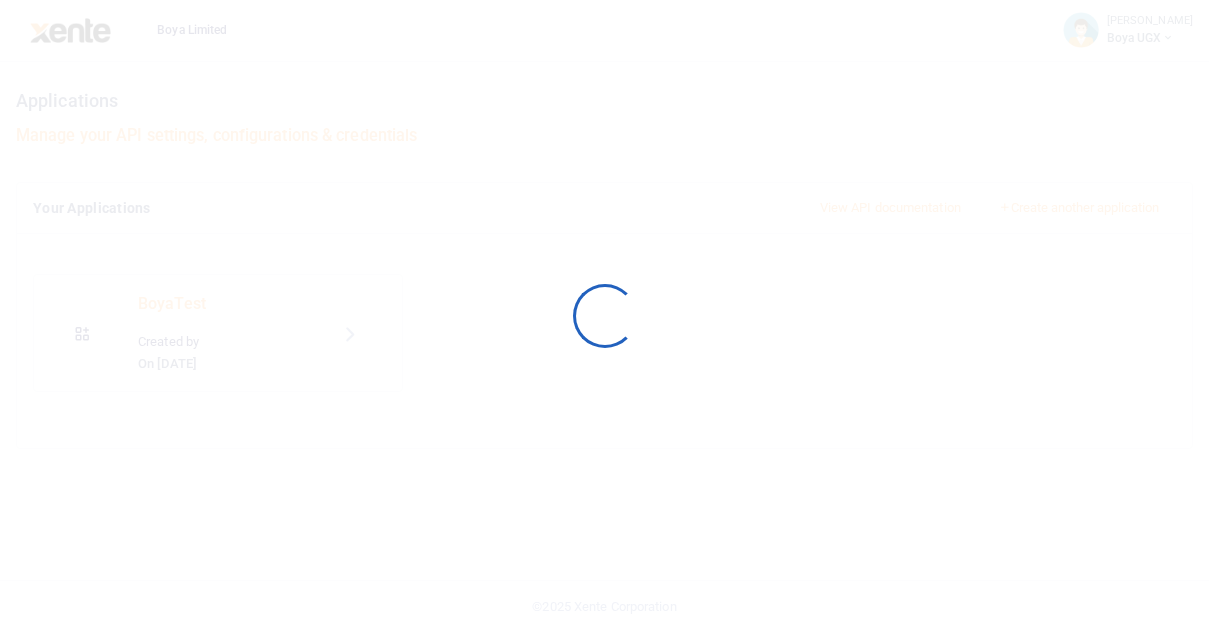 scroll, scrollTop: 0, scrollLeft: 0, axis: both 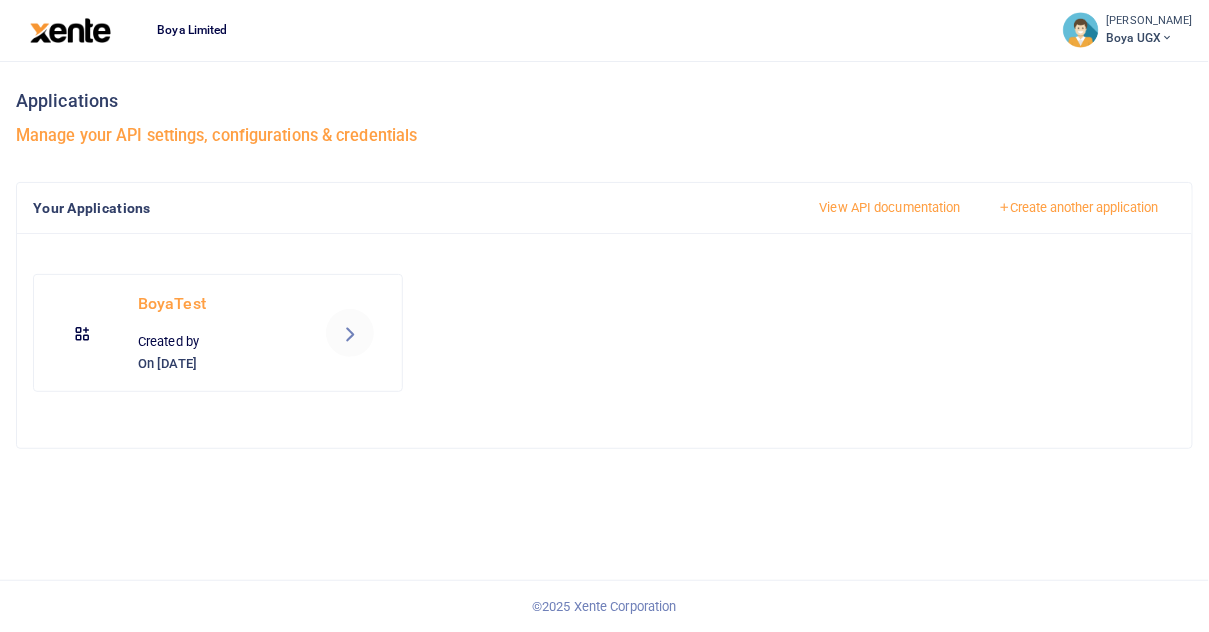click on "BoyaTest
Created by
On [DATE]" at bounding box center [218, 333] 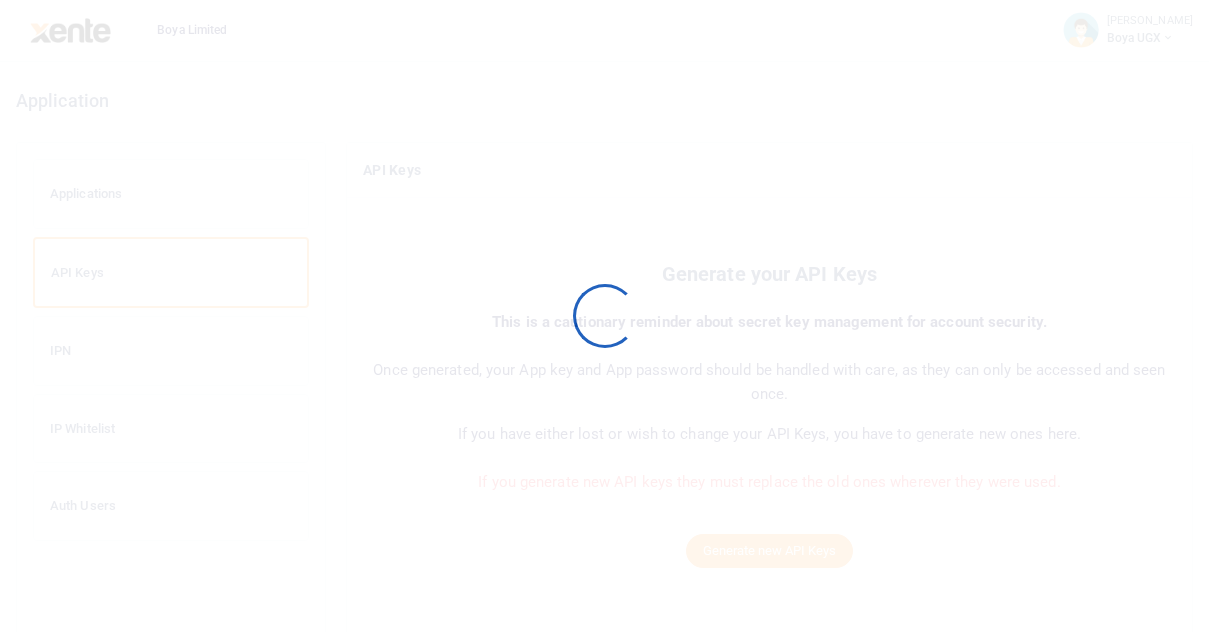 scroll, scrollTop: 0, scrollLeft: 0, axis: both 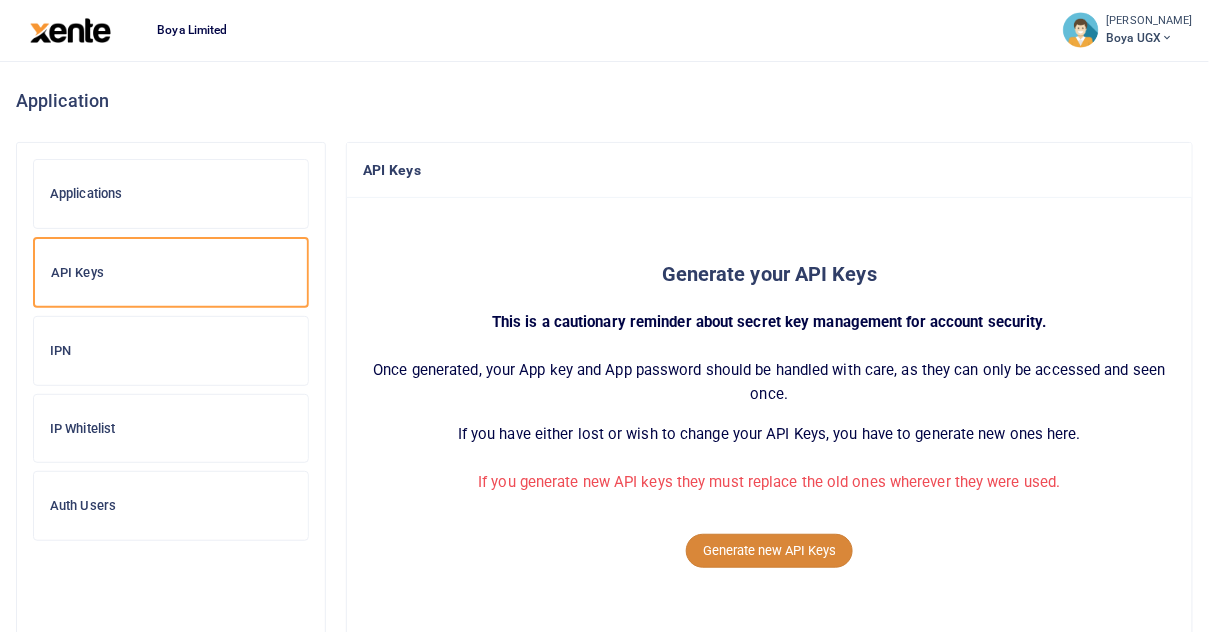 click on "Generate new API Keys" at bounding box center (769, 551) 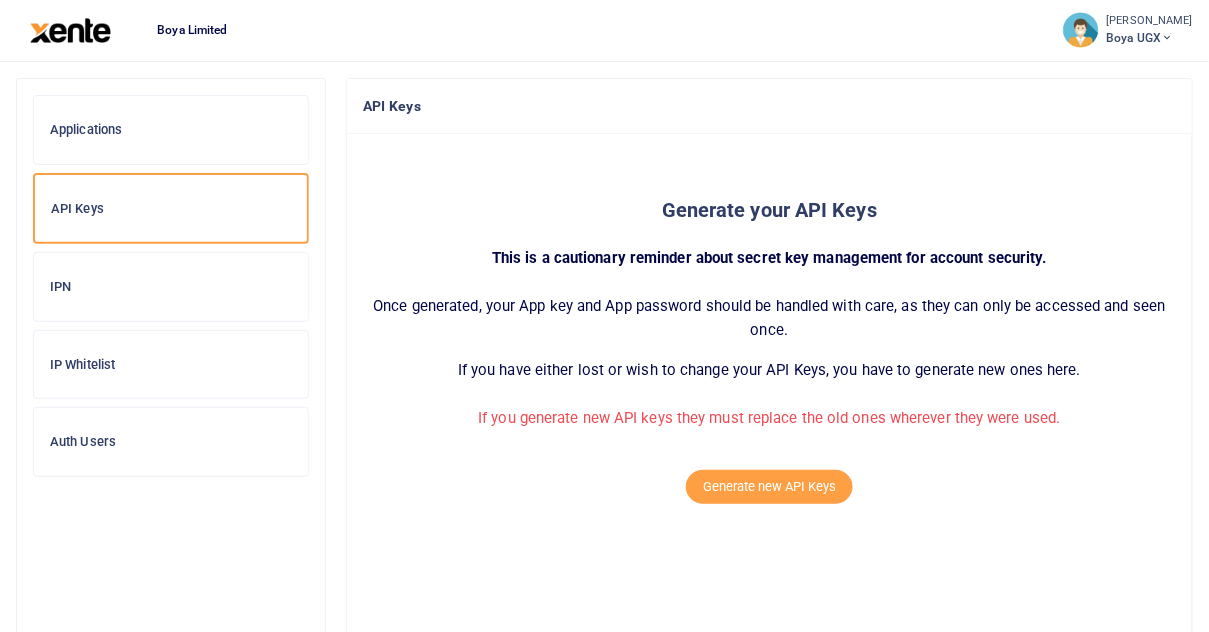 scroll, scrollTop: 53, scrollLeft: 0, axis: vertical 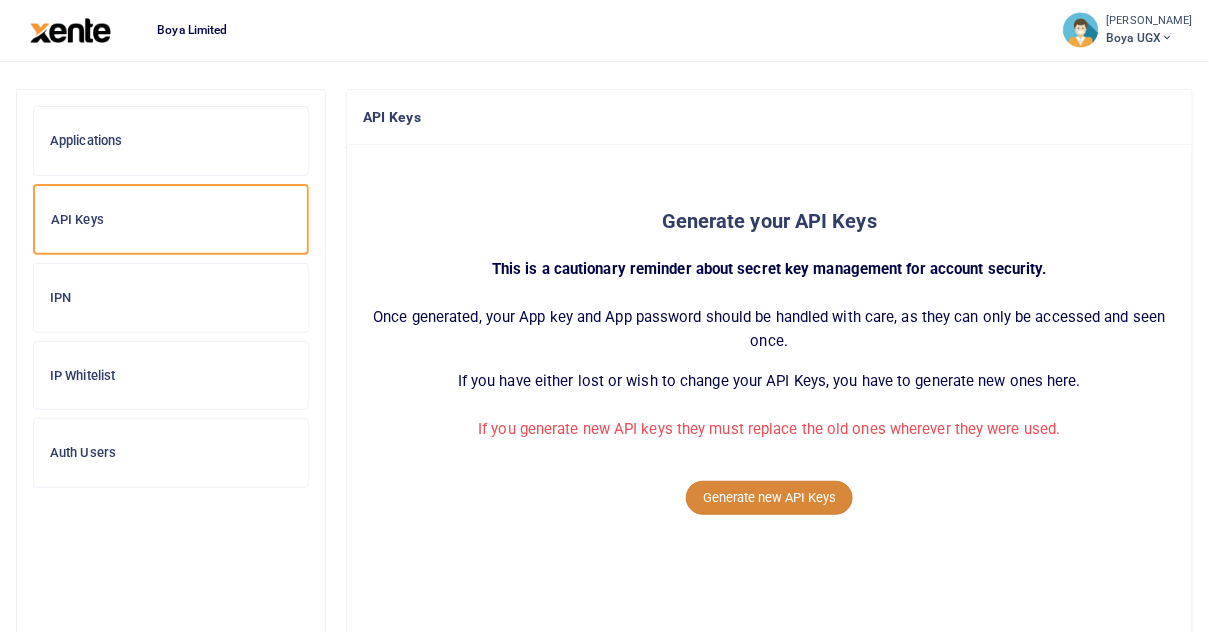 click on "Generate new API Keys" at bounding box center [769, 498] 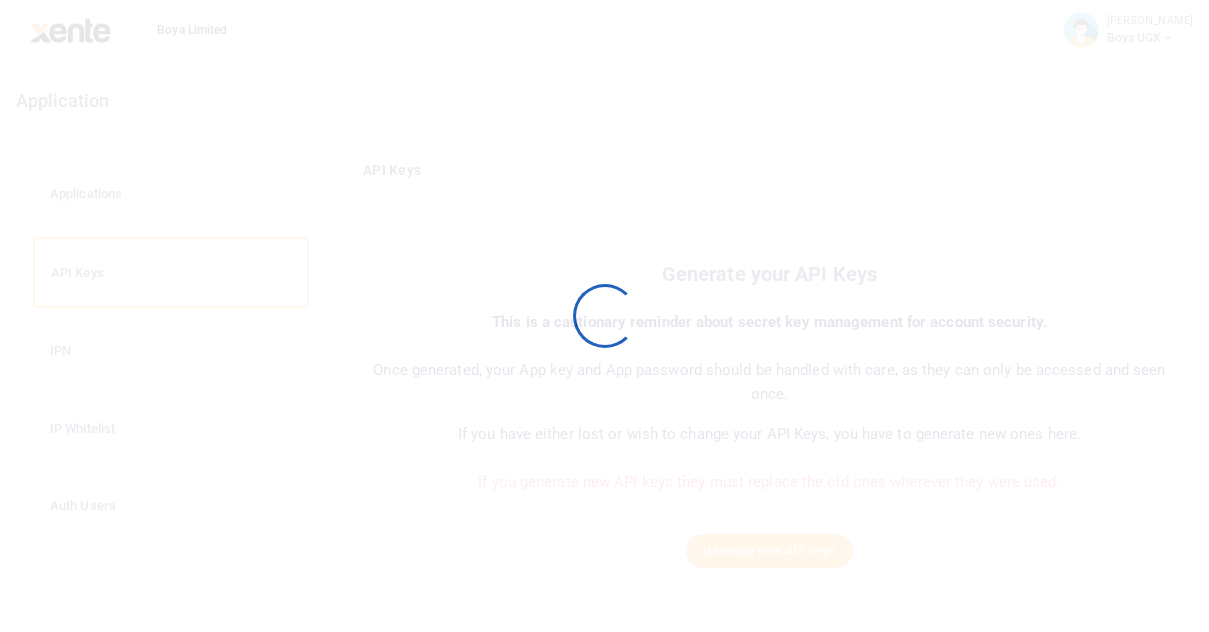scroll, scrollTop: 0, scrollLeft: 0, axis: both 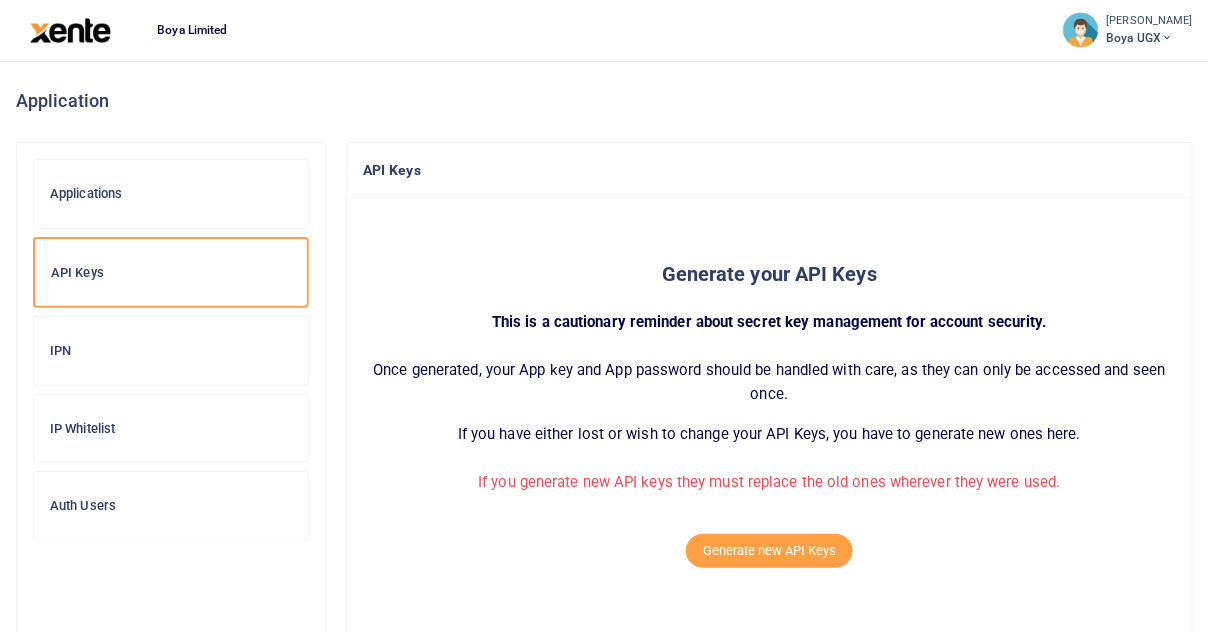 click on "Applications" at bounding box center [171, 194] 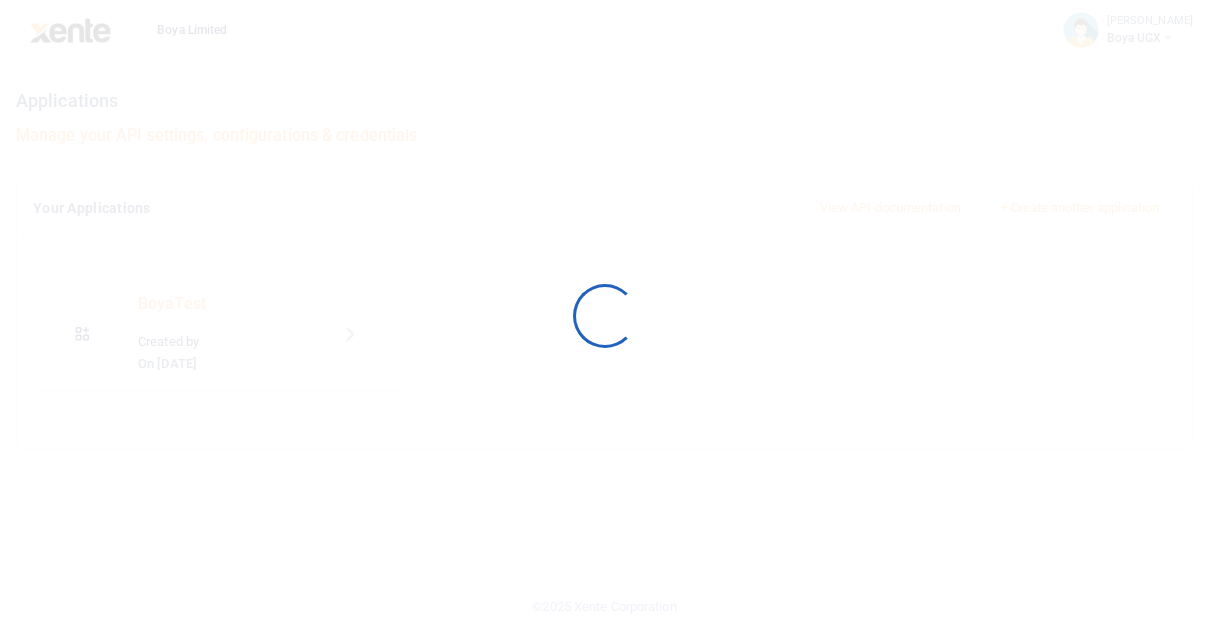 scroll, scrollTop: 0, scrollLeft: 0, axis: both 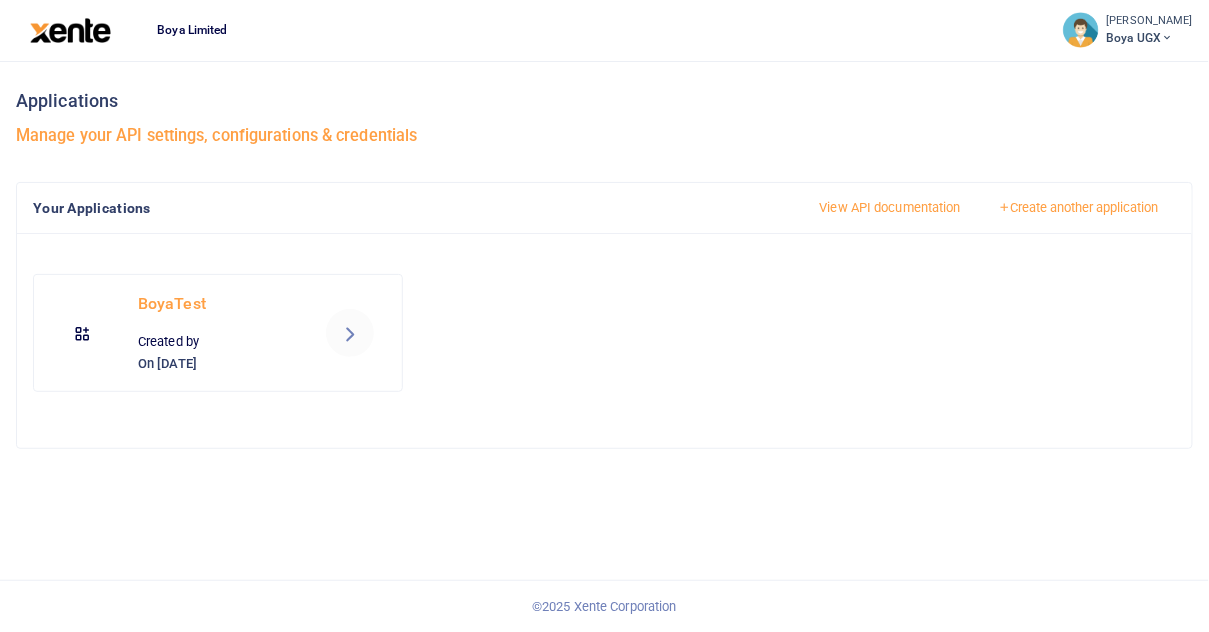 click at bounding box center [350, 333] 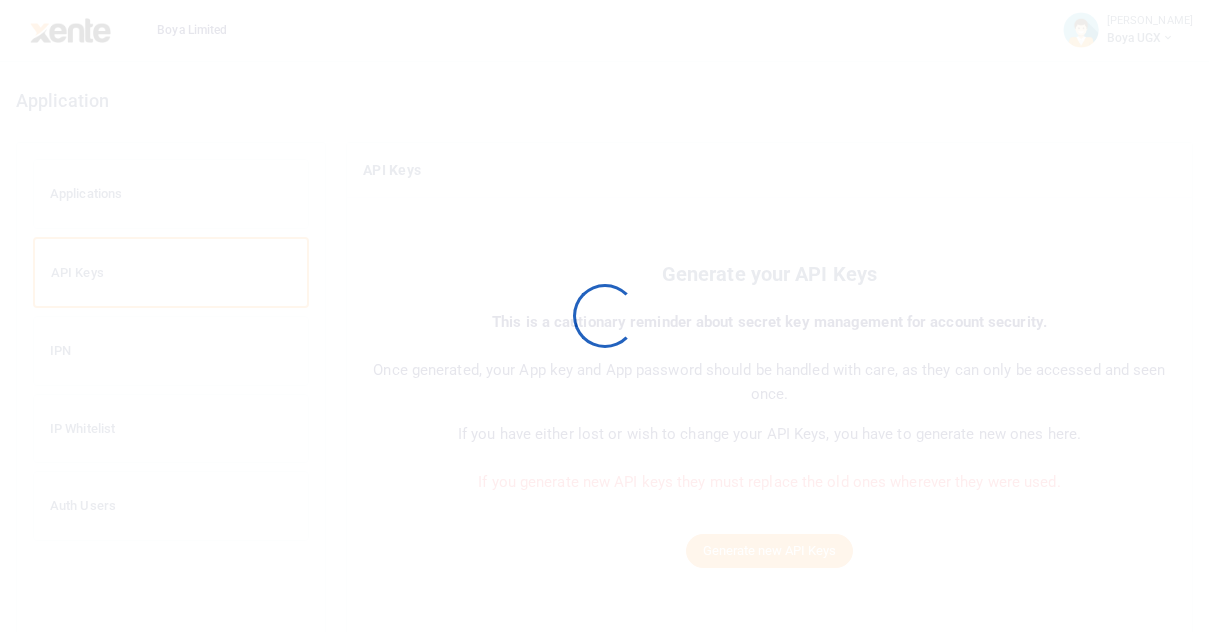 scroll, scrollTop: 0, scrollLeft: 0, axis: both 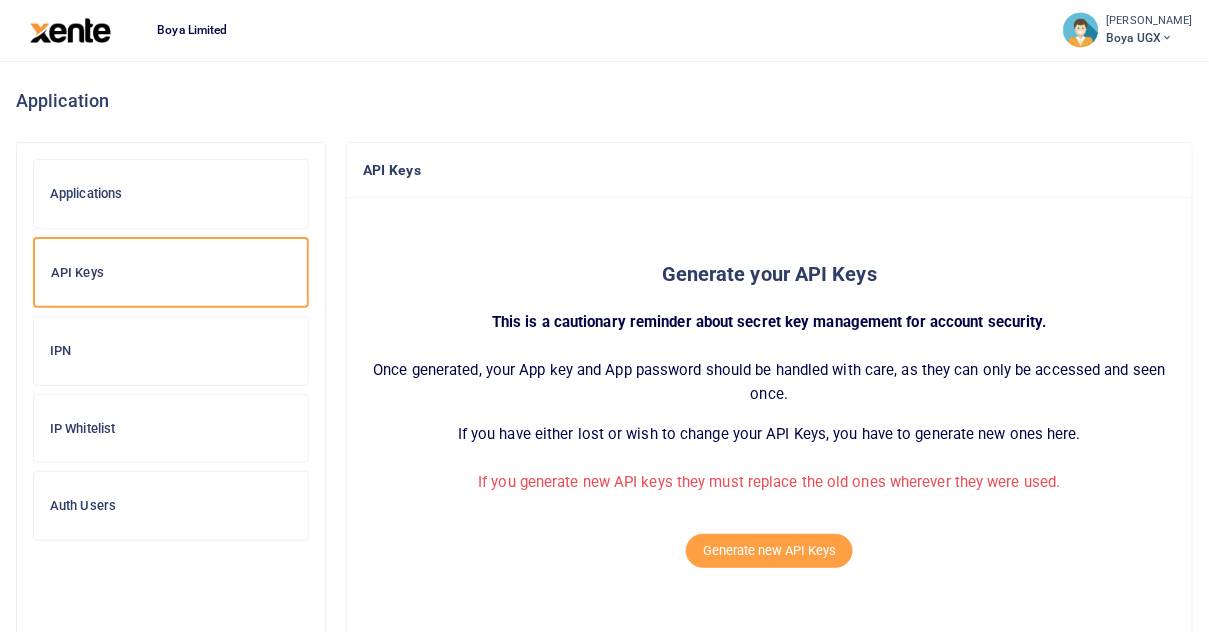 click on "IPN" at bounding box center (171, 351) 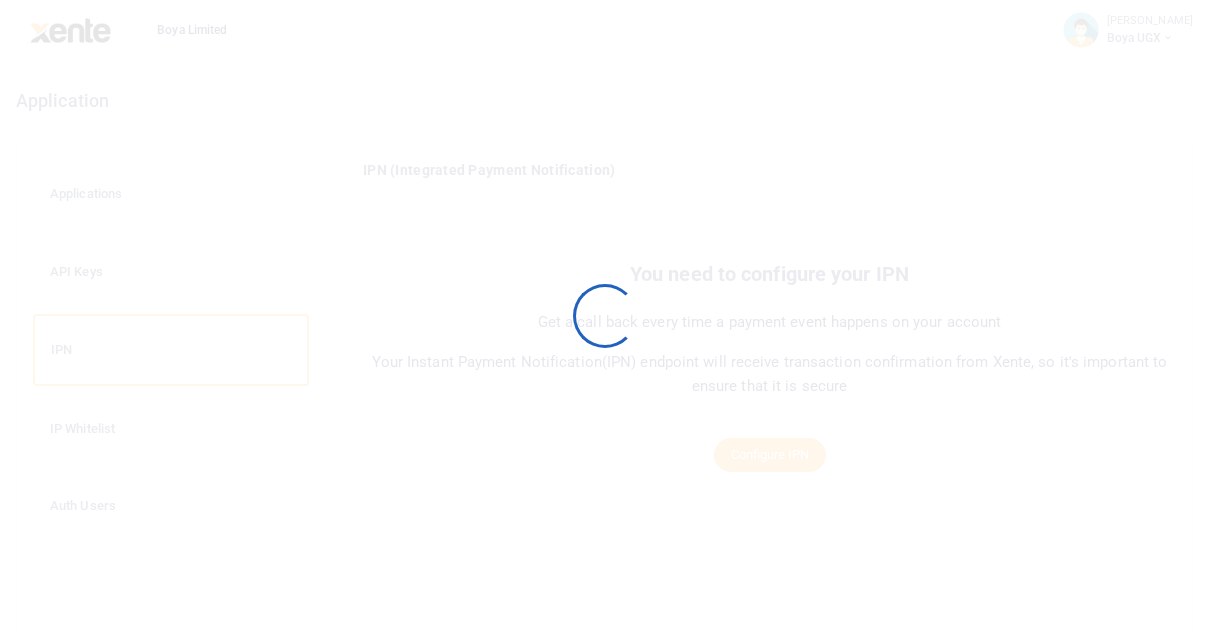 scroll, scrollTop: 0, scrollLeft: 0, axis: both 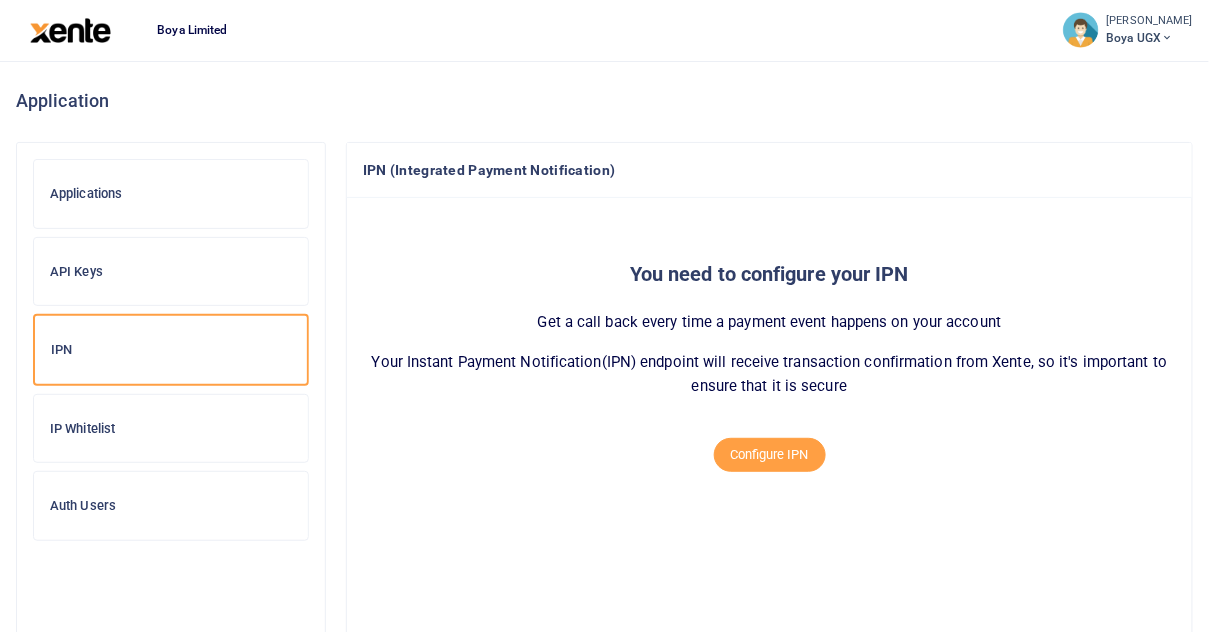 click on "Auth Users" at bounding box center (171, 506) 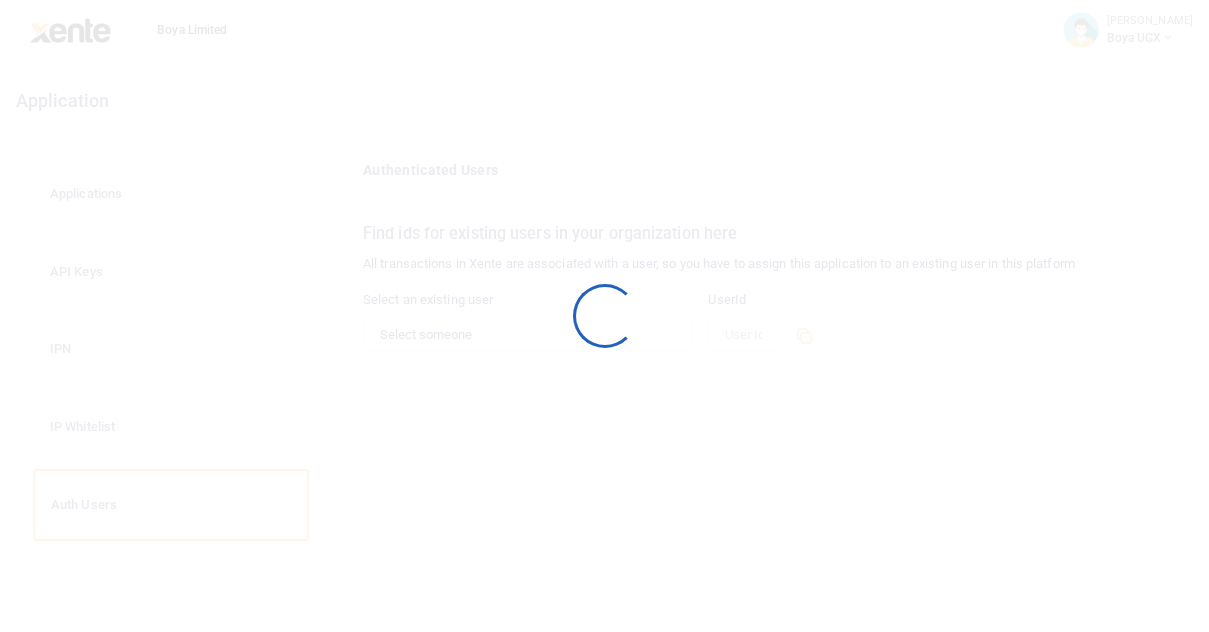 scroll, scrollTop: 0, scrollLeft: 0, axis: both 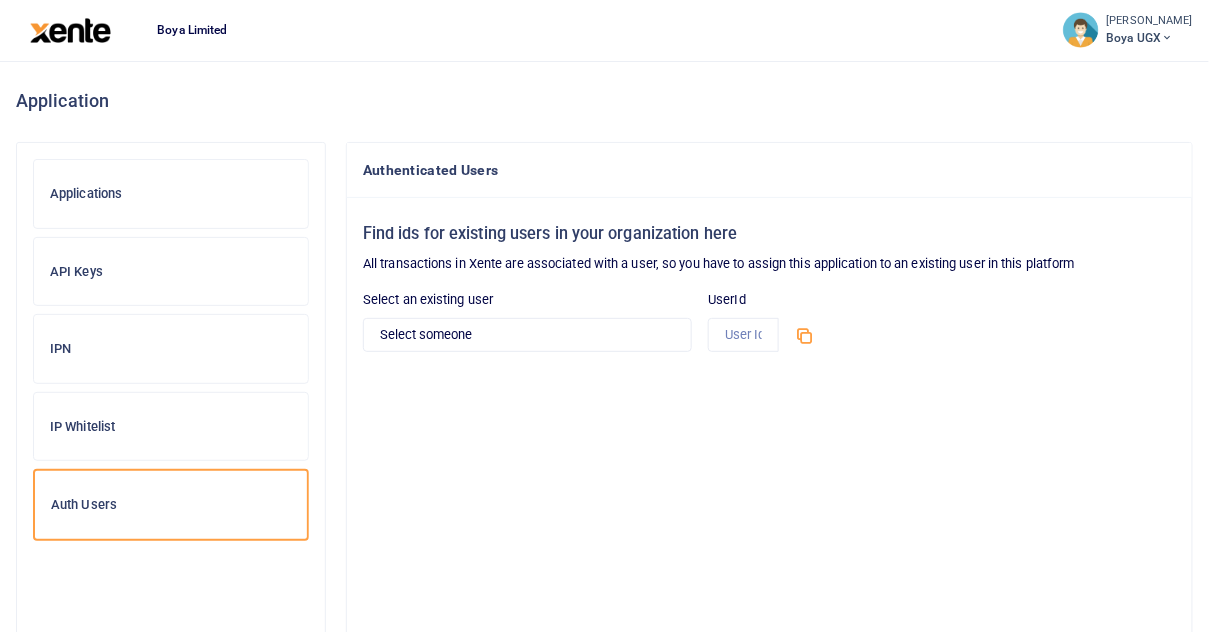 click on "API Keys" at bounding box center (171, 272) 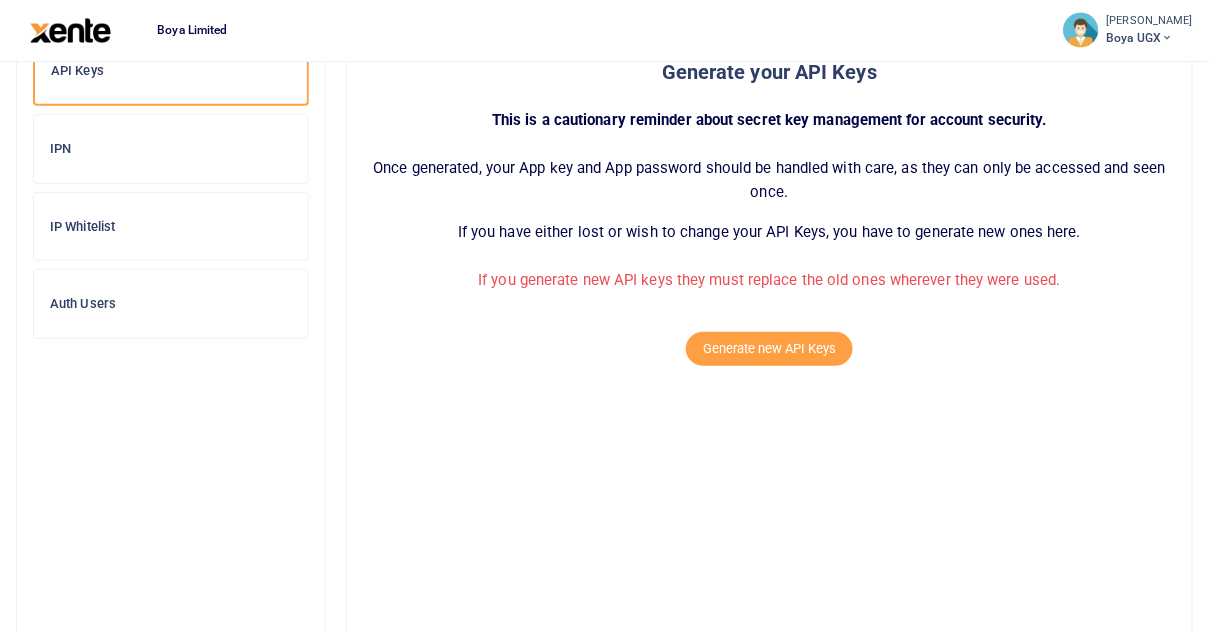 scroll, scrollTop: 187, scrollLeft: 0, axis: vertical 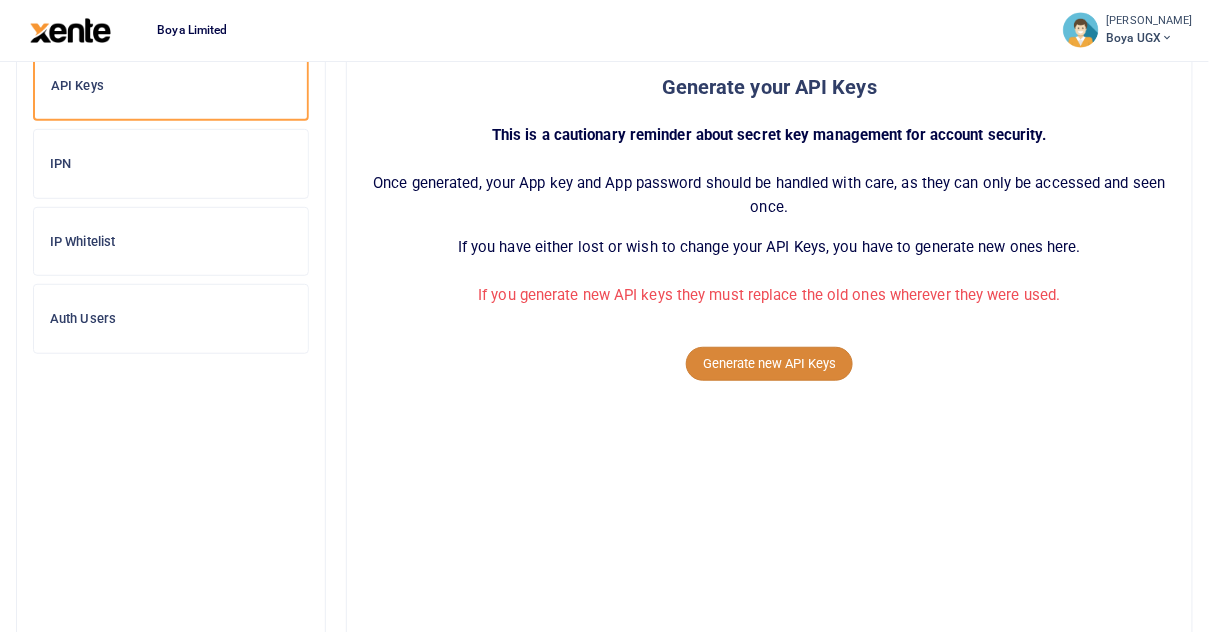 click on "Generate new API Keys" at bounding box center (769, 364) 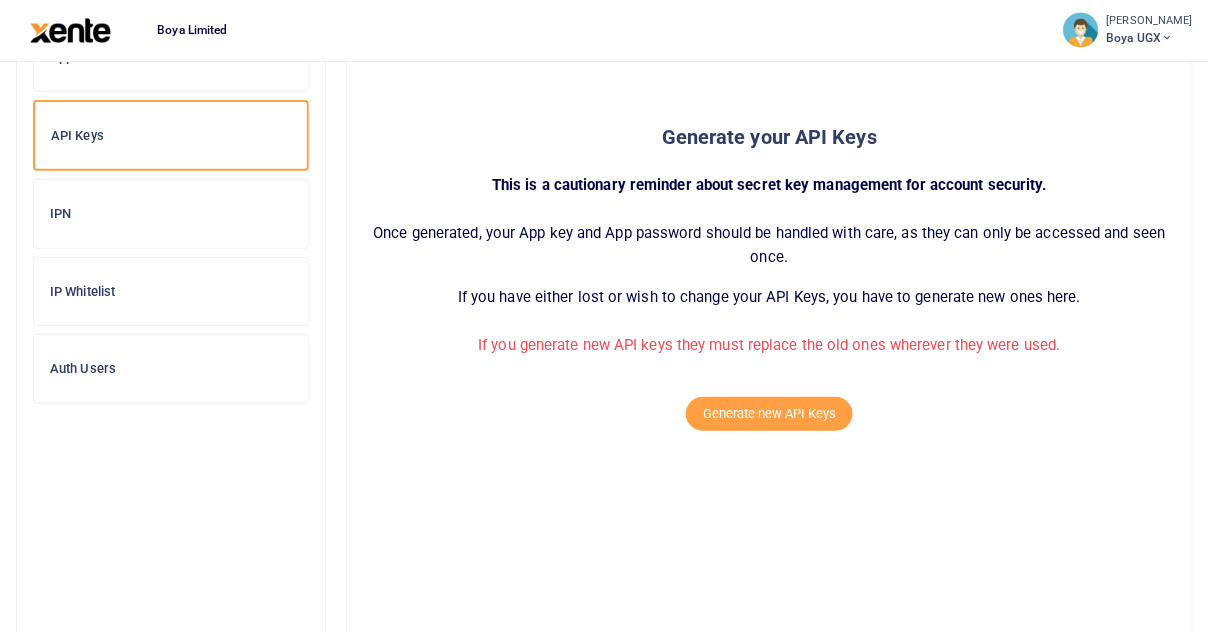 scroll, scrollTop: 136, scrollLeft: 0, axis: vertical 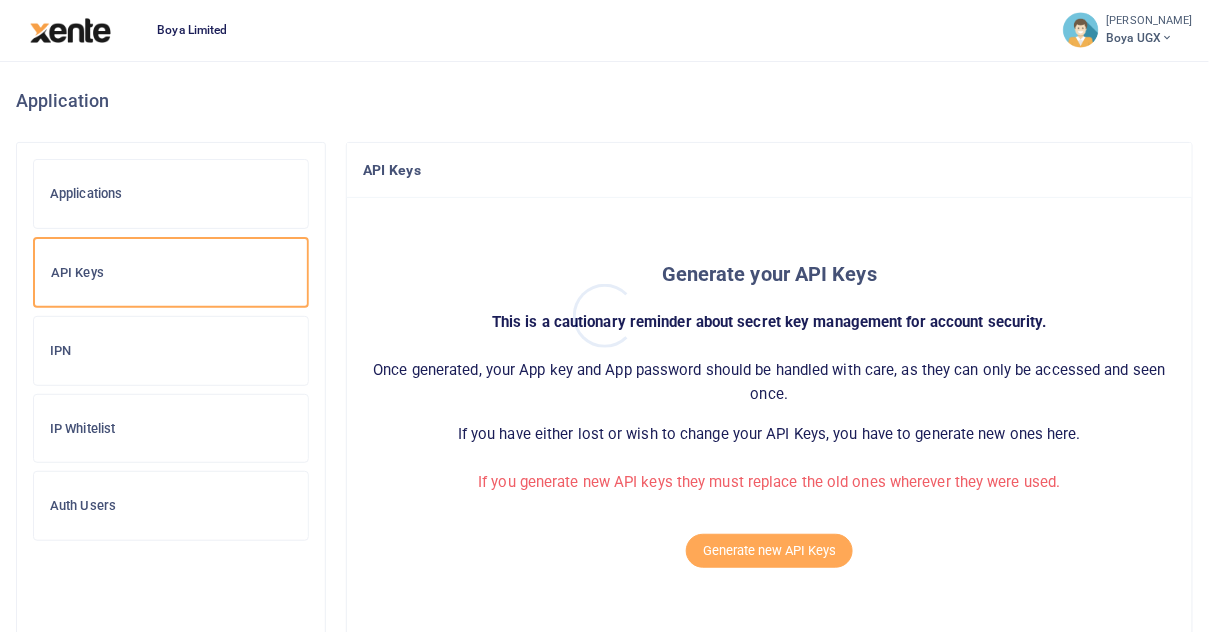 click at bounding box center [604, 316] 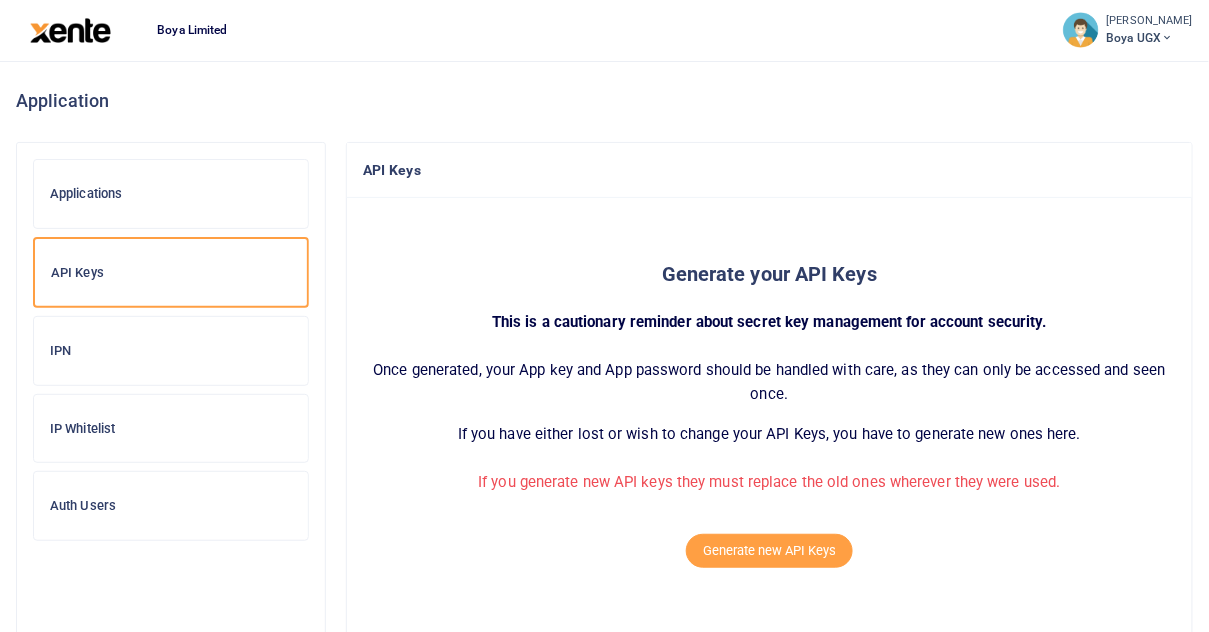 click on "Applications" at bounding box center (171, 194) 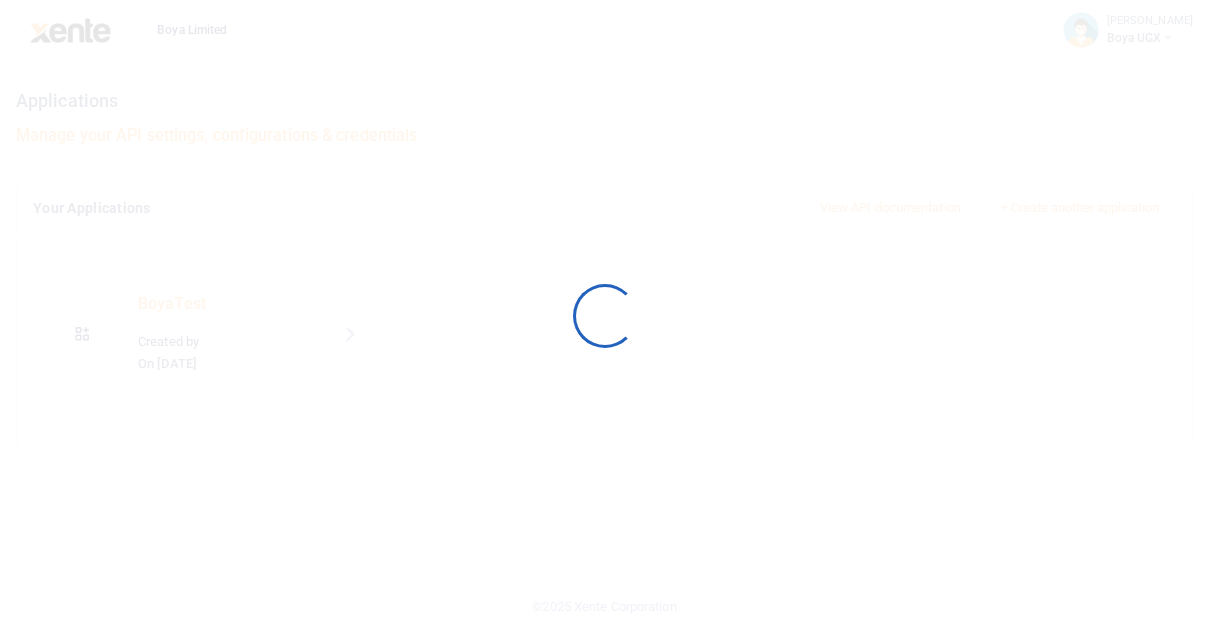 scroll, scrollTop: 0, scrollLeft: 0, axis: both 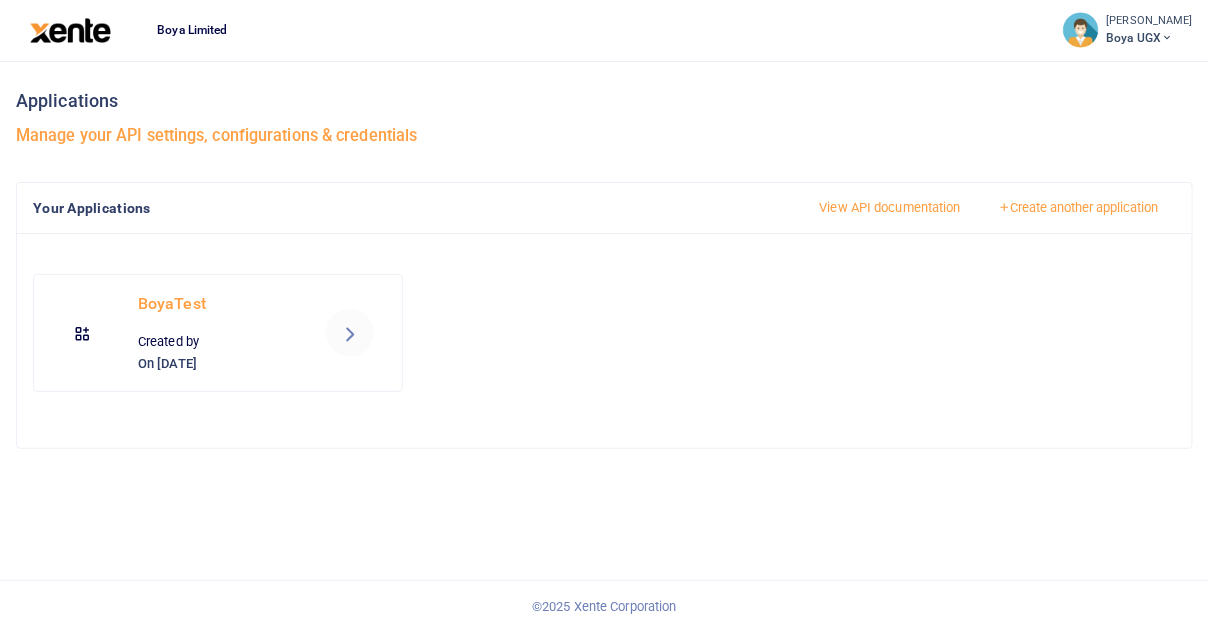 click at bounding box center (82, 333) 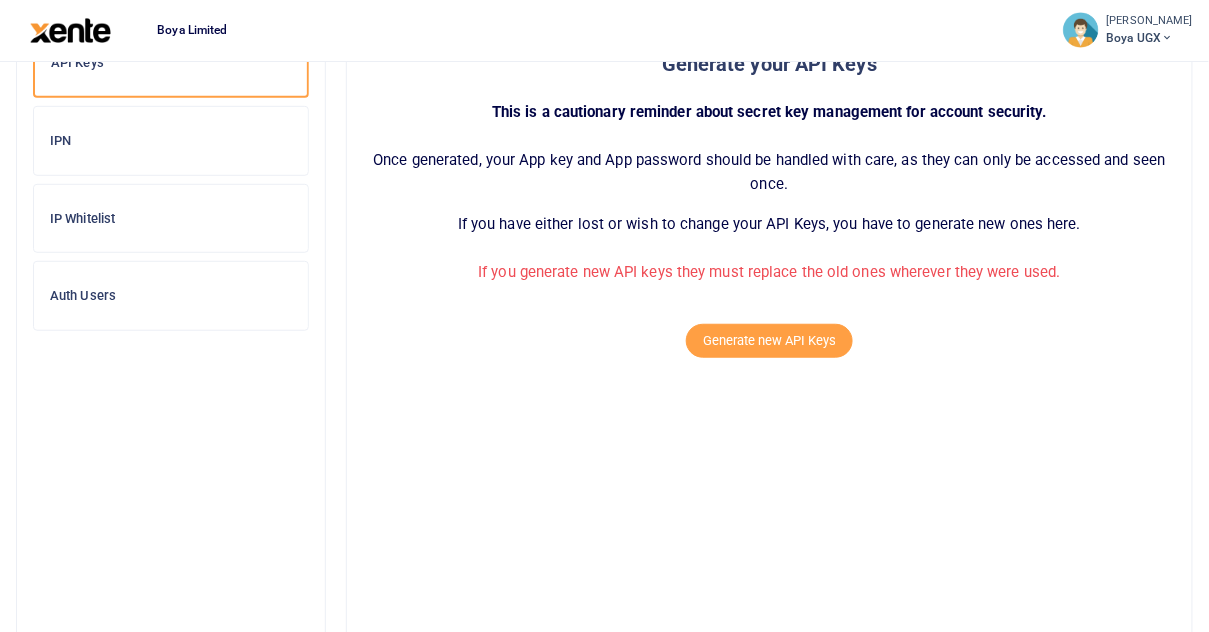 scroll, scrollTop: 60, scrollLeft: 0, axis: vertical 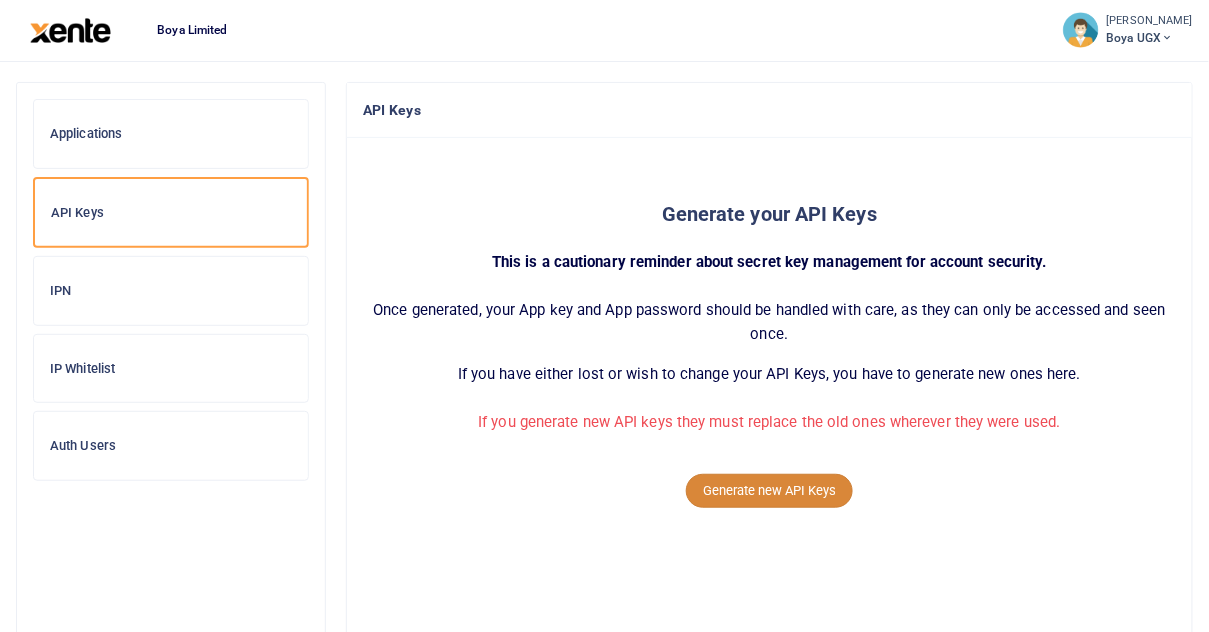 click on "Generate new API Keys" at bounding box center [769, 491] 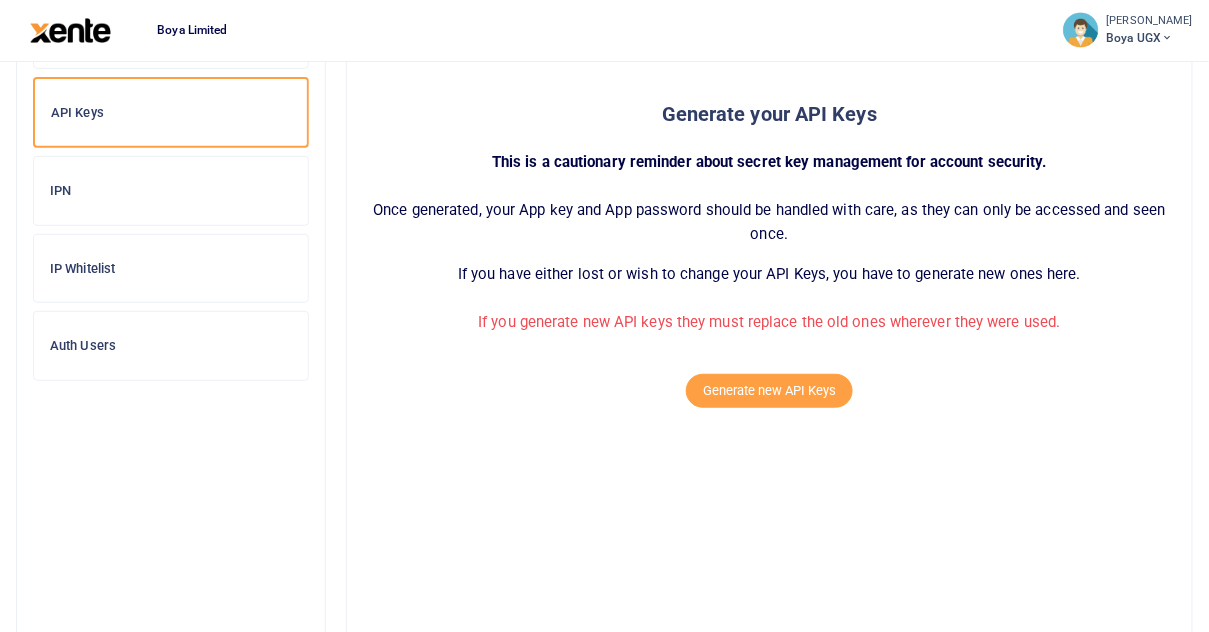 scroll, scrollTop: 188, scrollLeft: 0, axis: vertical 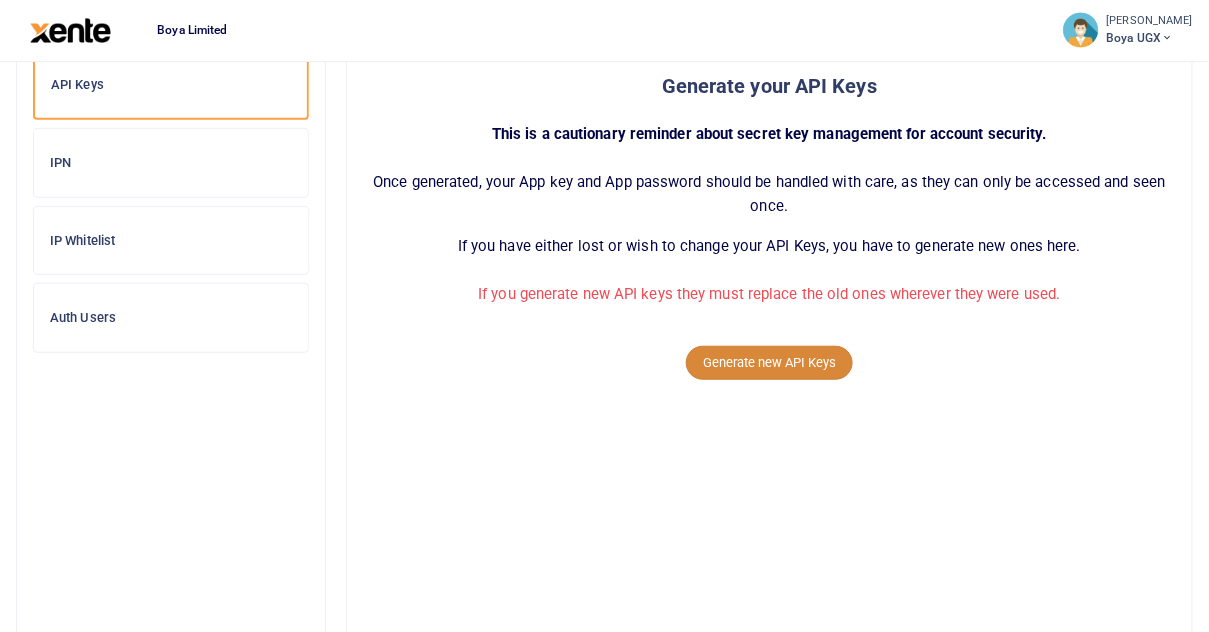 click on "Generate new API Keys" at bounding box center [769, 363] 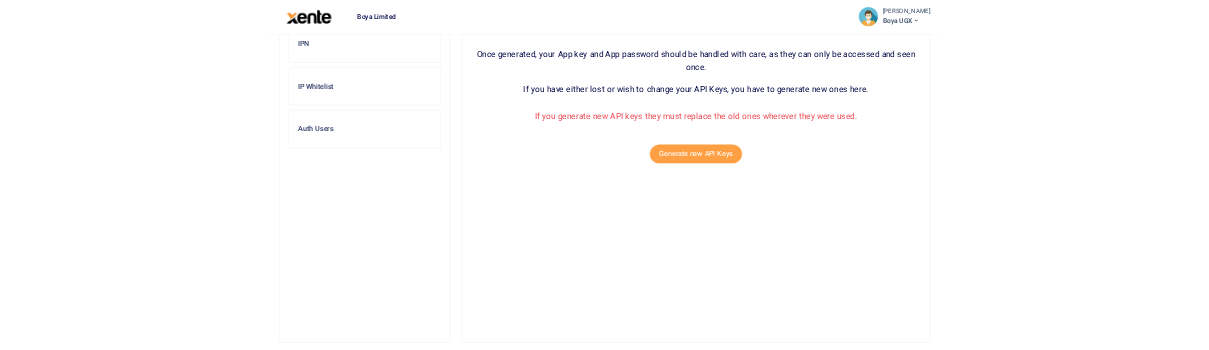 scroll, scrollTop: 267, scrollLeft: 0, axis: vertical 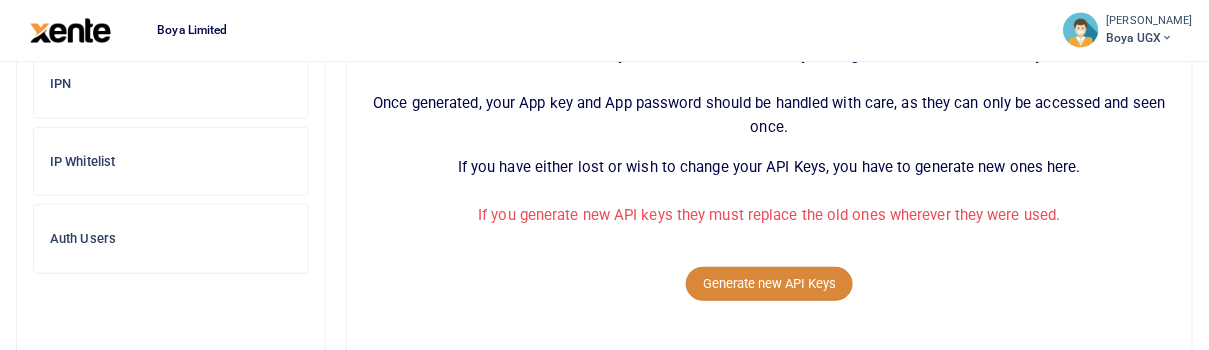 click on "Generate new API Keys" at bounding box center (769, 284) 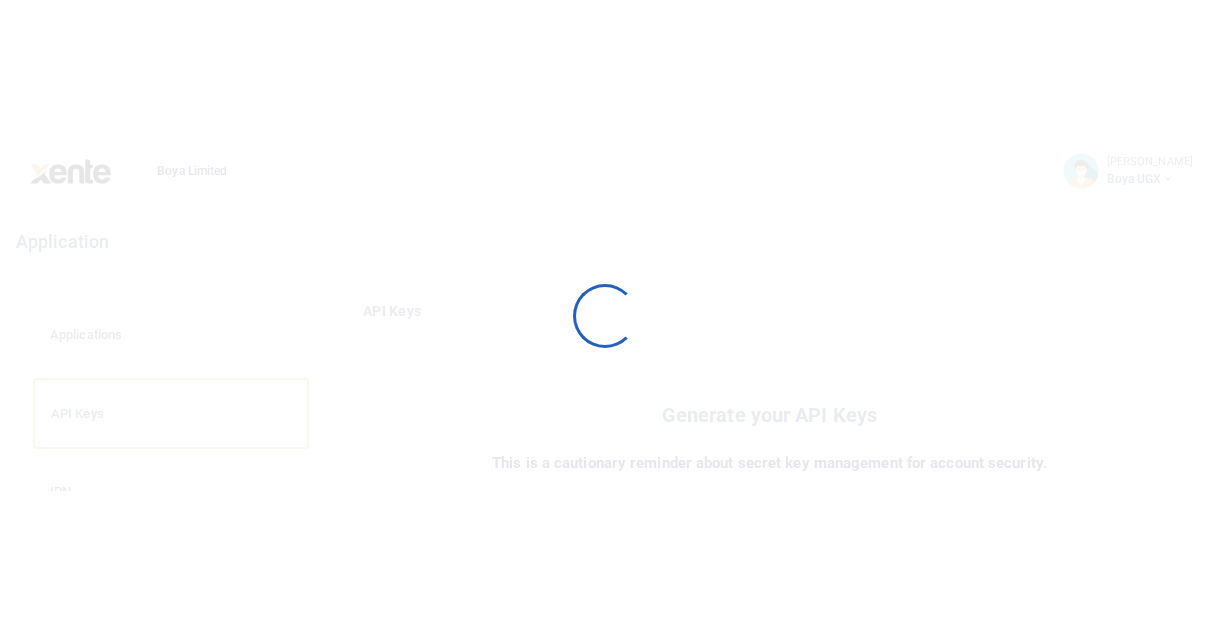 scroll, scrollTop: 0, scrollLeft: 0, axis: both 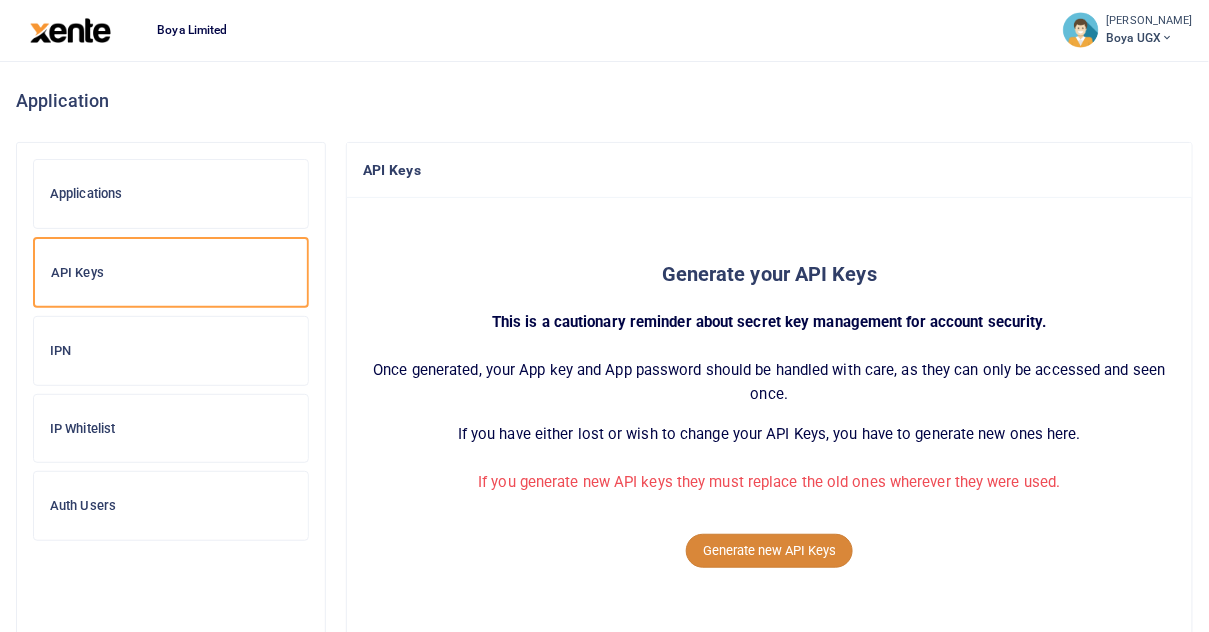 click on "Generate new API Keys" at bounding box center [769, 551] 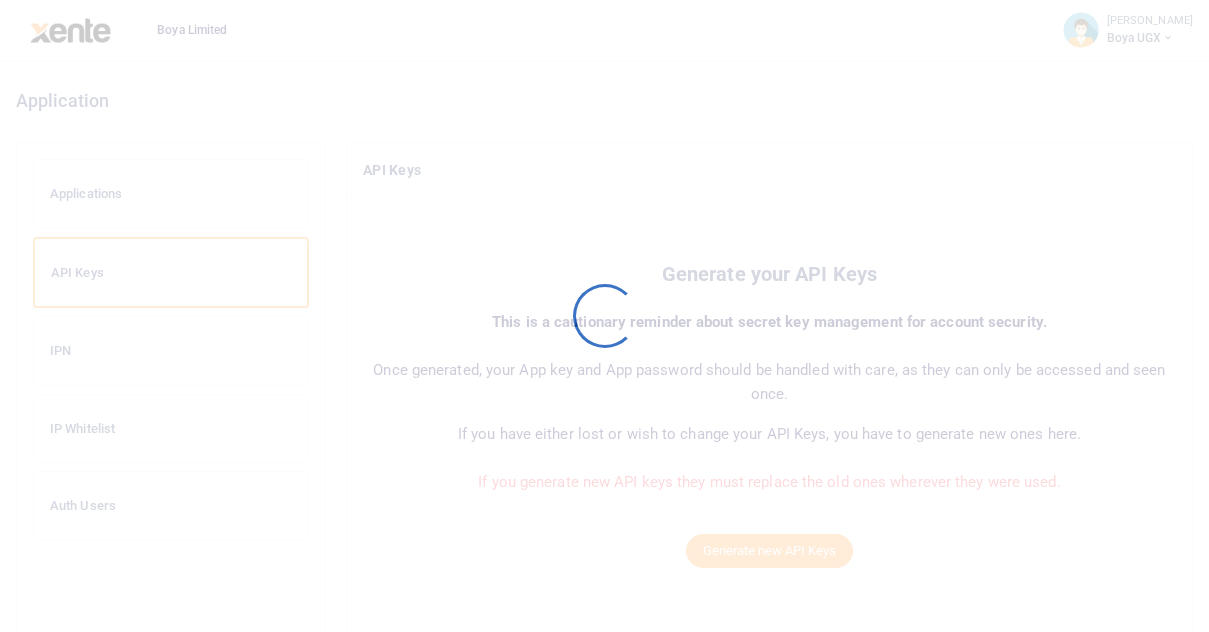 scroll, scrollTop: 0, scrollLeft: 0, axis: both 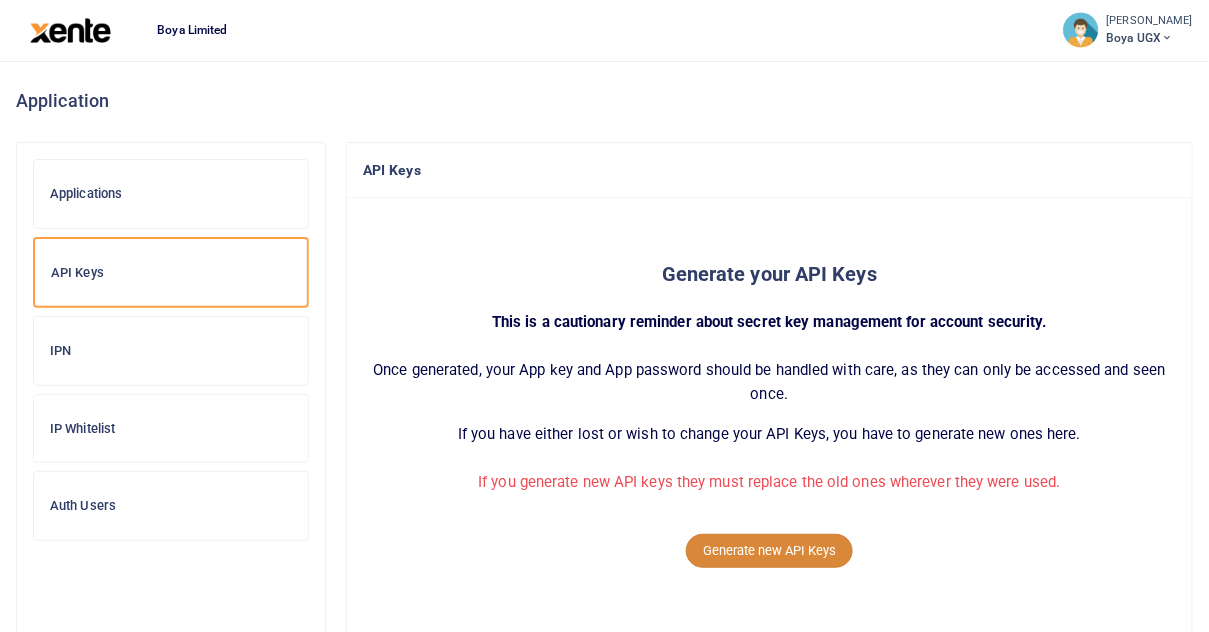 click on "Generate new API Keys" at bounding box center [769, 551] 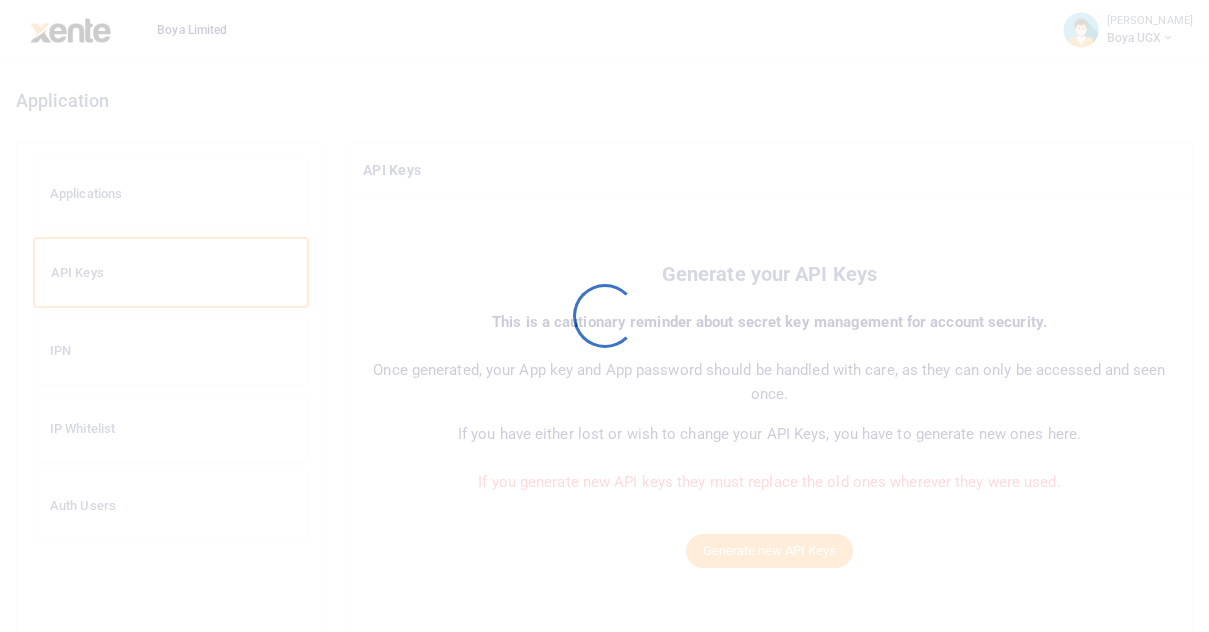 scroll, scrollTop: 0, scrollLeft: 0, axis: both 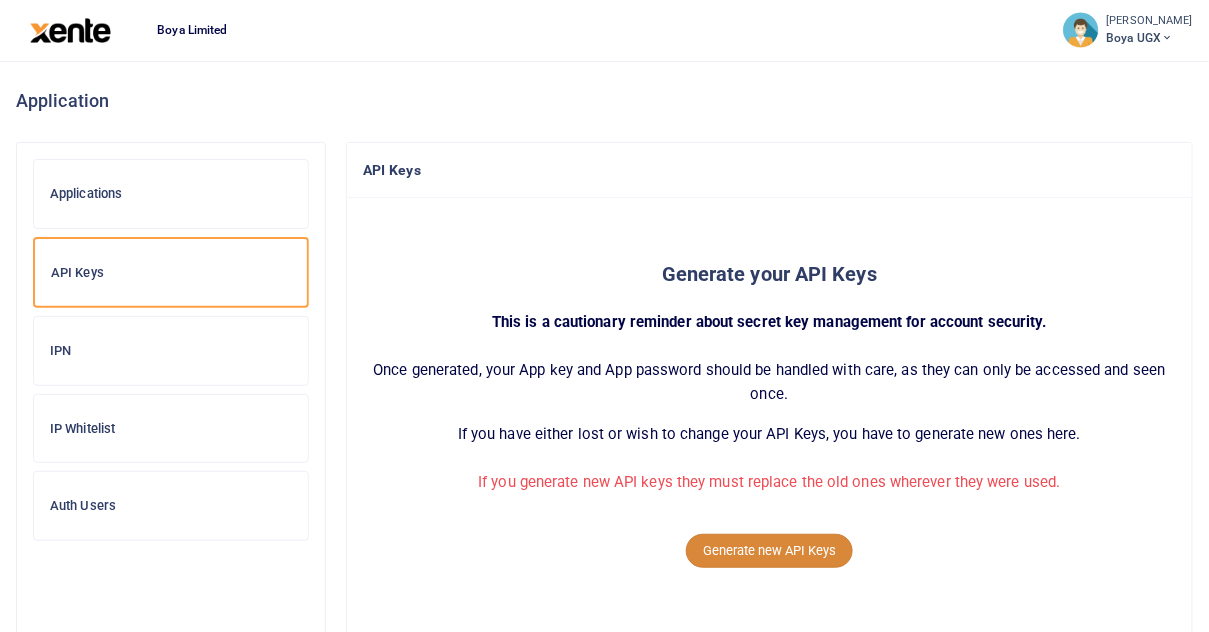 click on "Generate new API Keys" at bounding box center (769, 551) 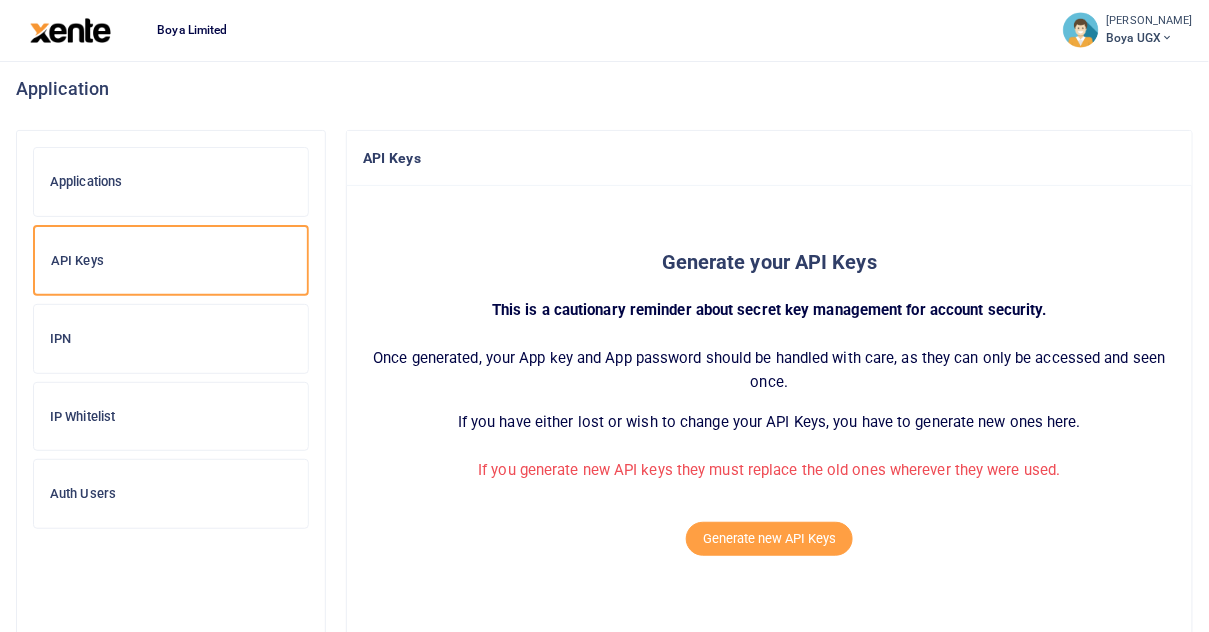 scroll, scrollTop: 0, scrollLeft: 0, axis: both 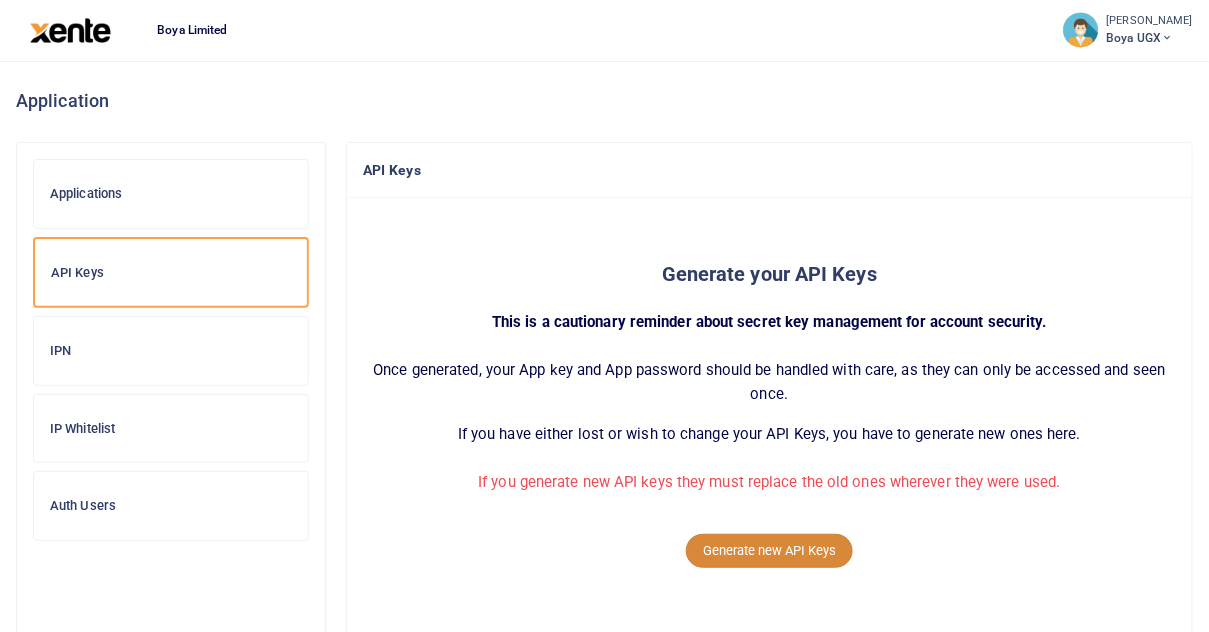 click on "Generate new API Keys" at bounding box center [769, 551] 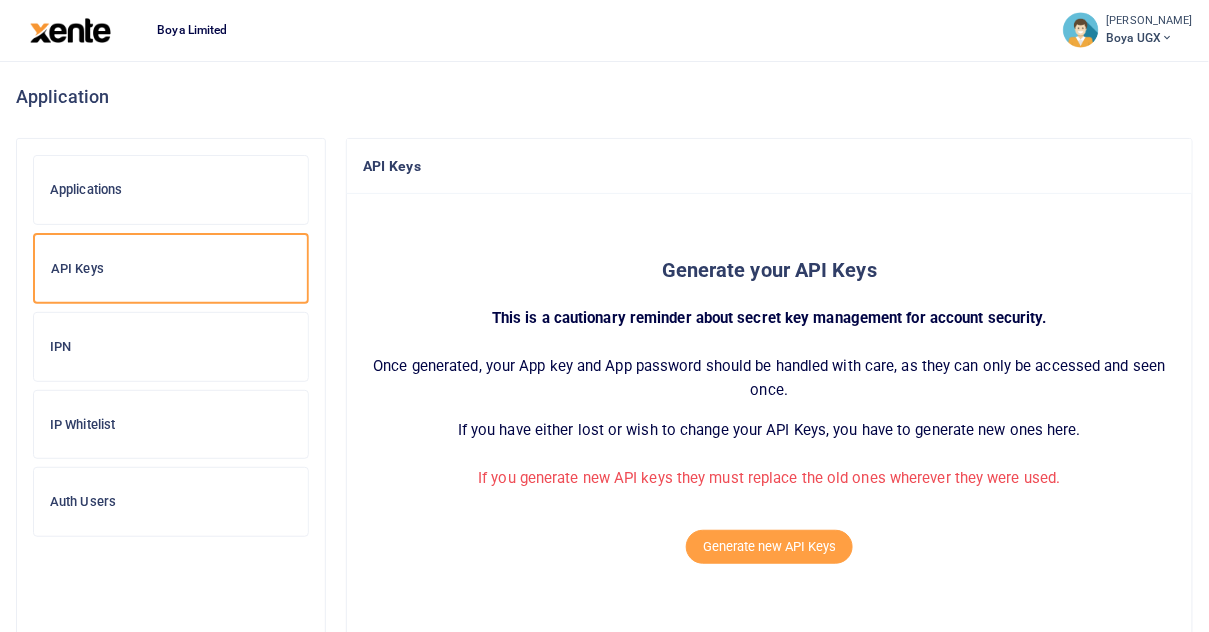scroll, scrollTop: 0, scrollLeft: 0, axis: both 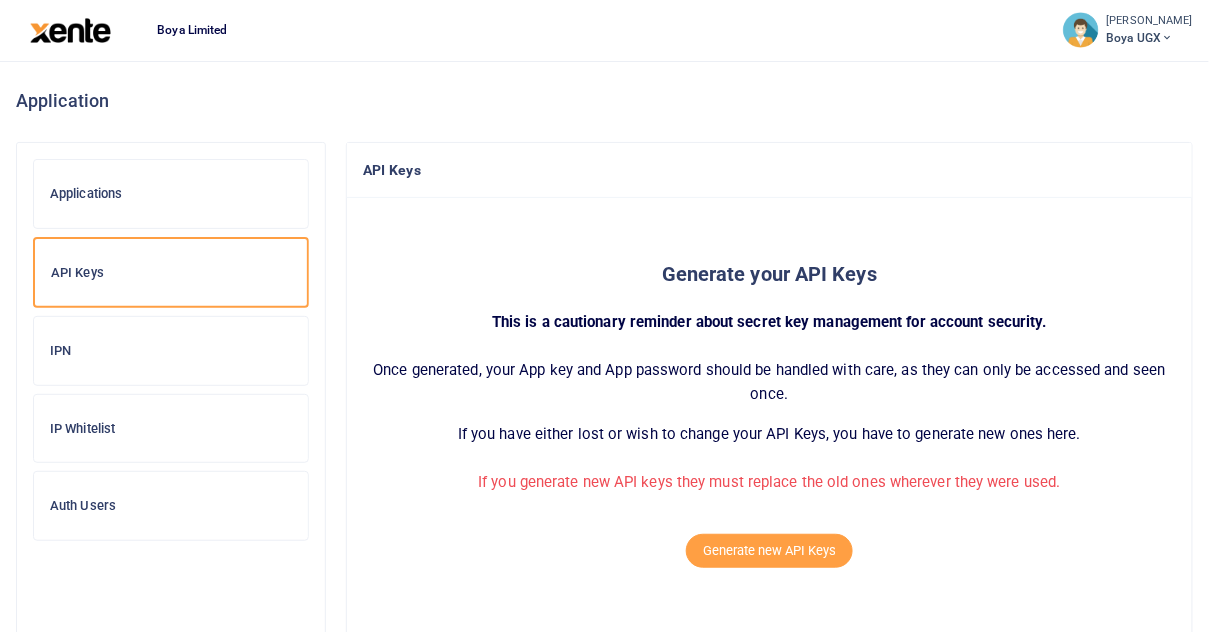 click on "Boya UGX" at bounding box center (1150, 38) 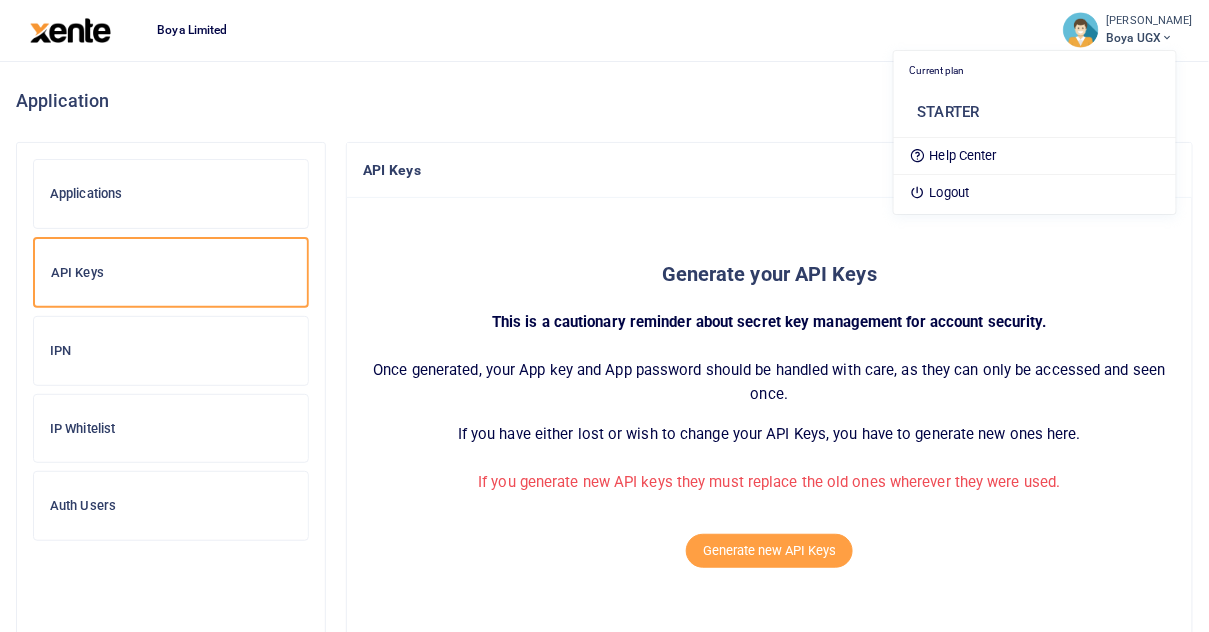 click on "Generate your API Keys
This is a cautionary reminder about secret key management for account security.
Once generated, your App key and App password should be handled with care, as they can only be accessed and seen once.
If you have either lost or wish to change your API Keys, you have to generate new ones here.
If you generate new API keys they must replace the old ones wherever they were used.
Generate new API Keys" at bounding box center (769, 505) 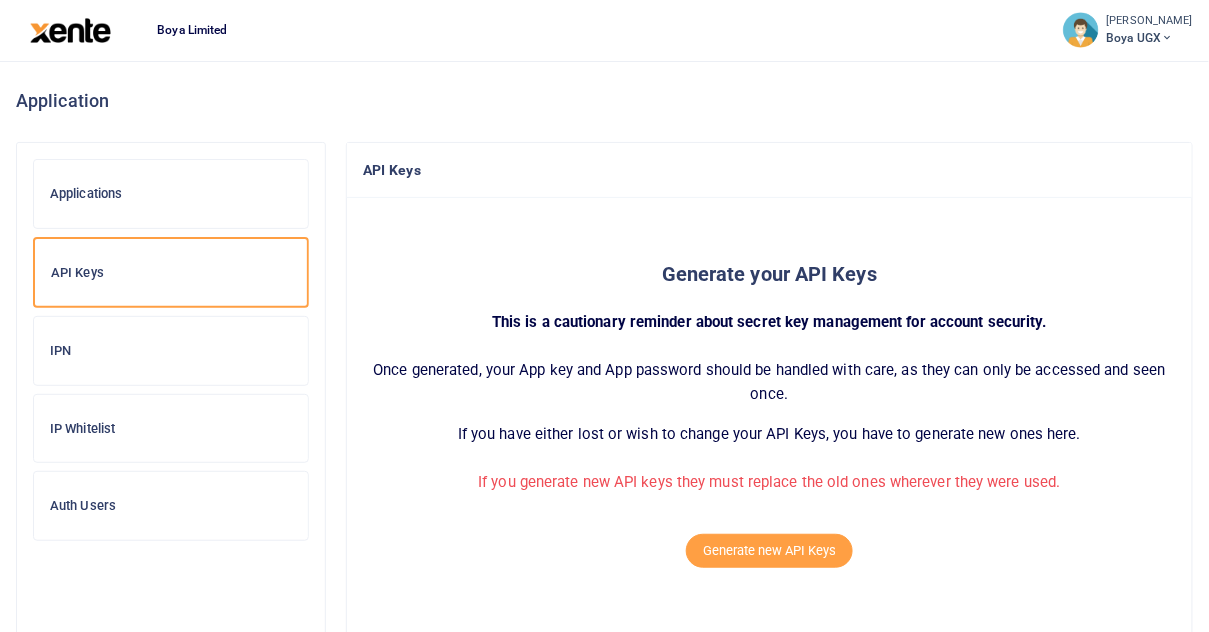 click on "Applications" at bounding box center [171, 194] 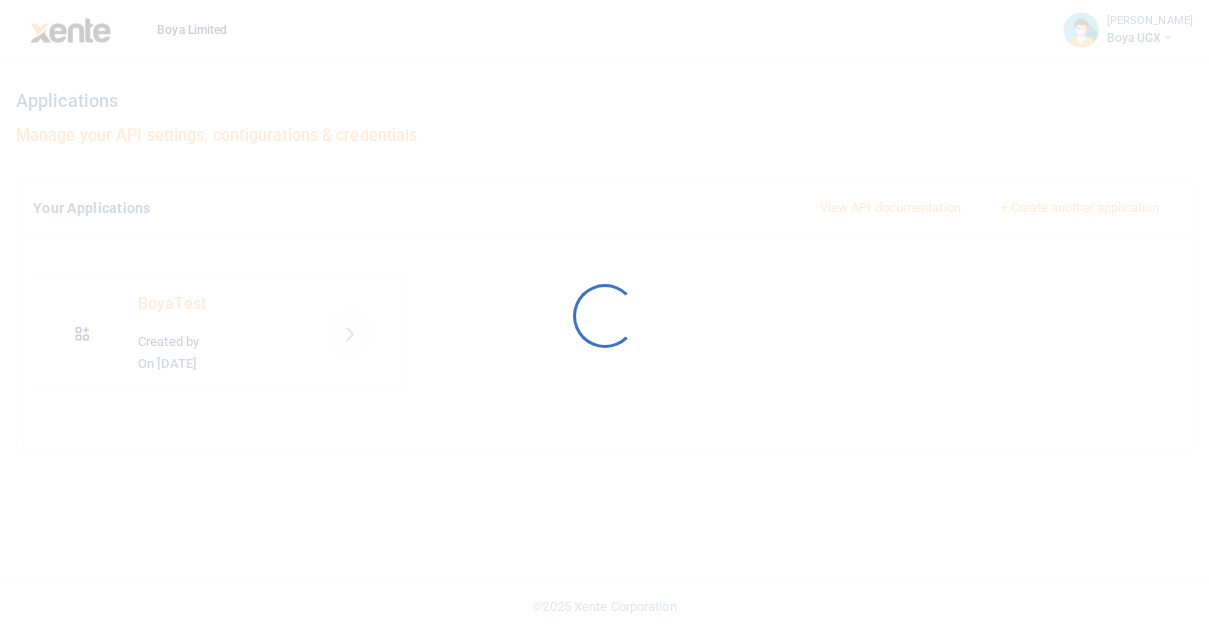 scroll, scrollTop: 0, scrollLeft: 0, axis: both 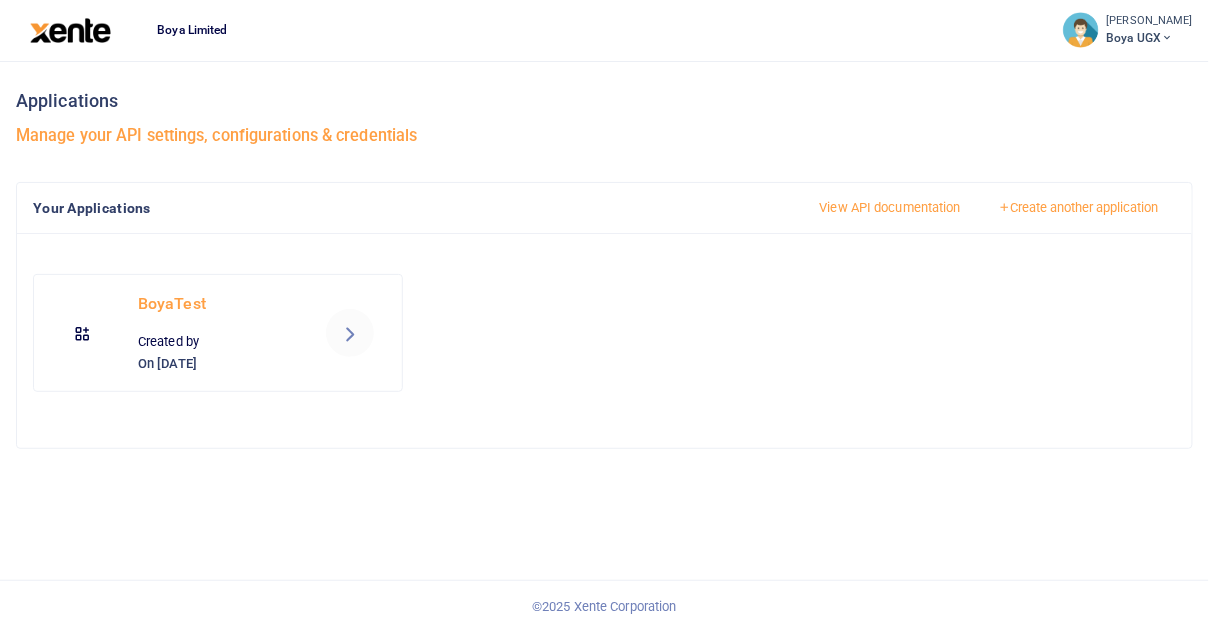 click at bounding box center (350, 333) 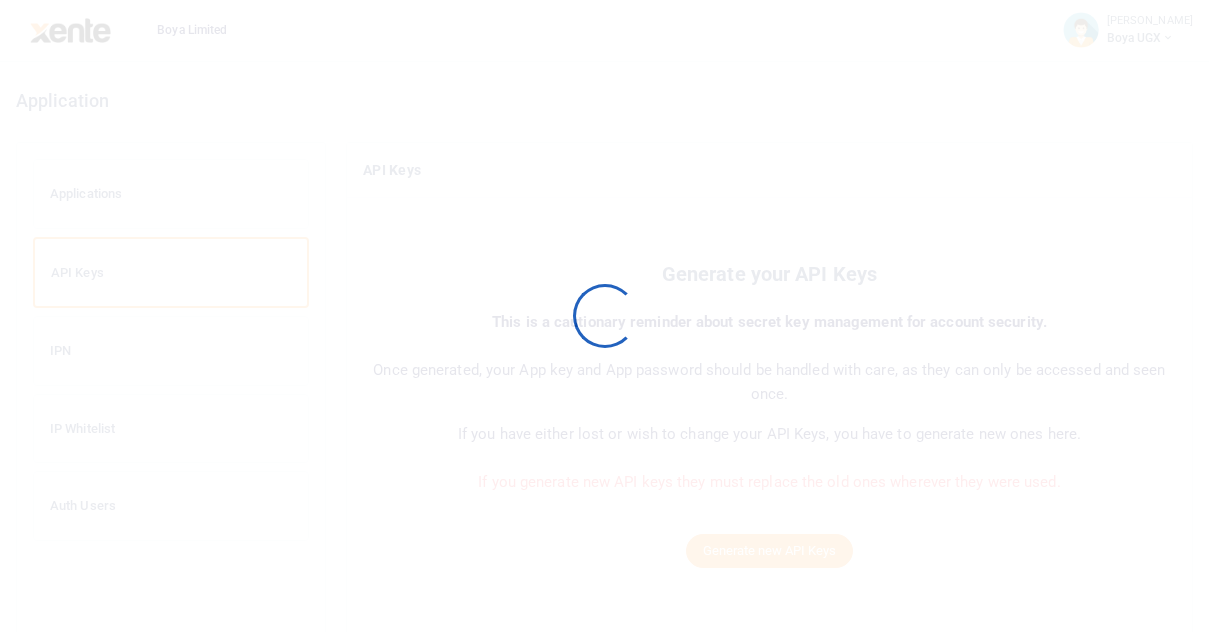 scroll, scrollTop: 0, scrollLeft: 0, axis: both 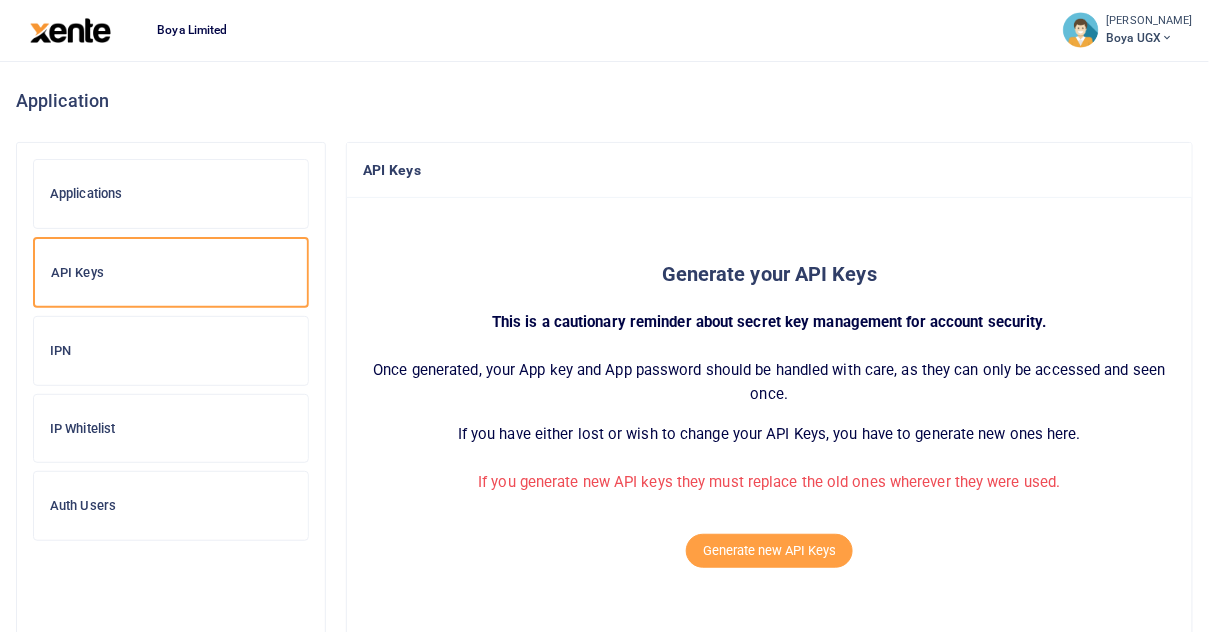 click on "Boya UGX" at bounding box center [1150, 38] 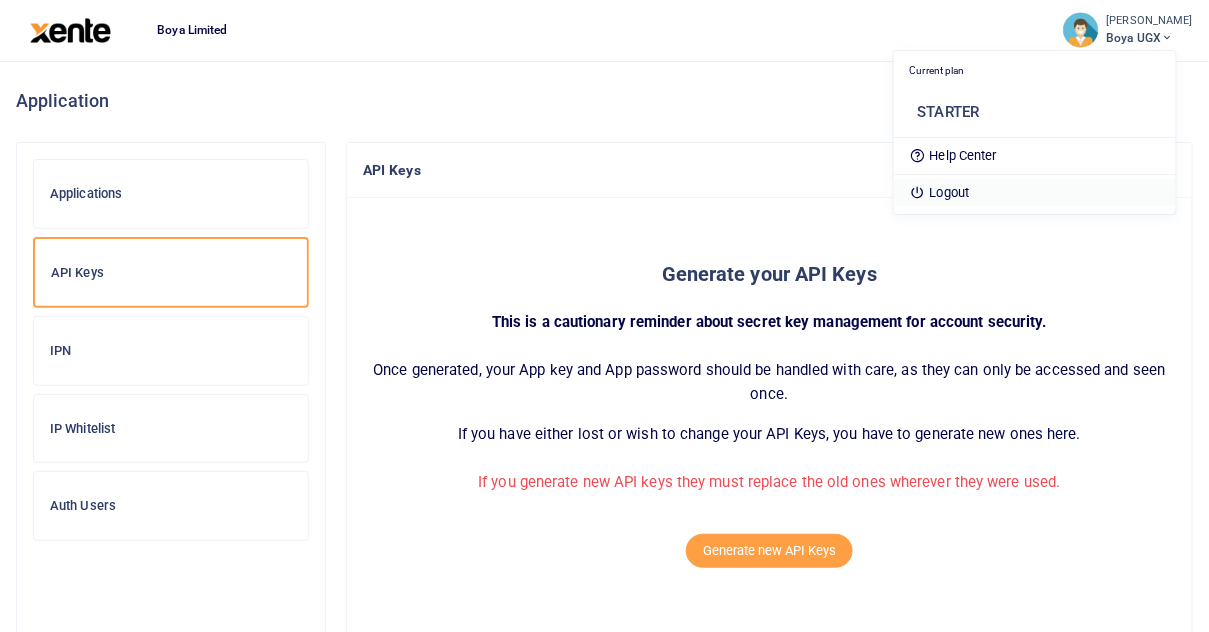 click on "Logout" at bounding box center (1035, 193) 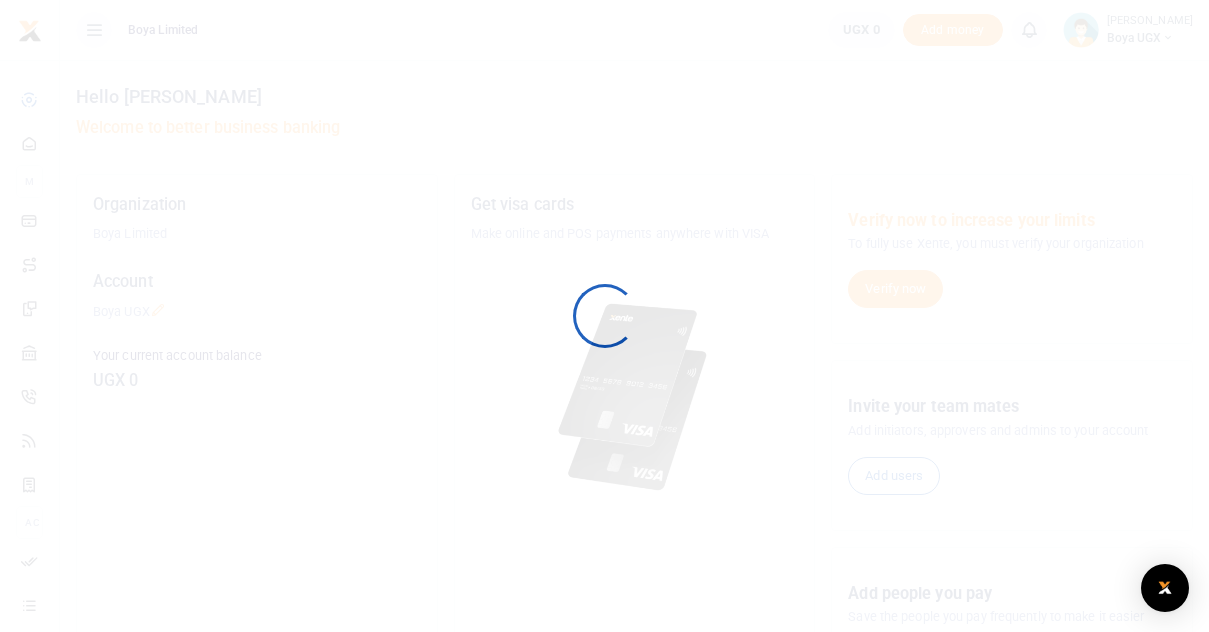 scroll, scrollTop: 0, scrollLeft: 0, axis: both 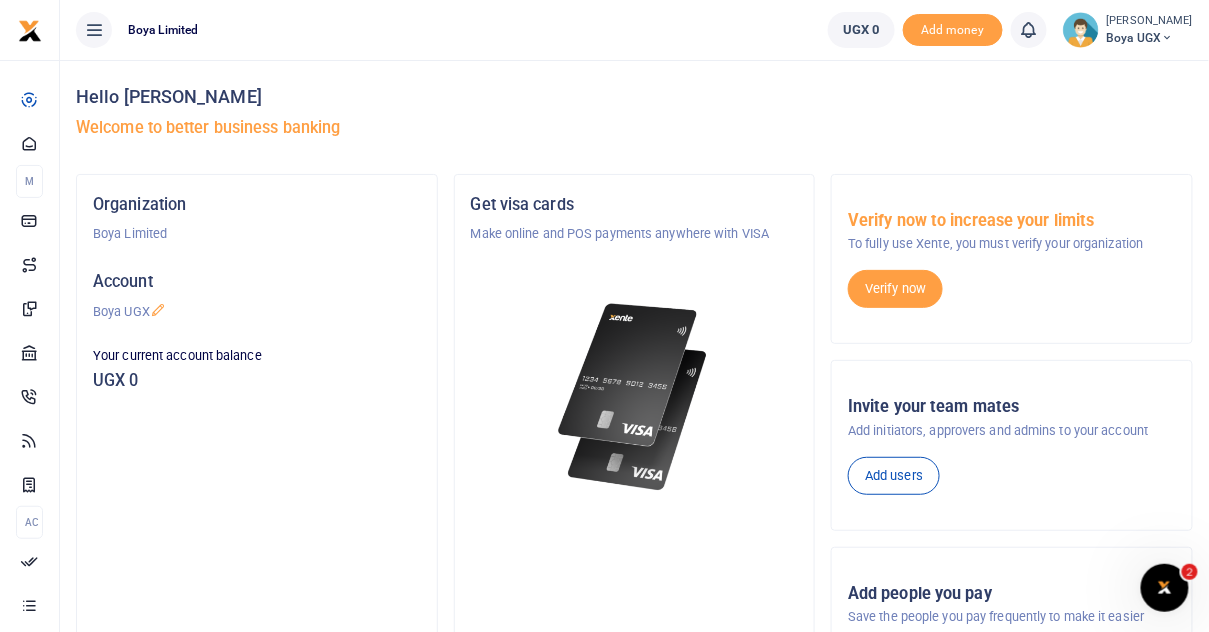 click on "Boya UGX" at bounding box center [1150, 38] 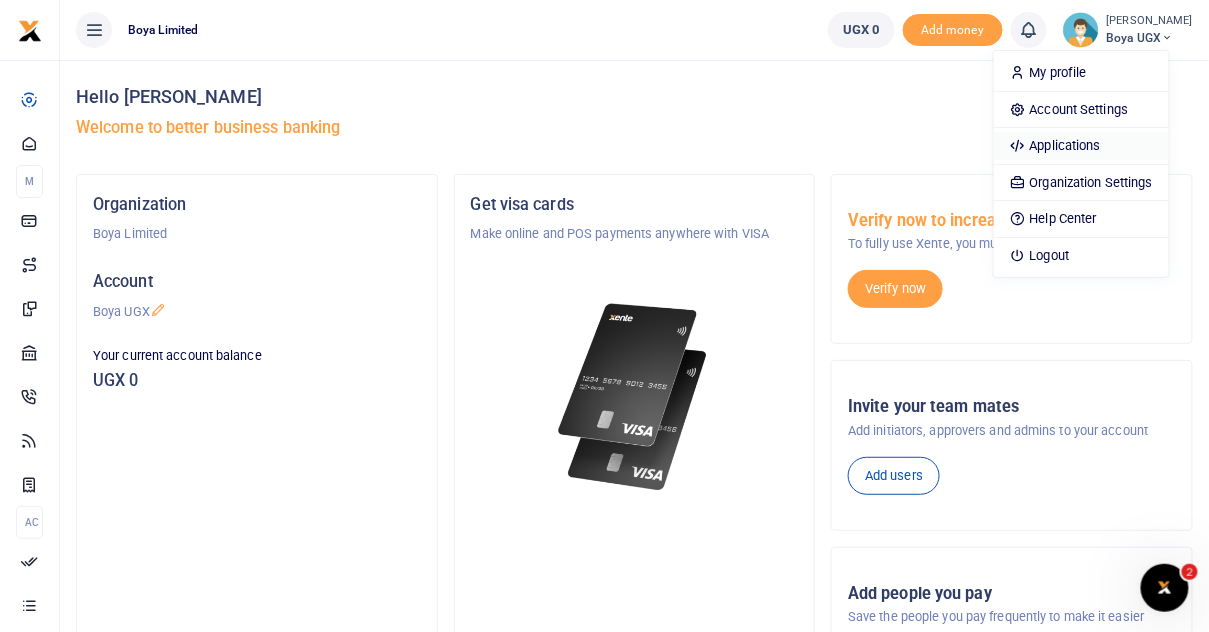 click on "Applications" at bounding box center [1081, 146] 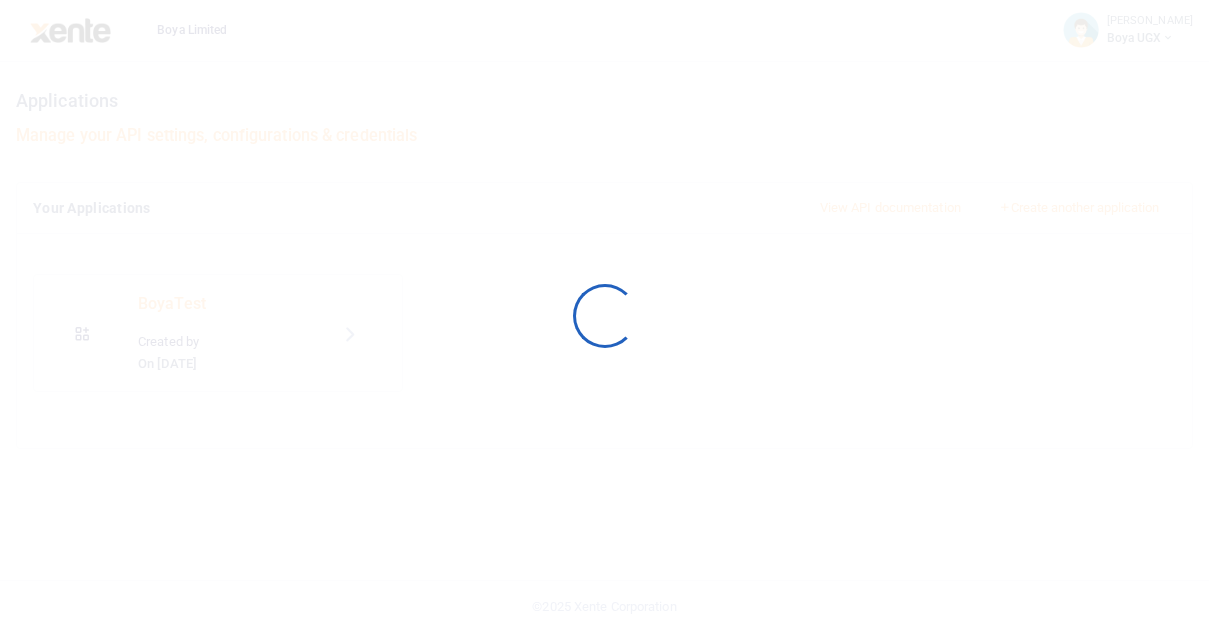 scroll, scrollTop: 0, scrollLeft: 0, axis: both 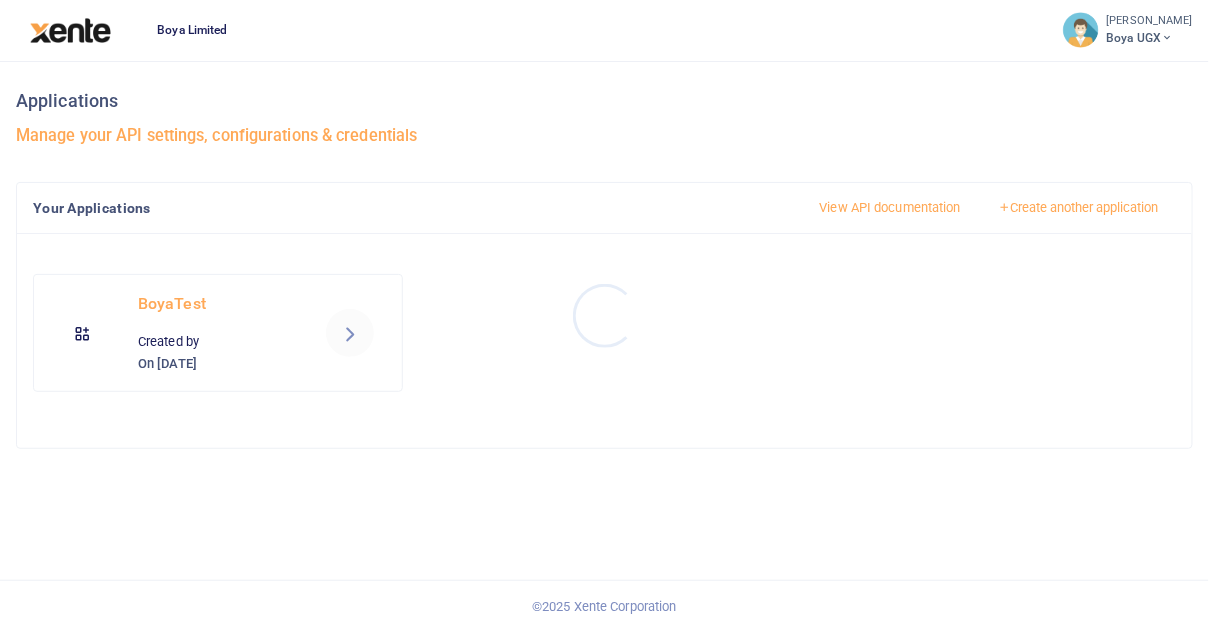 click at bounding box center [604, 316] 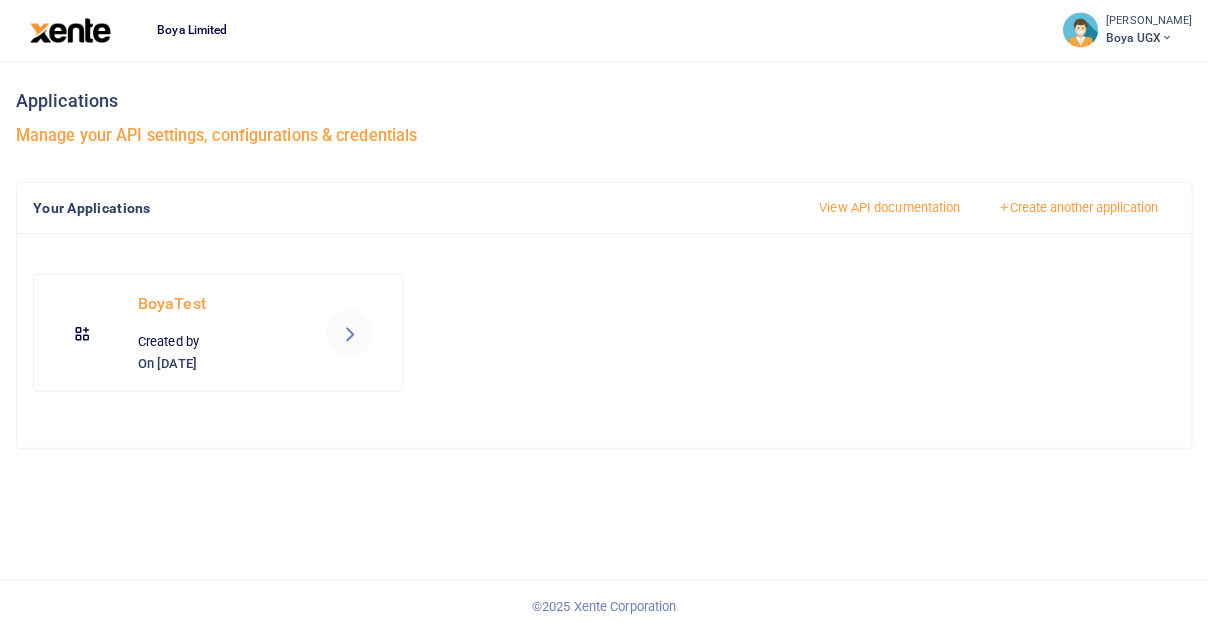 click at bounding box center (350, 333) 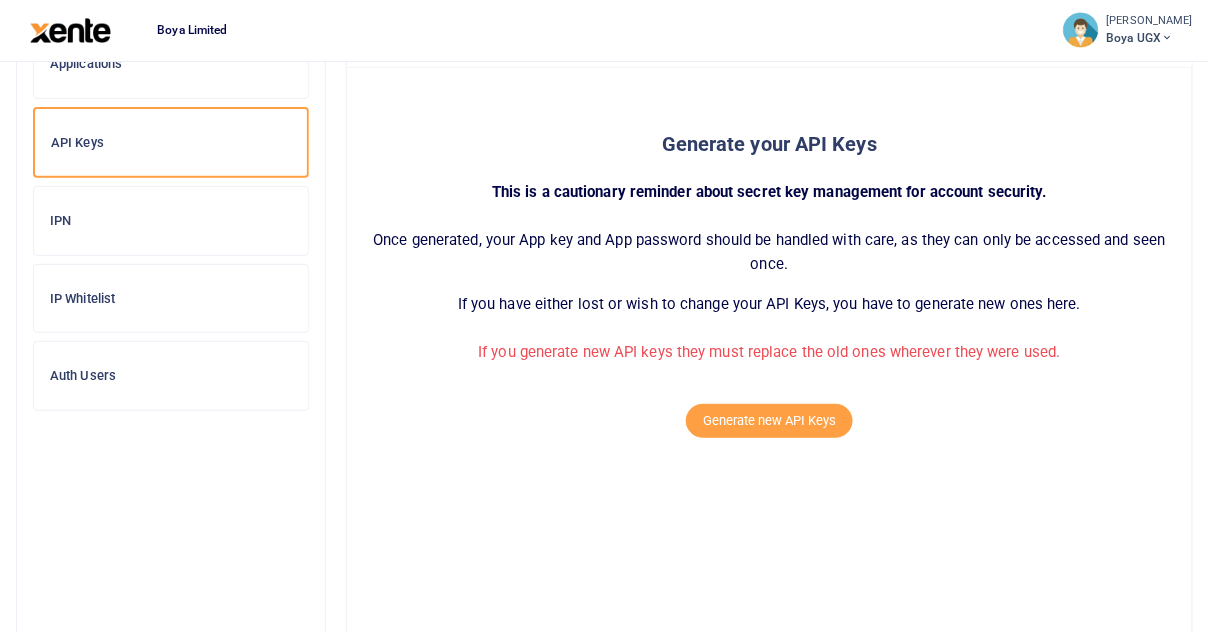 scroll, scrollTop: 166, scrollLeft: 0, axis: vertical 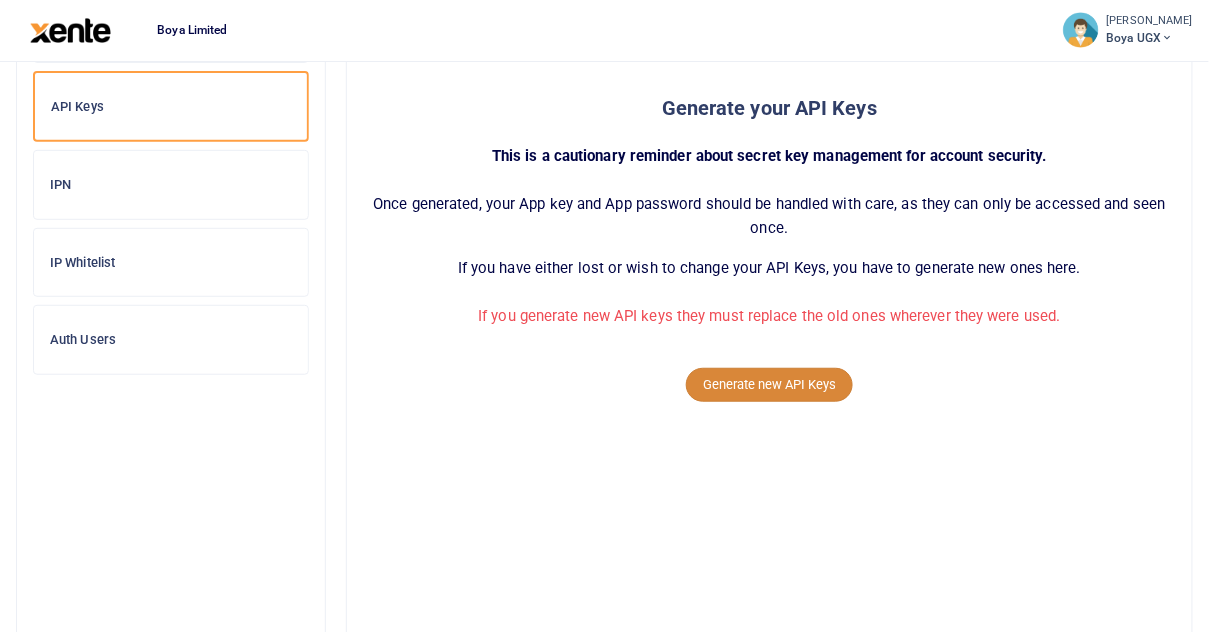 click on "Generate new API Keys" at bounding box center (769, 385) 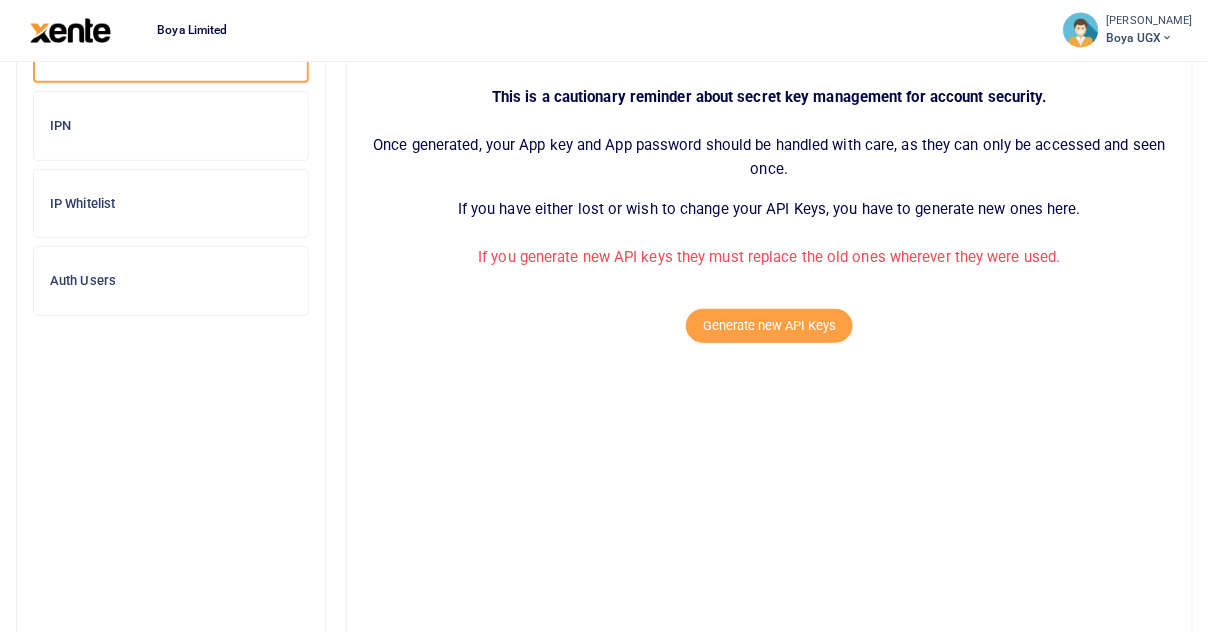 scroll, scrollTop: 271, scrollLeft: 0, axis: vertical 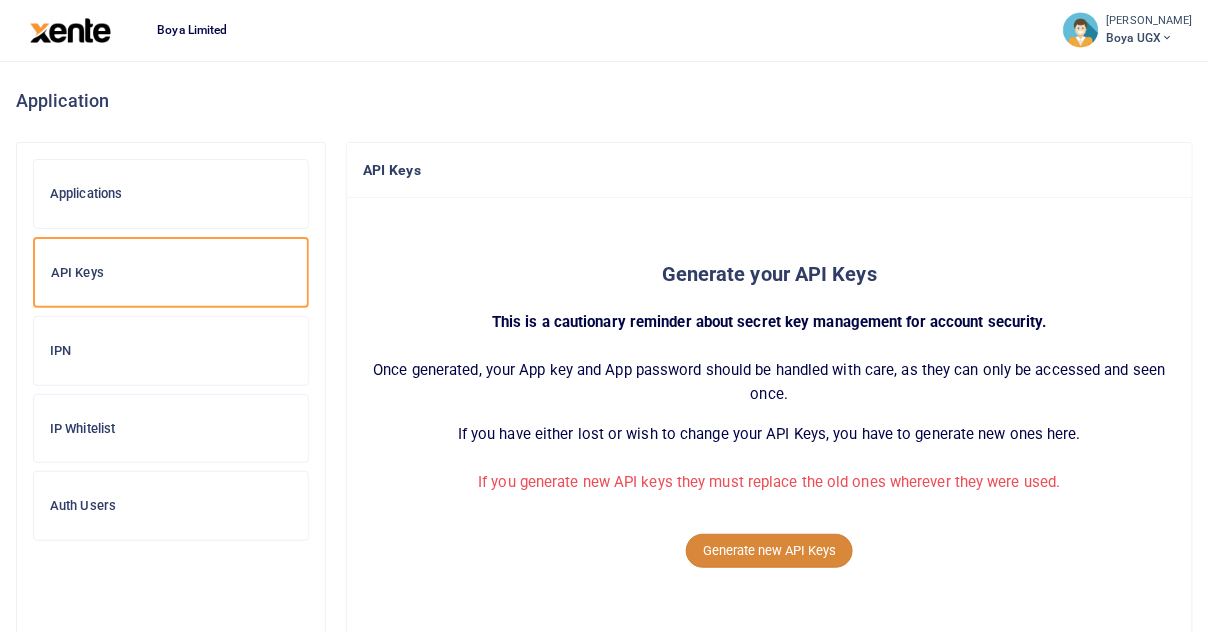 click on "Generate new API Keys" at bounding box center (769, 551) 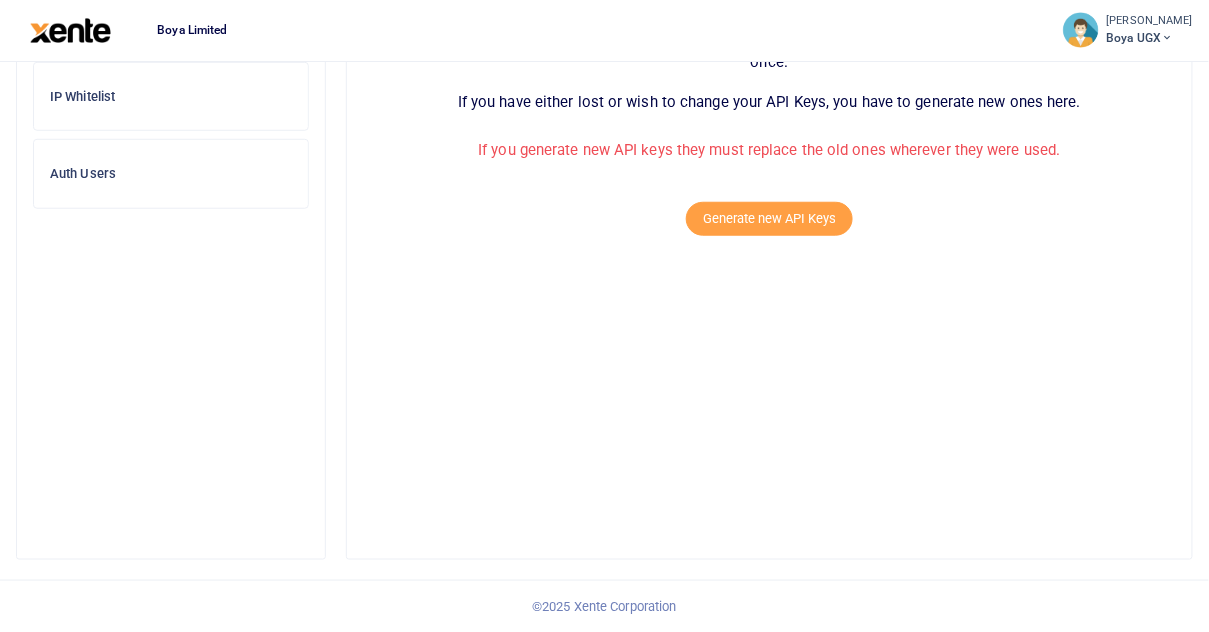 scroll, scrollTop: 0, scrollLeft: 0, axis: both 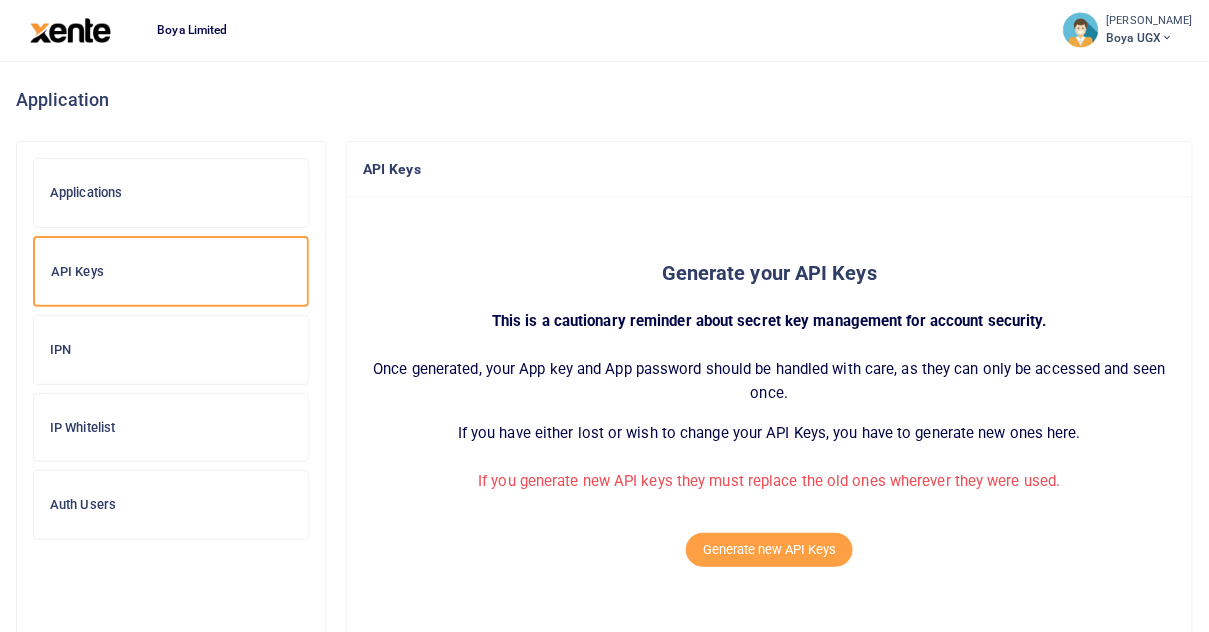 click on "IPN" at bounding box center (171, 350) 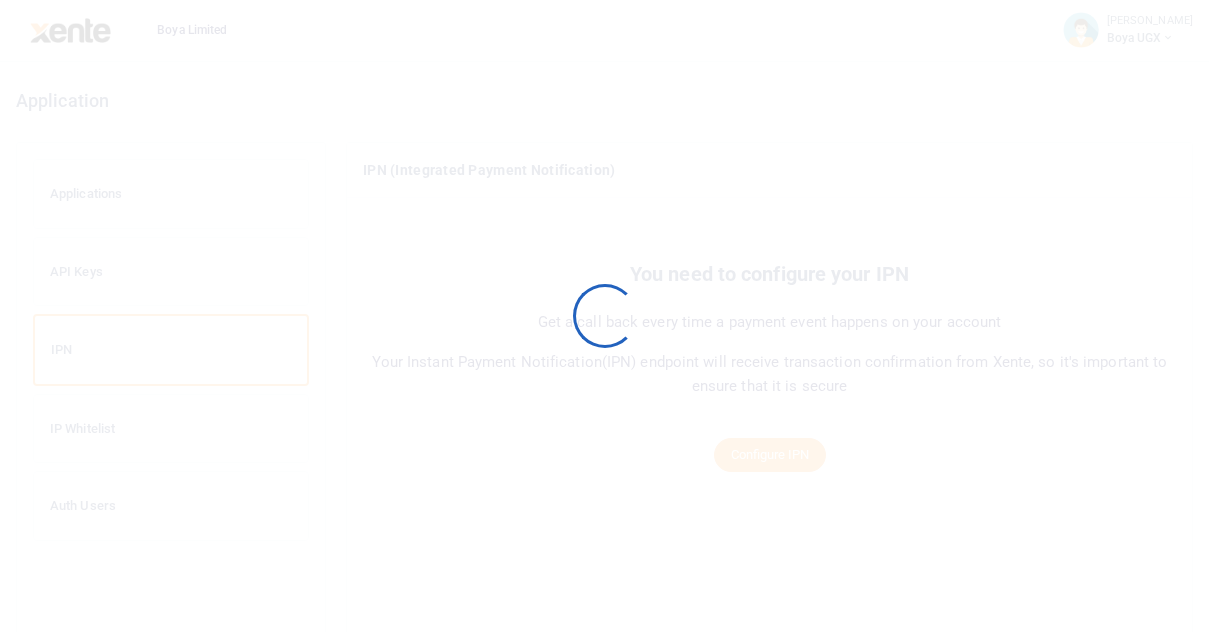 scroll, scrollTop: 0, scrollLeft: 0, axis: both 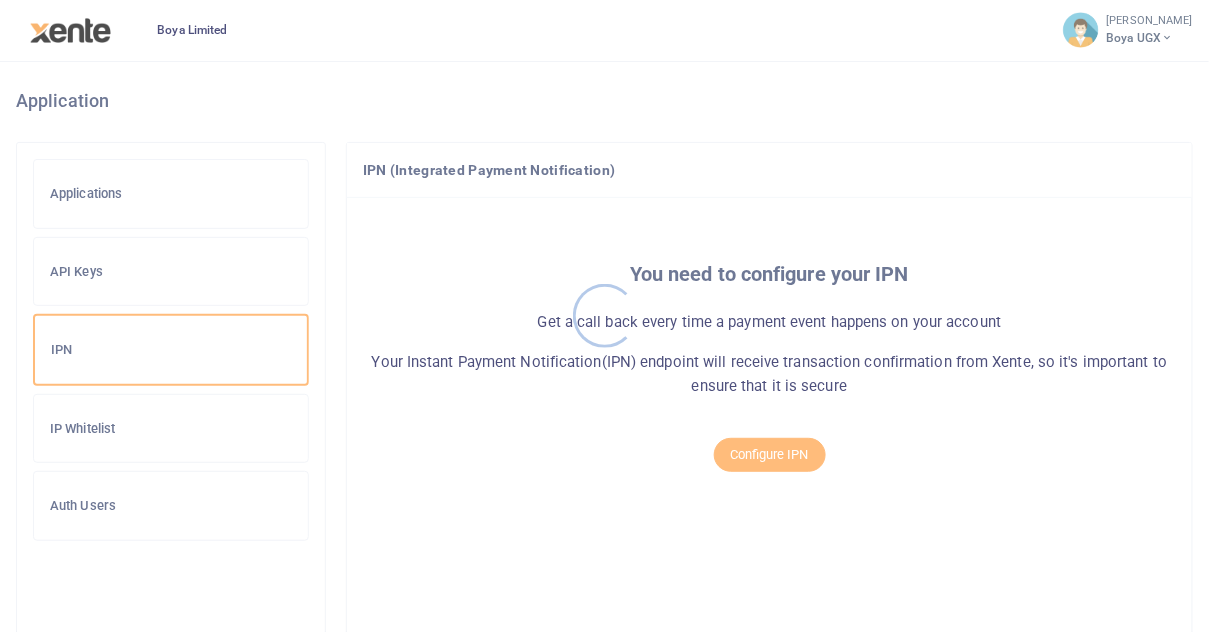 click at bounding box center (604, 316) 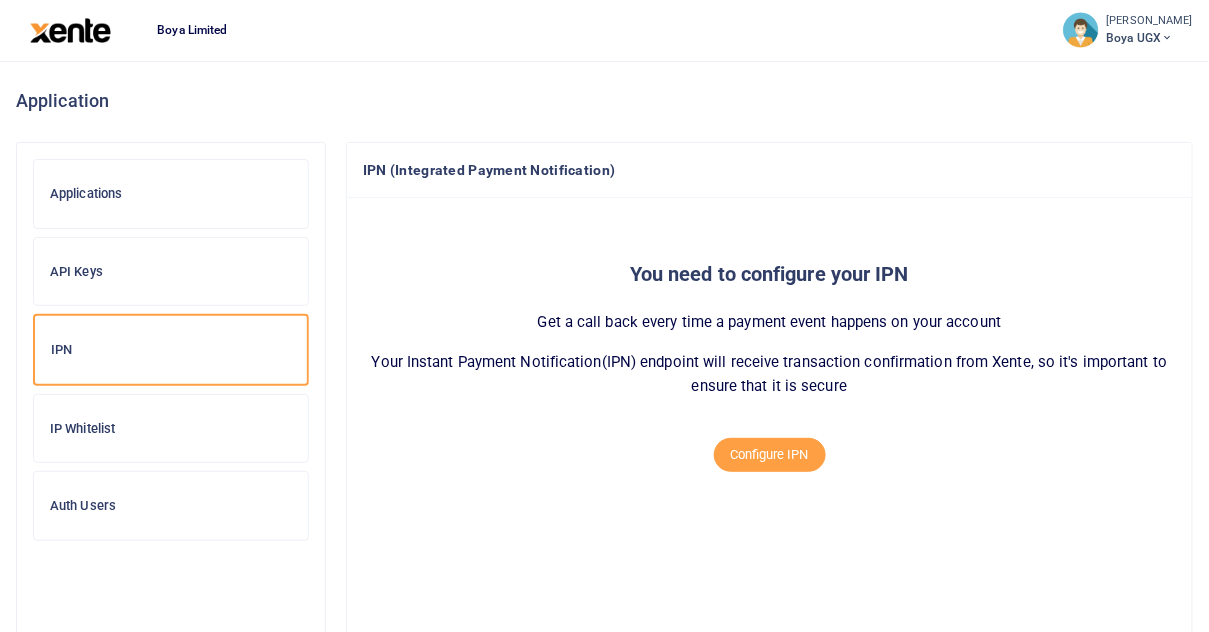 click on "Applications" at bounding box center (171, 194) 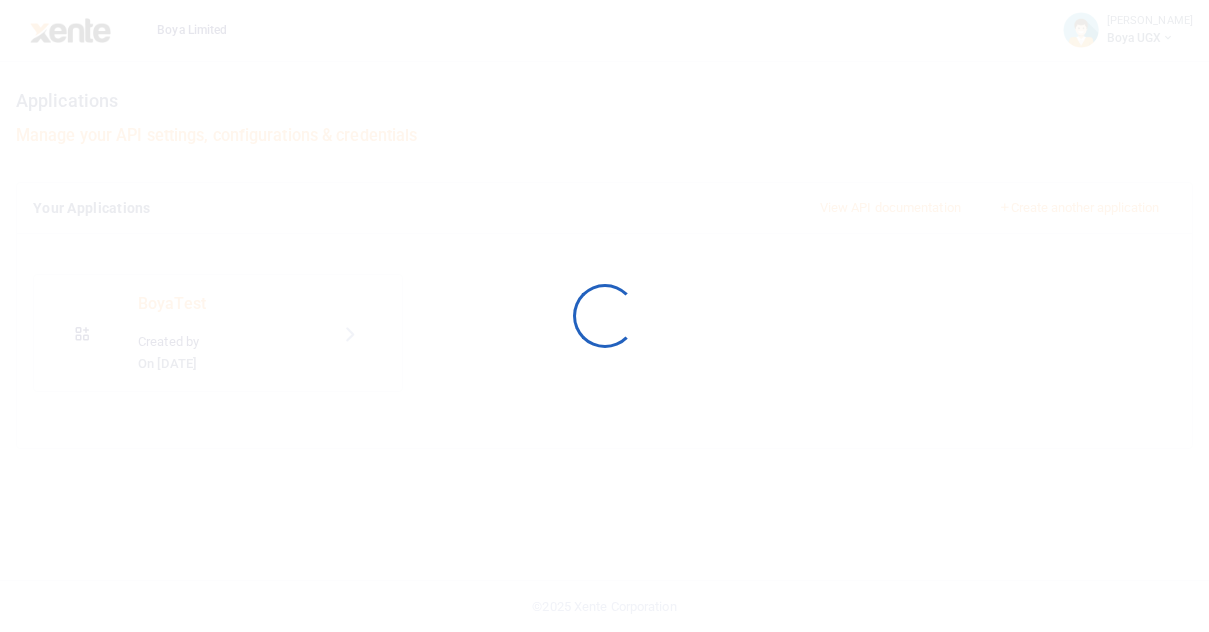 scroll, scrollTop: 0, scrollLeft: 0, axis: both 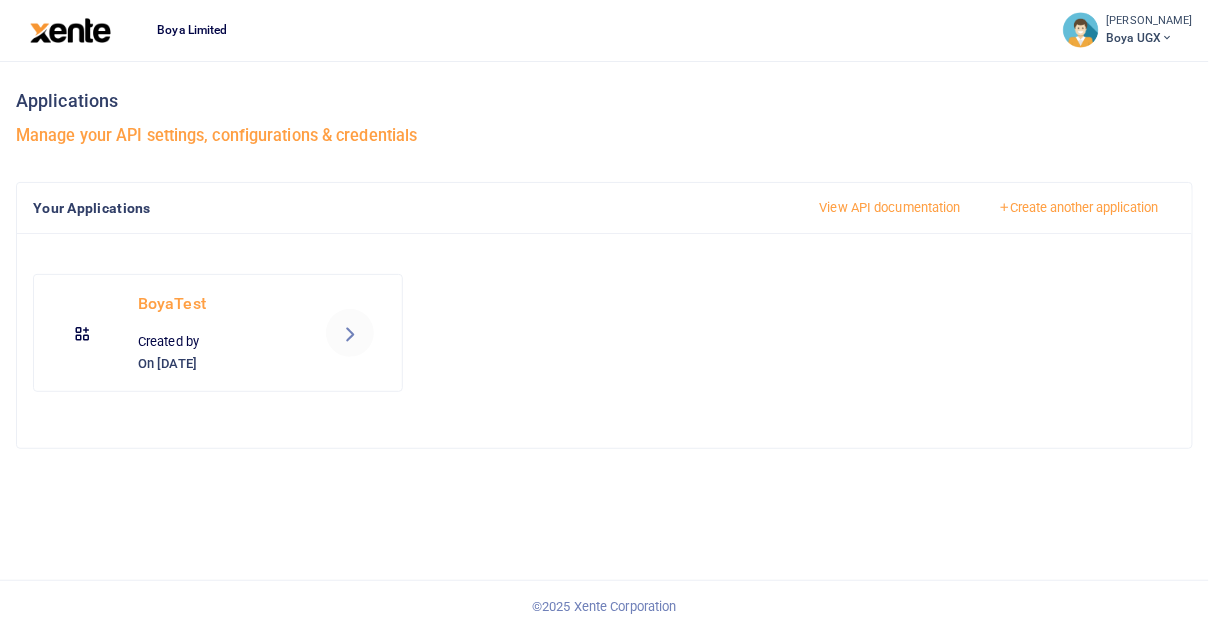click at bounding box center [350, 333] 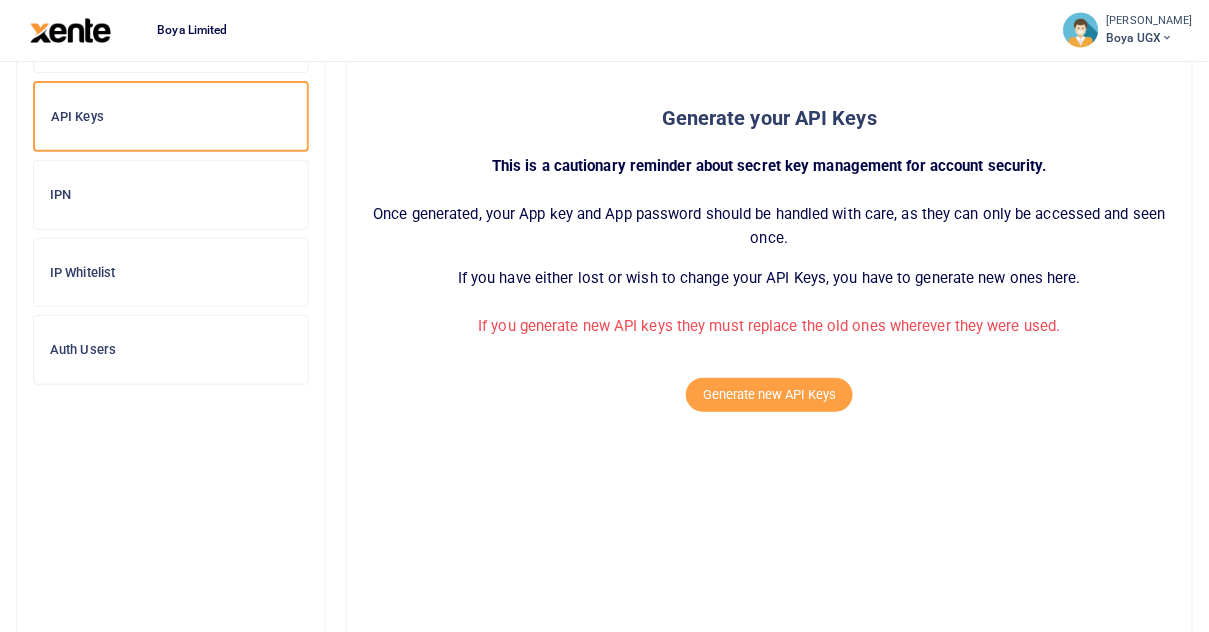 scroll, scrollTop: 125, scrollLeft: 0, axis: vertical 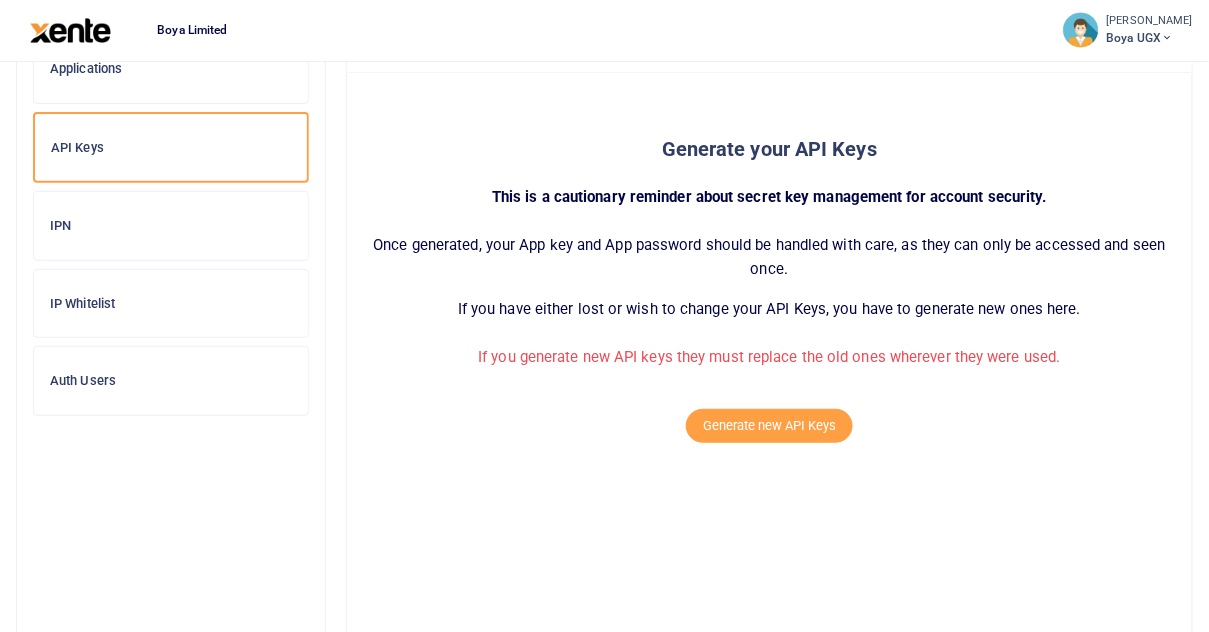 click on "Boya UGX" at bounding box center [1150, 38] 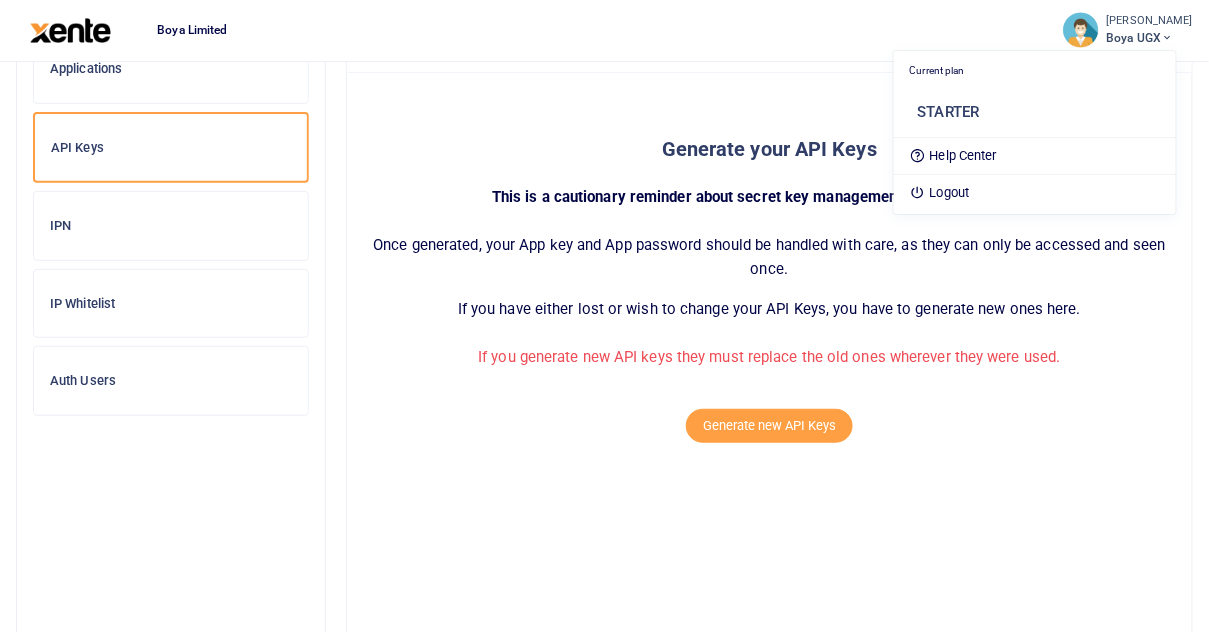 click on "Generate your API Keys
This is a cautionary reminder about secret key management for account security.
Once generated, your App key and App password should be handled with care, as they can only be accessed and seen once.
If you have either lost or wish to change your API Keys, you have to generate new ones here.
If you generate new API keys they must replace the old ones wherever they were used.
Generate new API Keys" at bounding box center [769, 380] 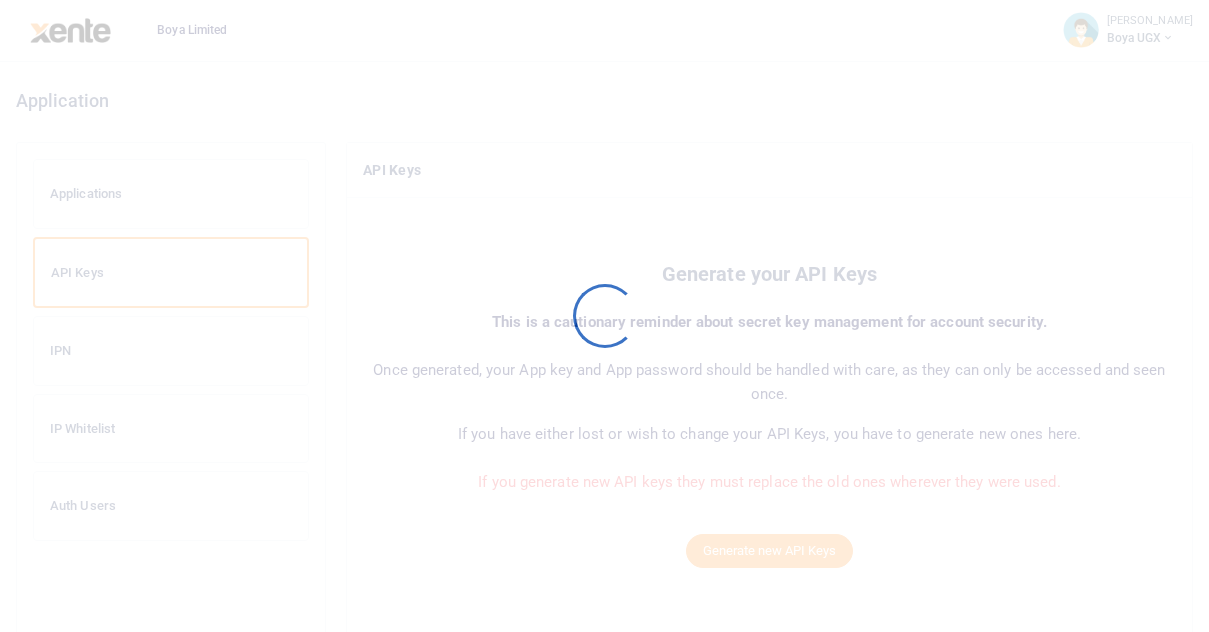 scroll, scrollTop: 0, scrollLeft: 0, axis: both 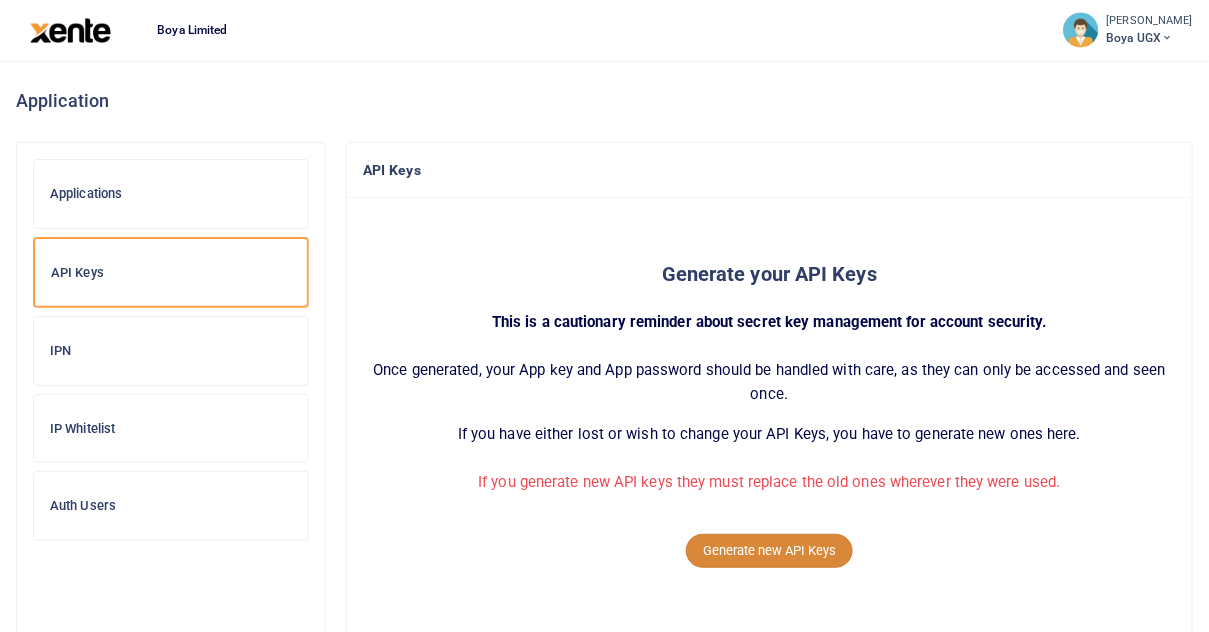 click on "Generate new API Keys" at bounding box center [769, 551] 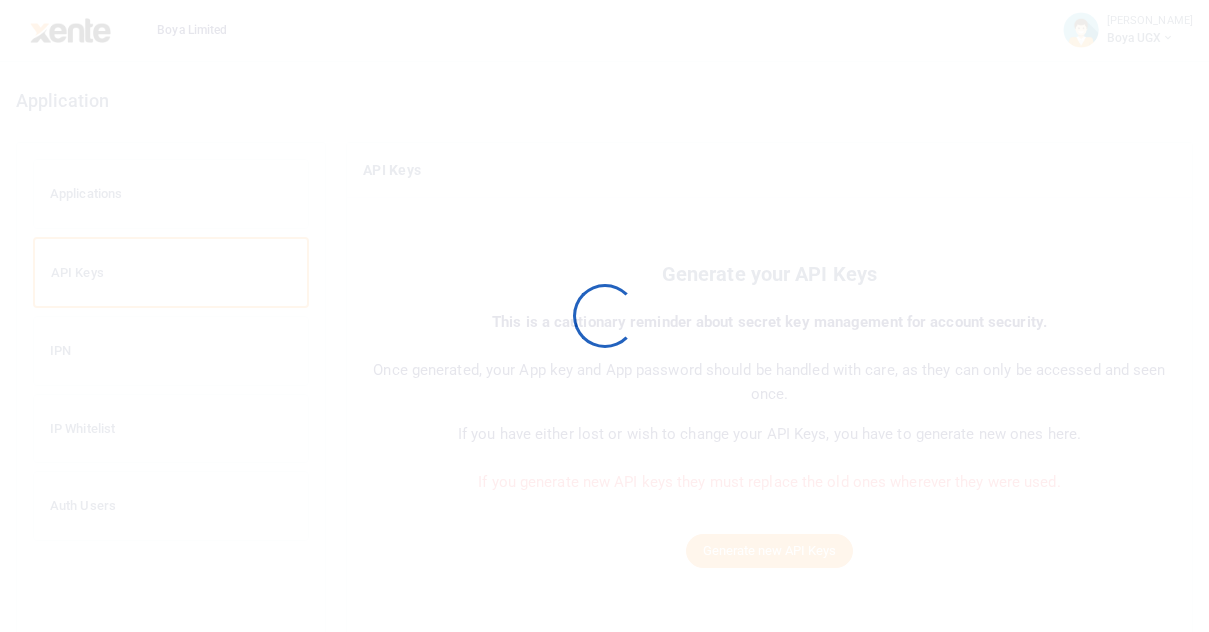 scroll, scrollTop: 0, scrollLeft: 0, axis: both 